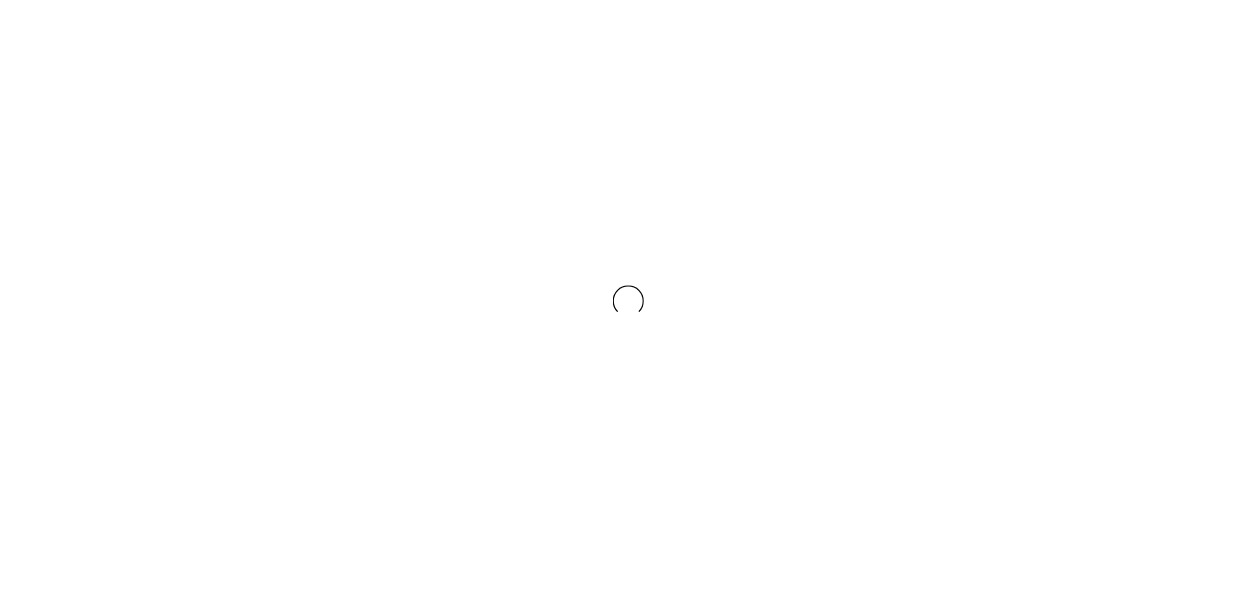 scroll, scrollTop: 0, scrollLeft: 0, axis: both 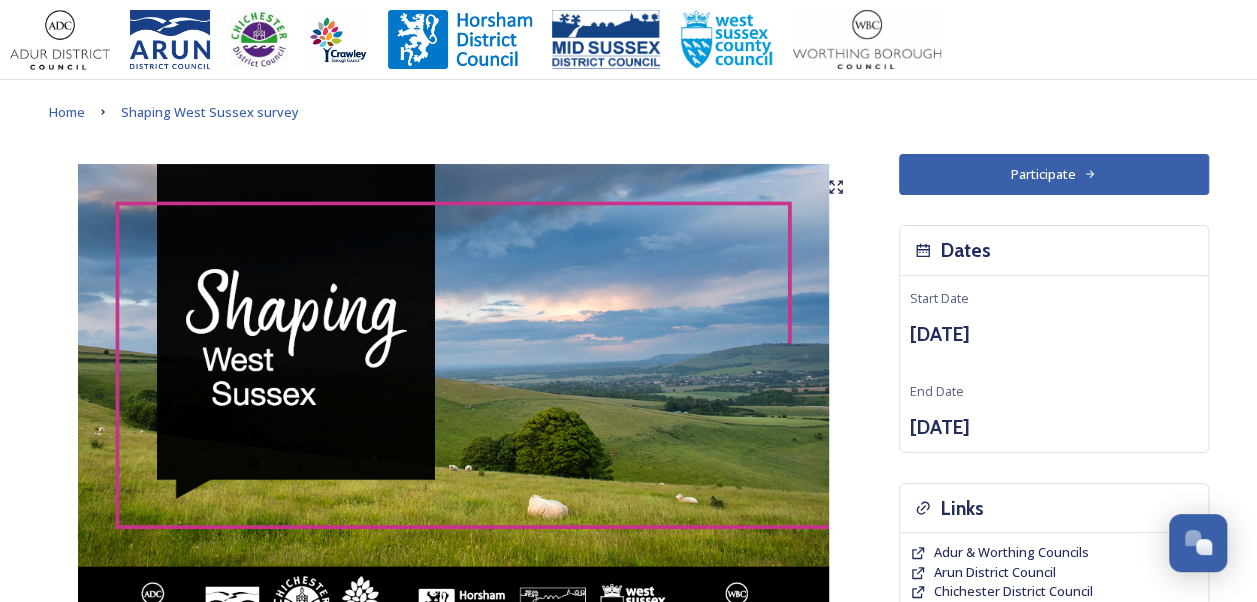 click on "Participate" at bounding box center [1054, 174] 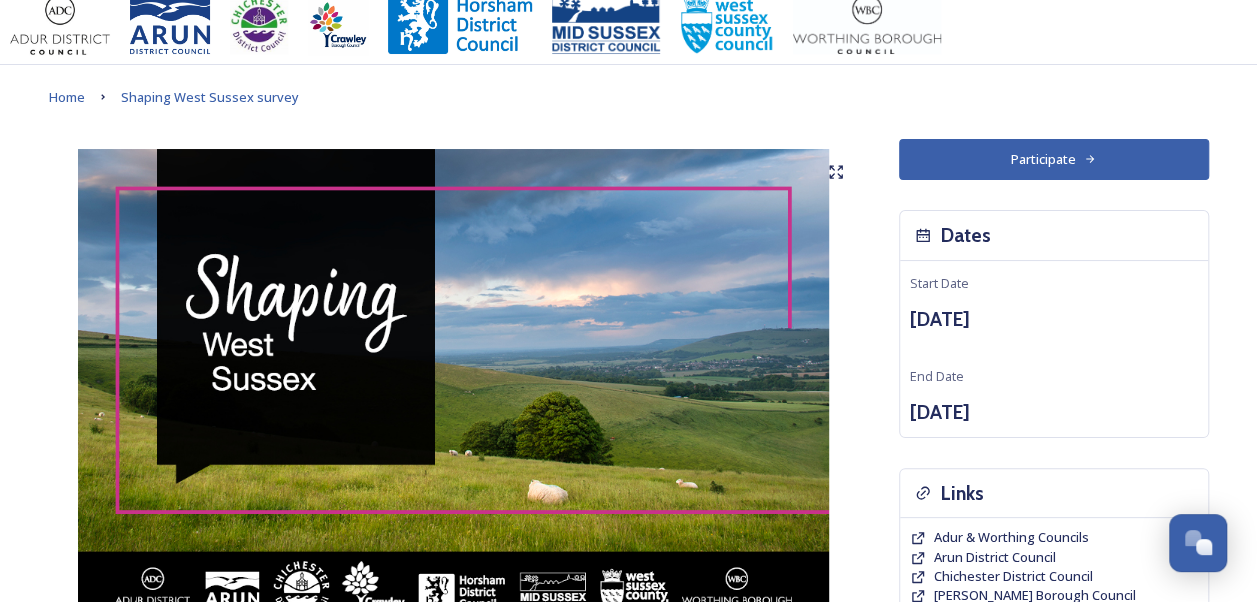 scroll, scrollTop: 0, scrollLeft: 0, axis: both 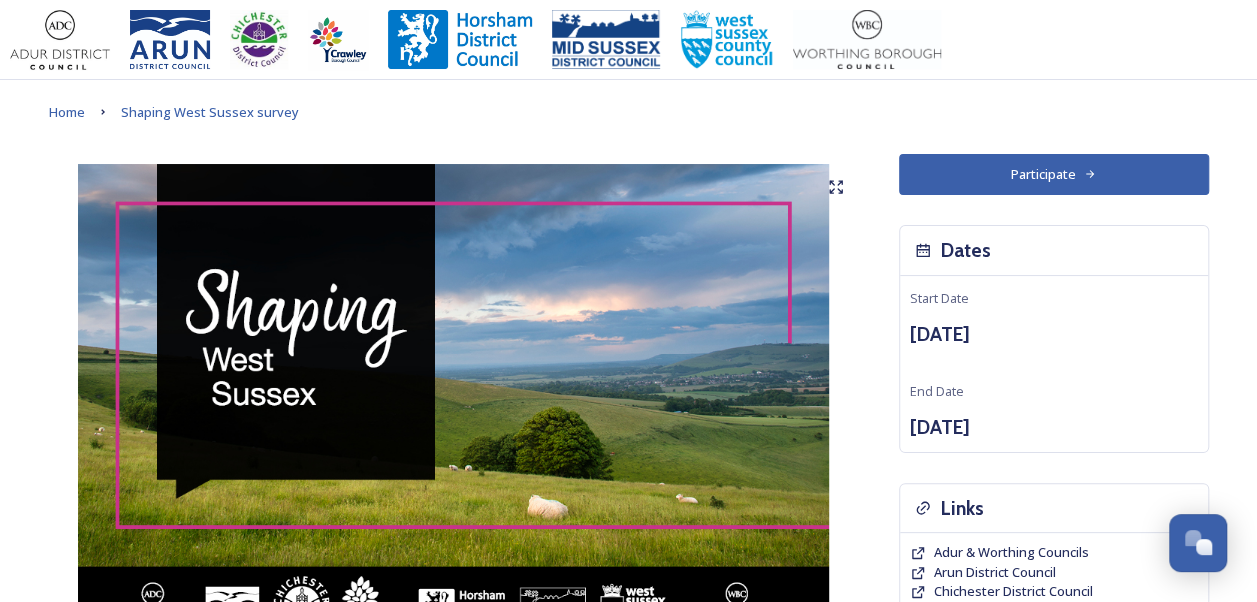 click on "Participate" at bounding box center [1054, 174] 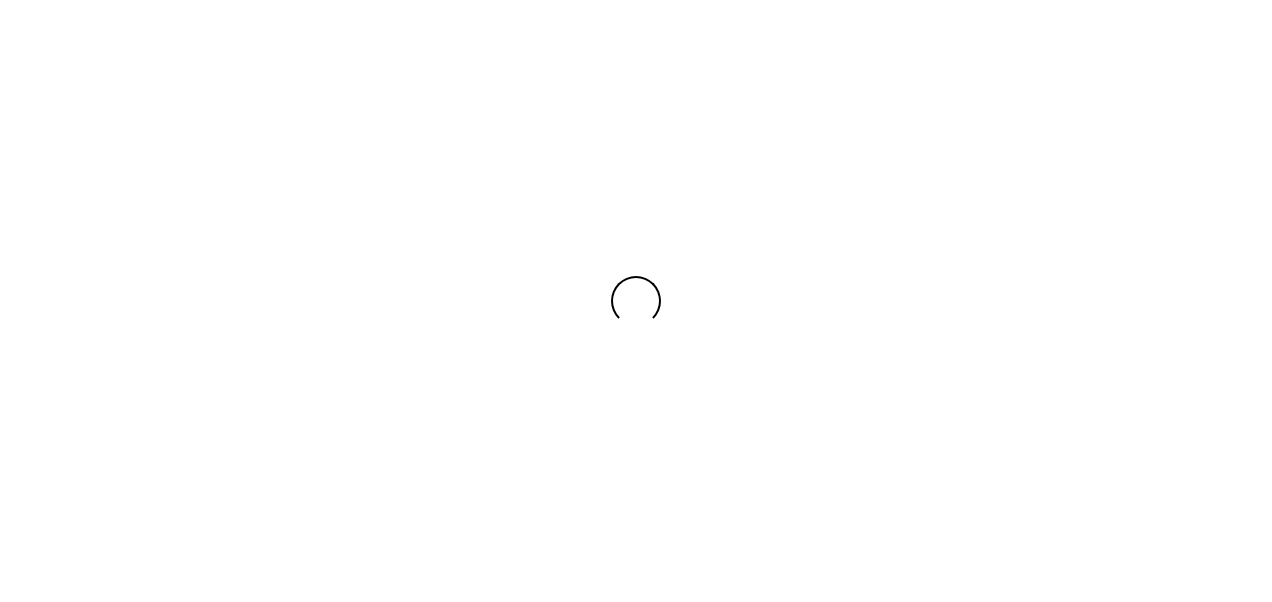 scroll, scrollTop: 0, scrollLeft: 0, axis: both 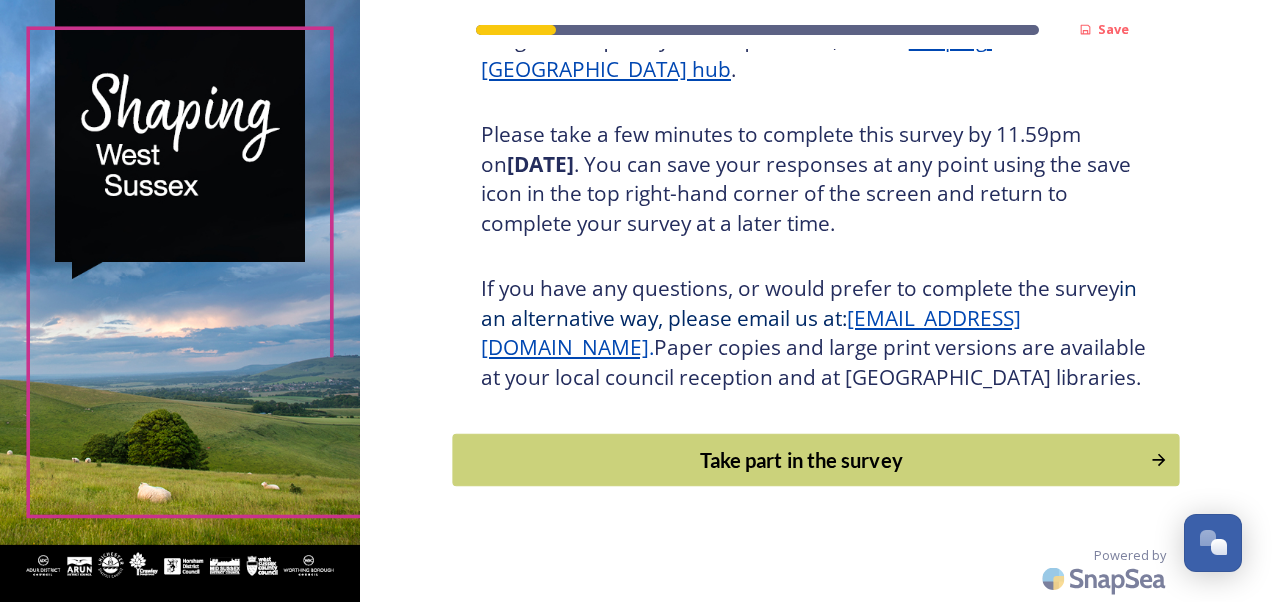 click on "Take part in the survey" at bounding box center [801, 460] 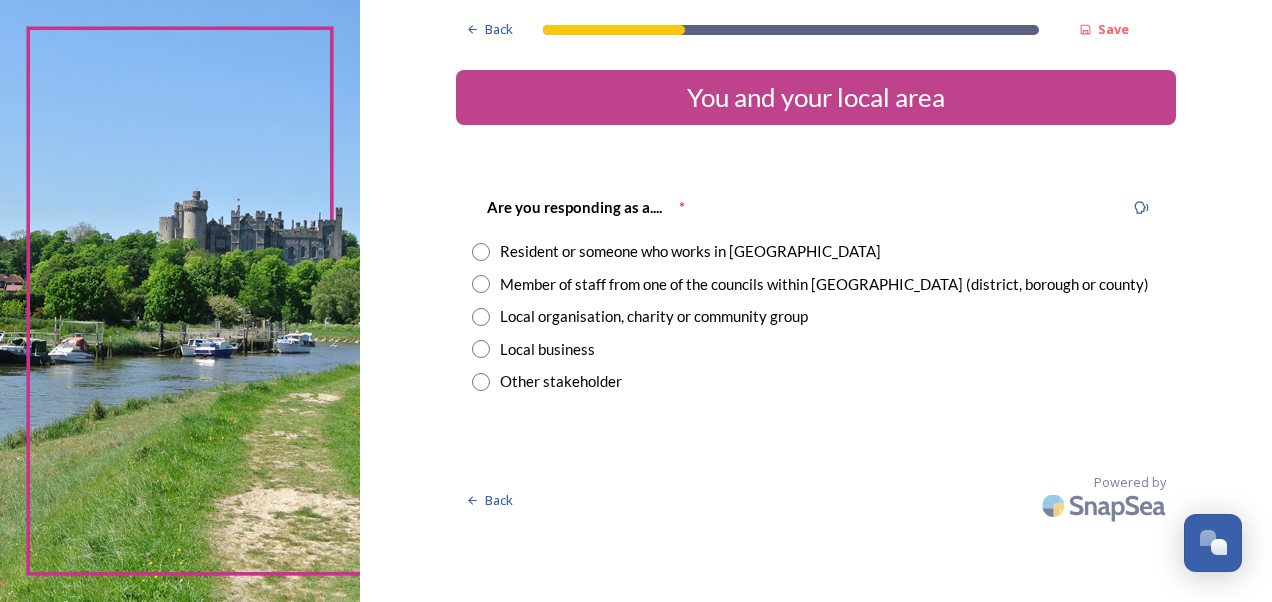 click on "Resident or someone who works in West Sussex" at bounding box center (690, 251) 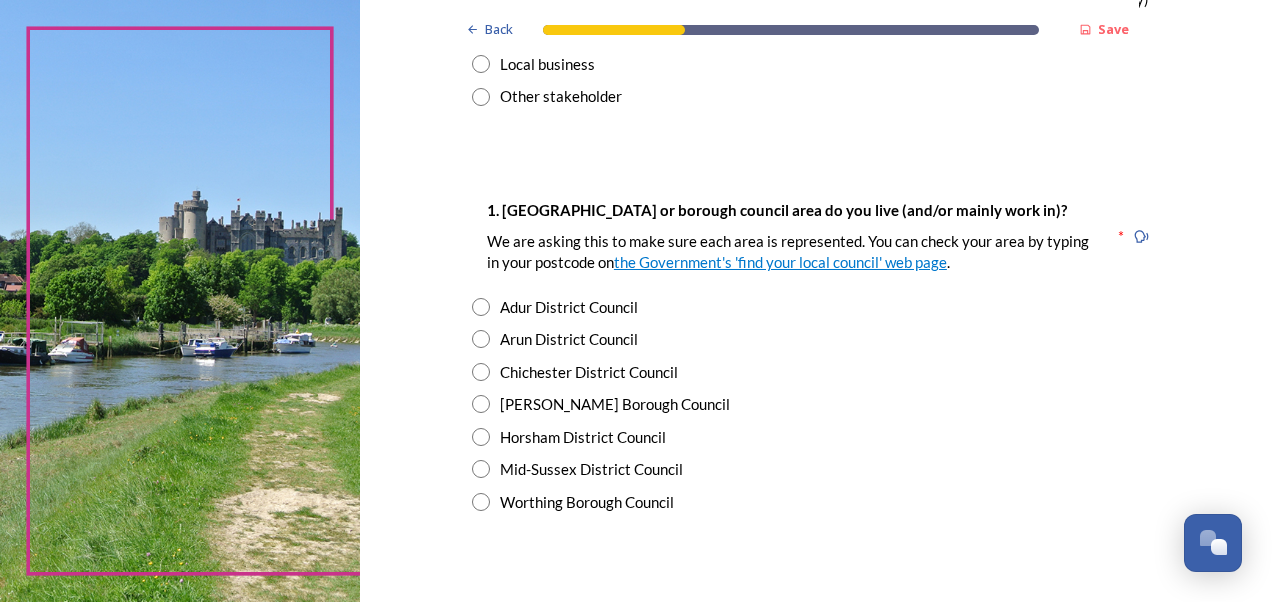 scroll, scrollTop: 294, scrollLeft: 0, axis: vertical 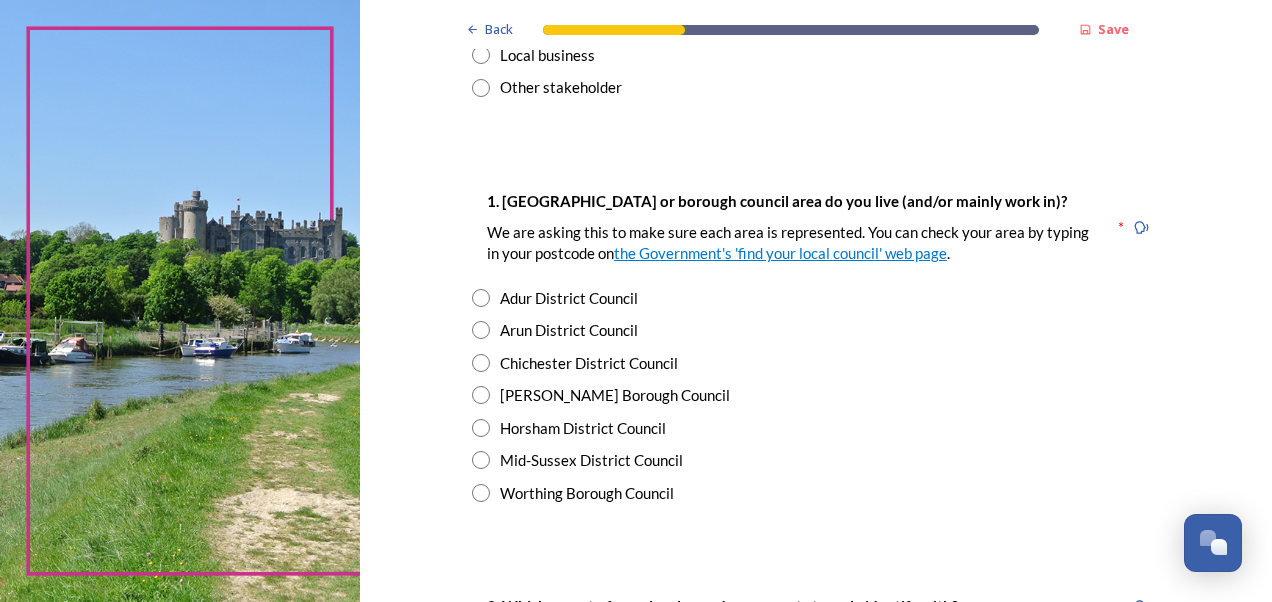click on "Chichester District Council" at bounding box center (589, 363) 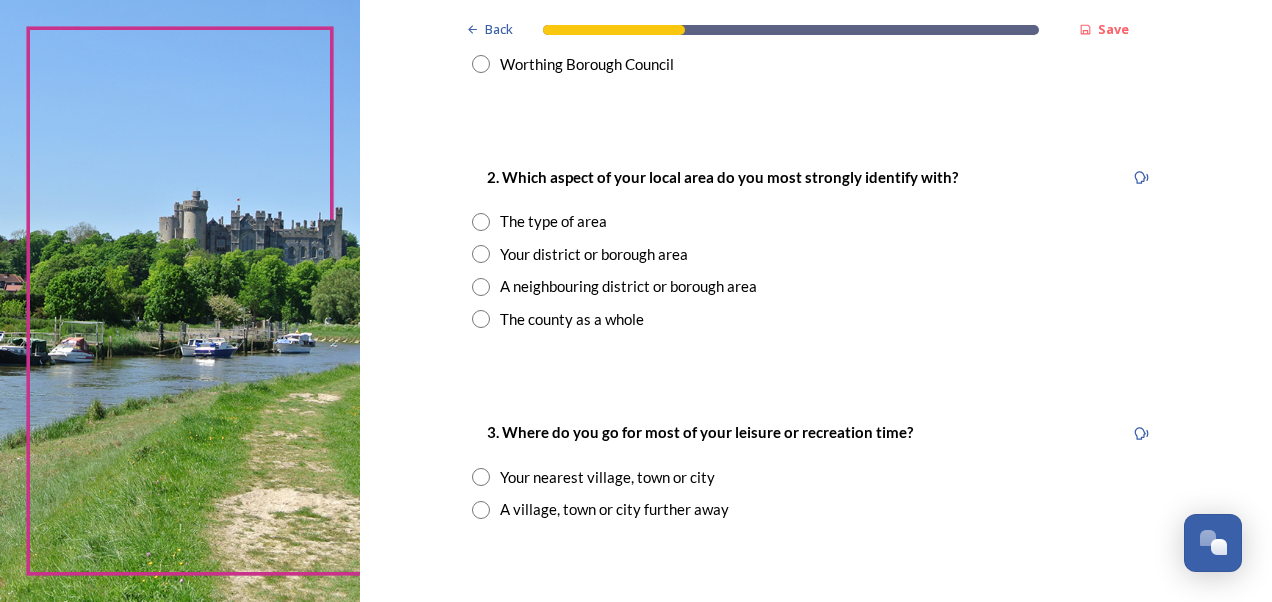 scroll, scrollTop: 737, scrollLeft: 0, axis: vertical 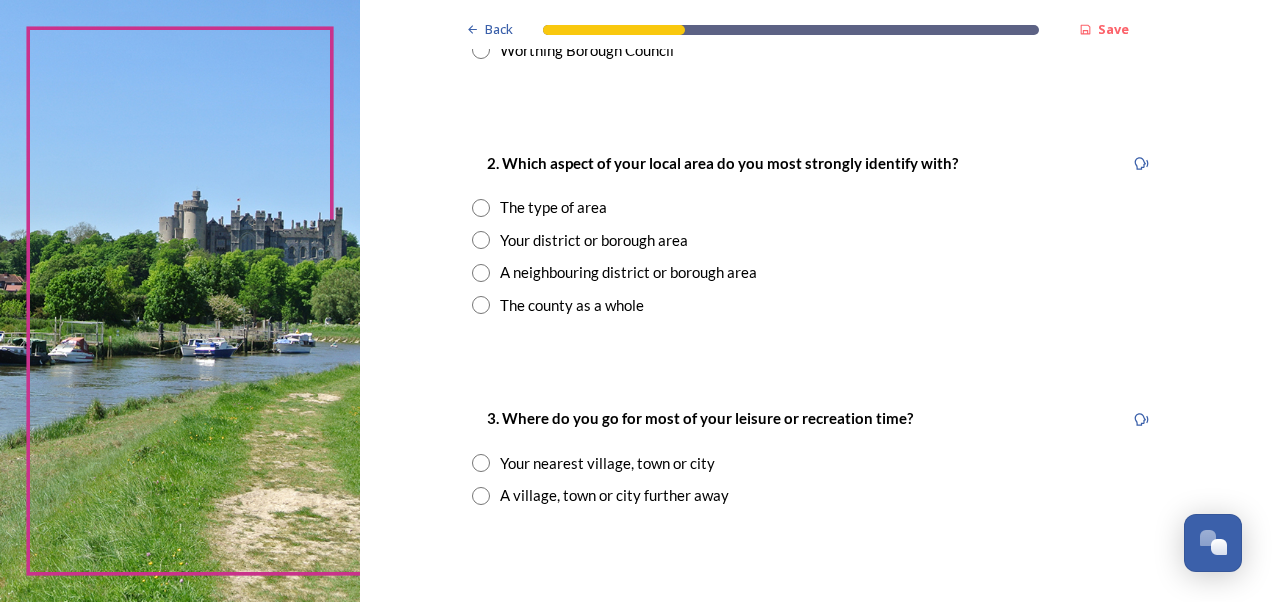 click on "Your district or borough area" at bounding box center [594, 240] 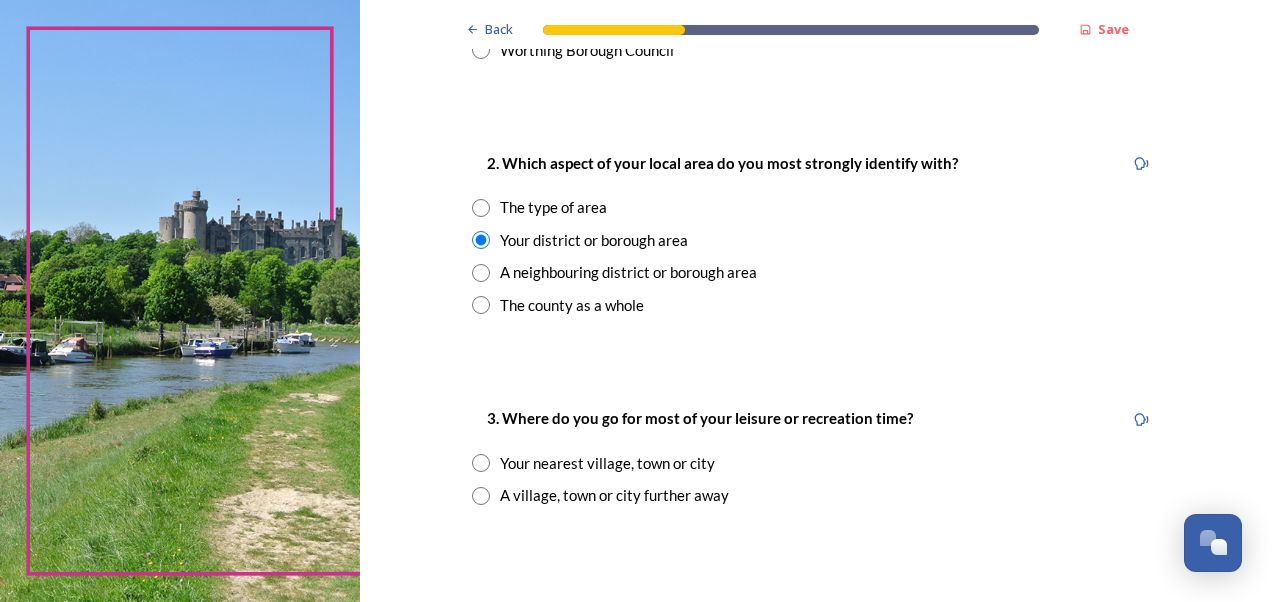 click on "Your nearest village, town or city" at bounding box center (607, 463) 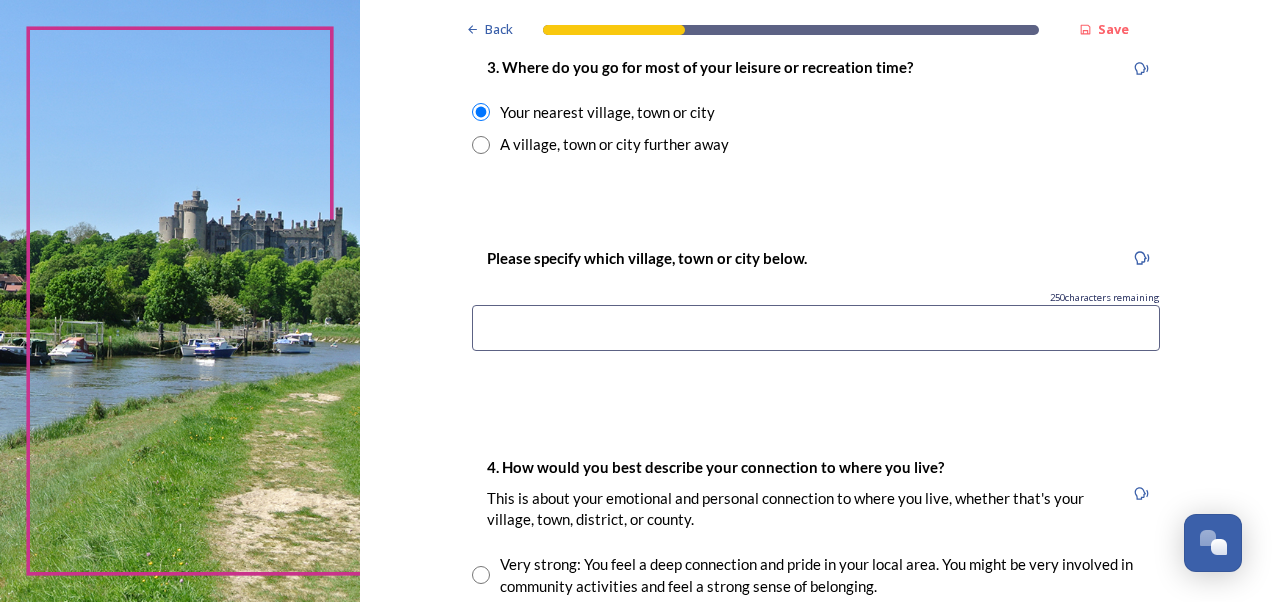 scroll, scrollTop: 1174, scrollLeft: 0, axis: vertical 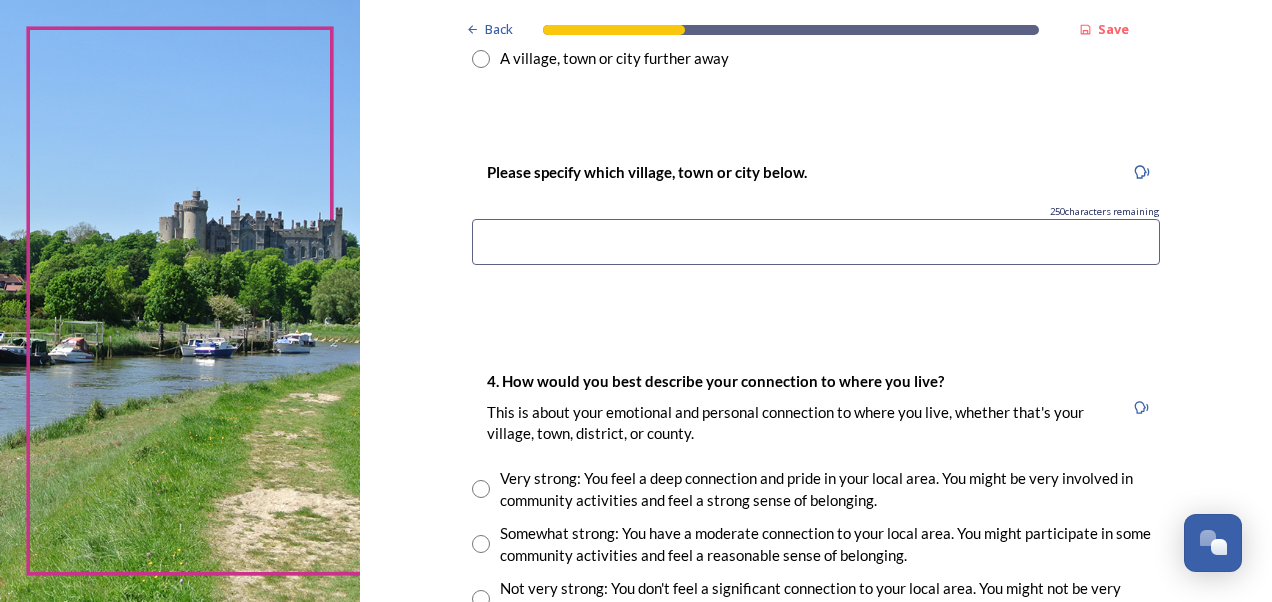 click at bounding box center [816, 242] 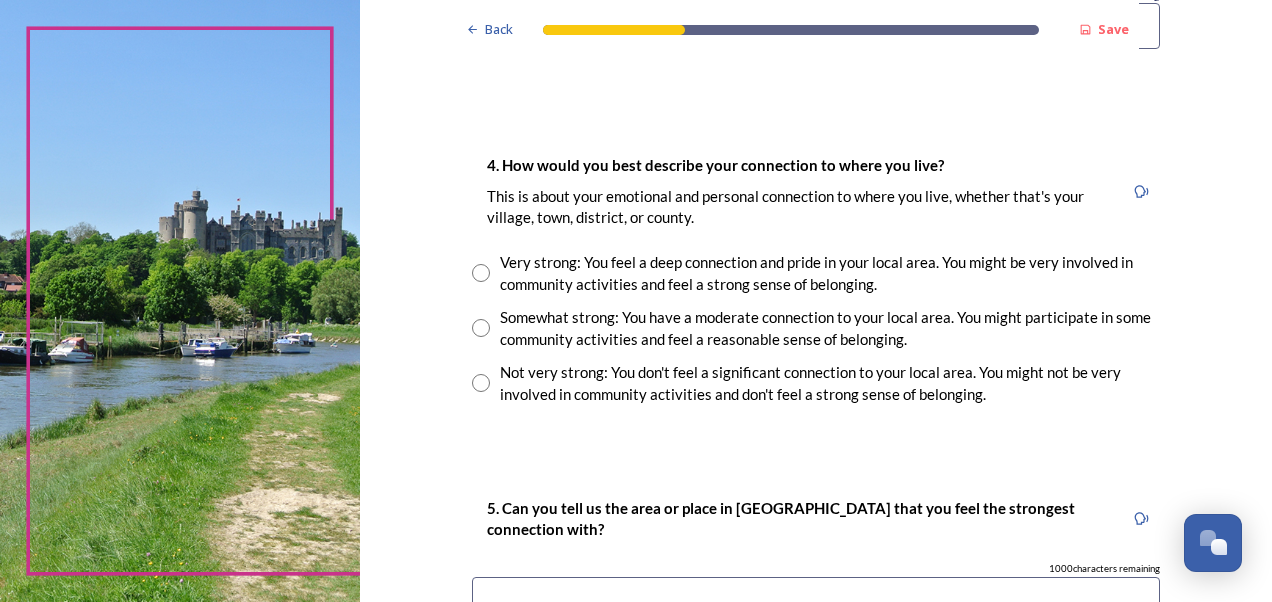 scroll, scrollTop: 1430, scrollLeft: 0, axis: vertical 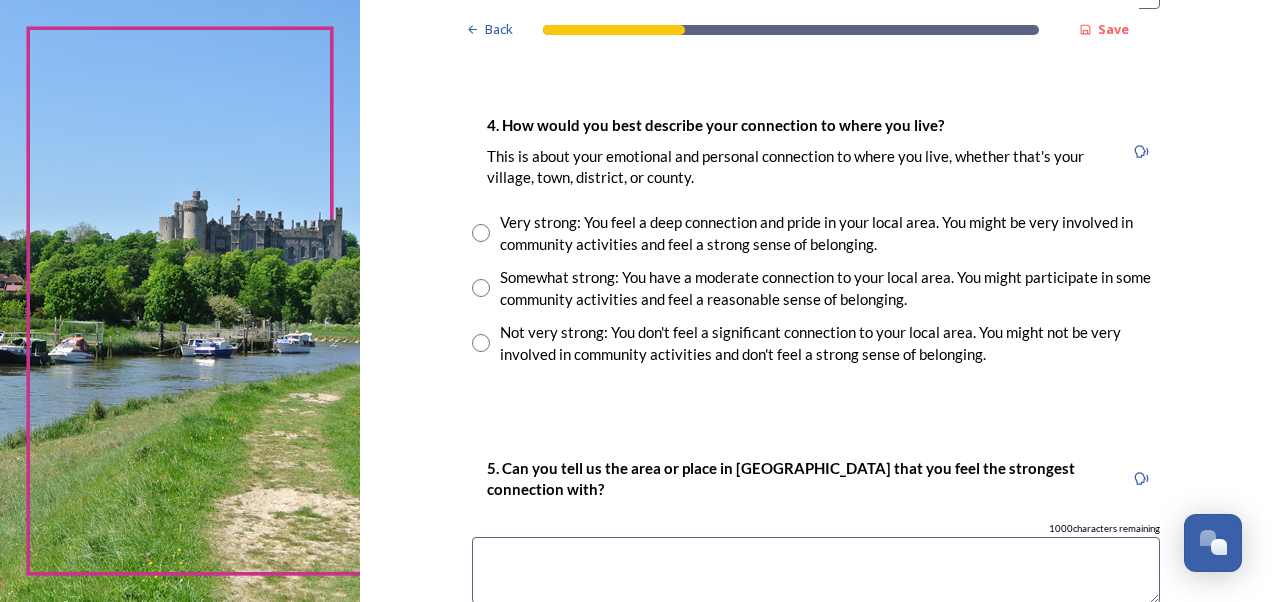type on "Chichester" 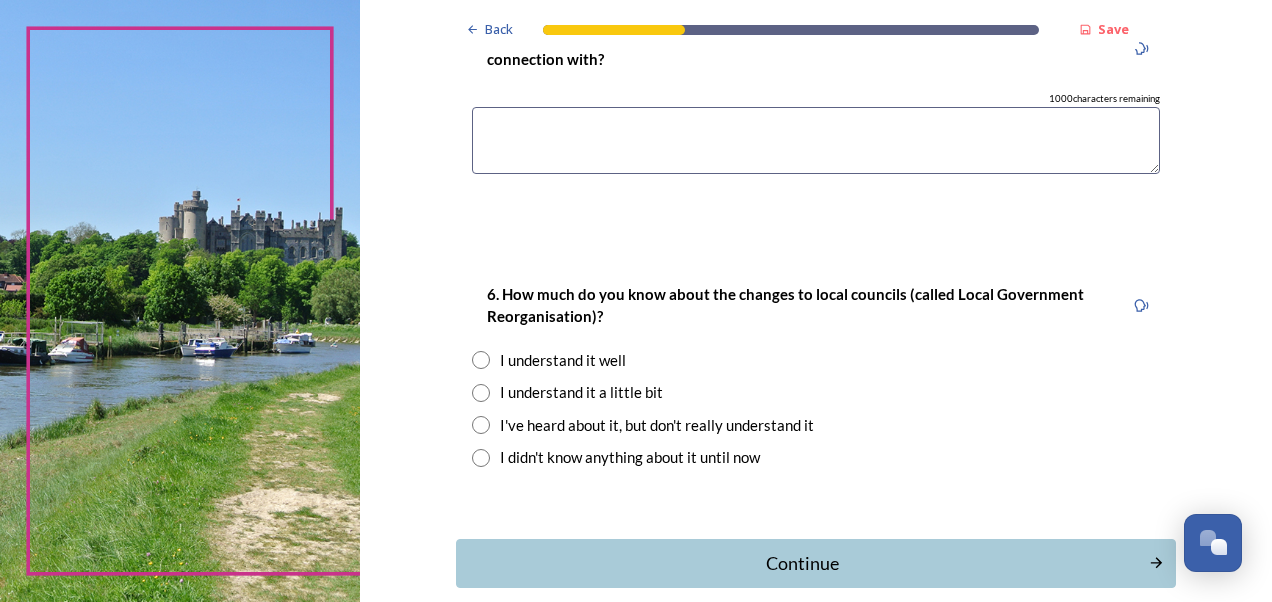 scroll, scrollTop: 1900, scrollLeft: 0, axis: vertical 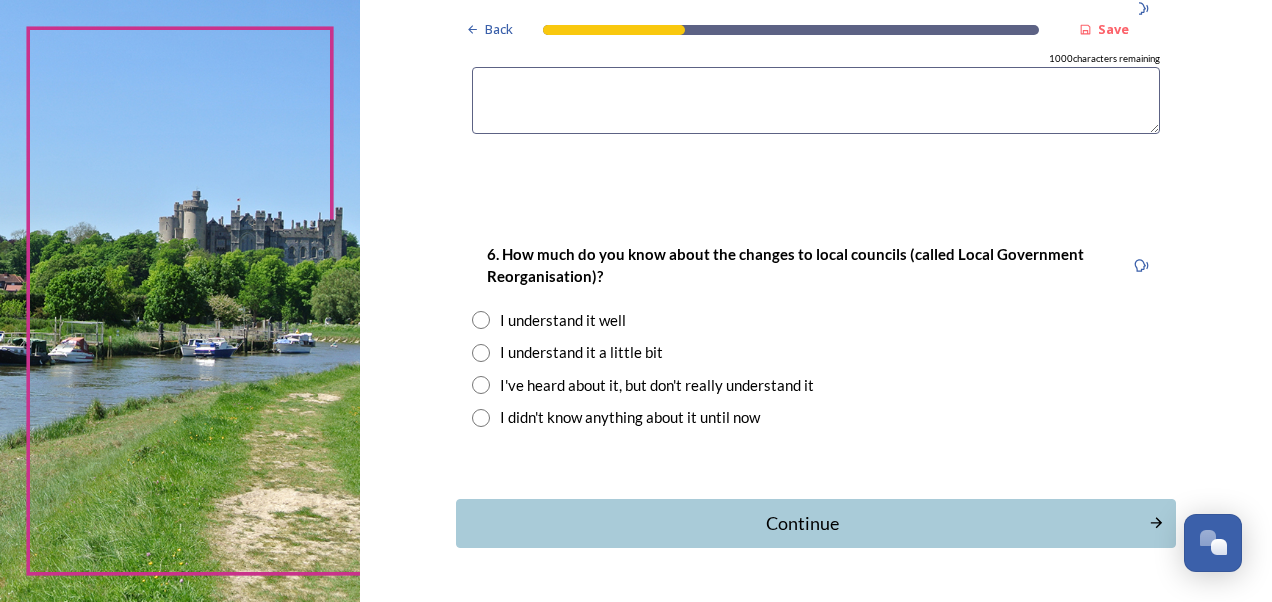 click at bounding box center (481, 353) 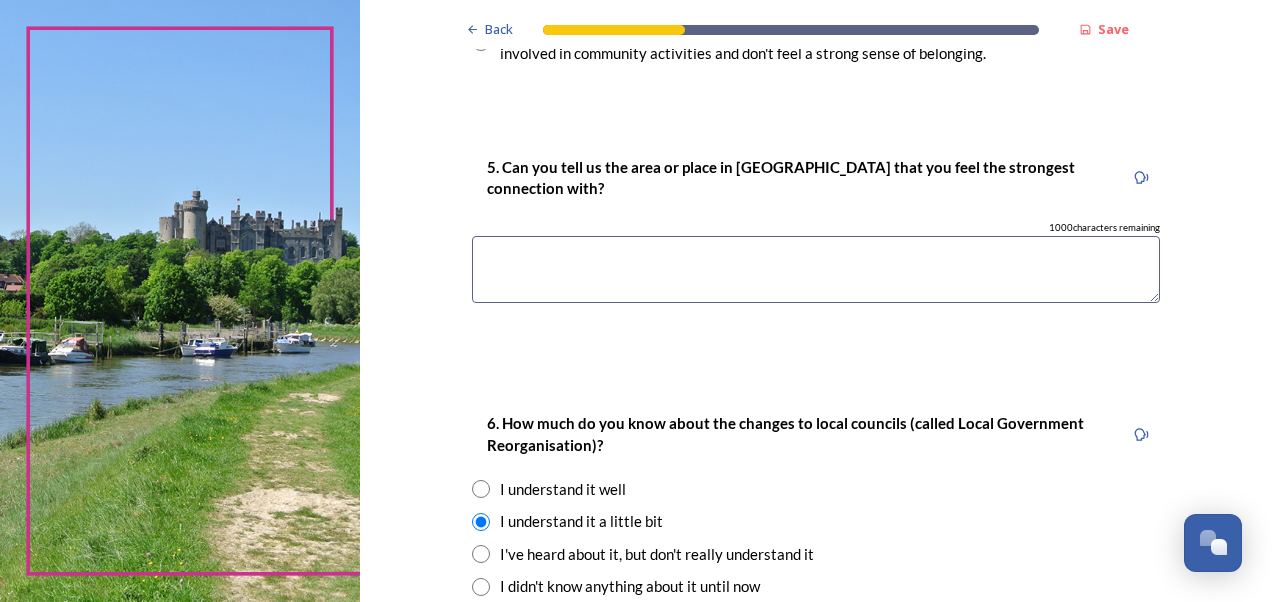 scroll, scrollTop: 1651, scrollLeft: 0, axis: vertical 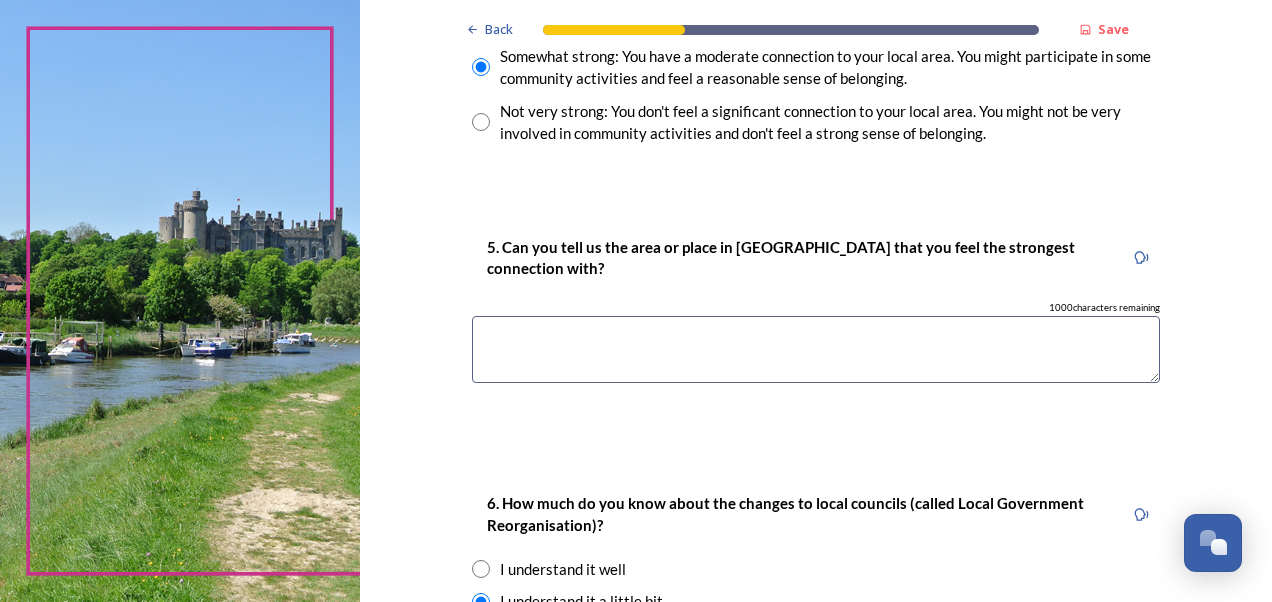 click at bounding box center (816, 349) 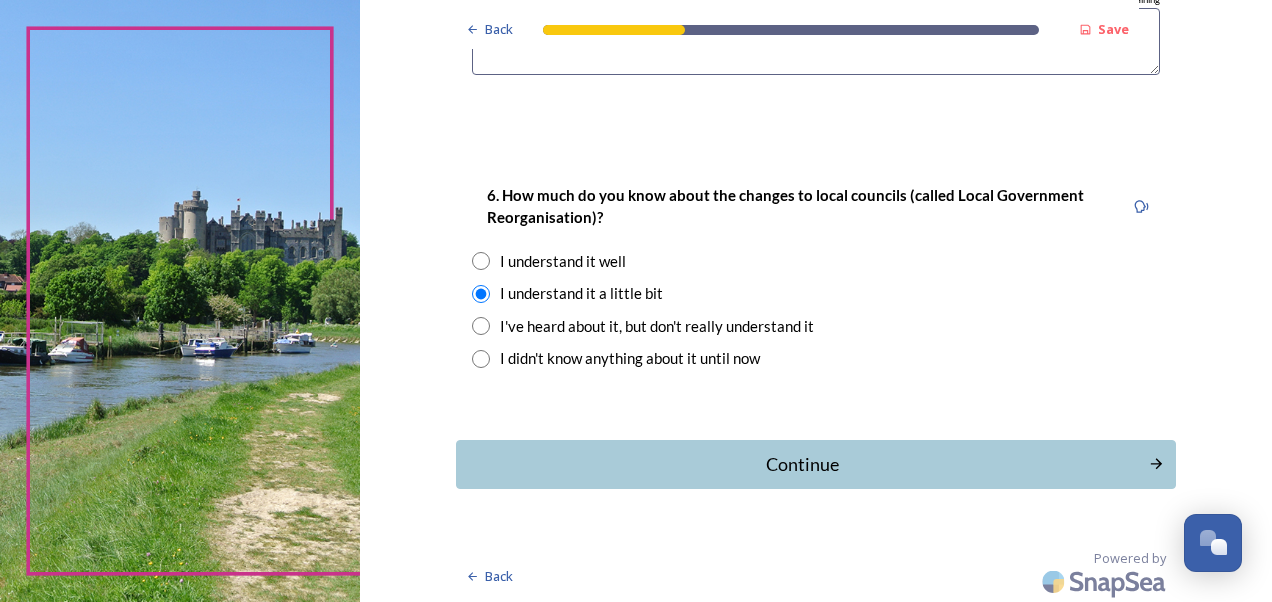 scroll, scrollTop: 1960, scrollLeft: 0, axis: vertical 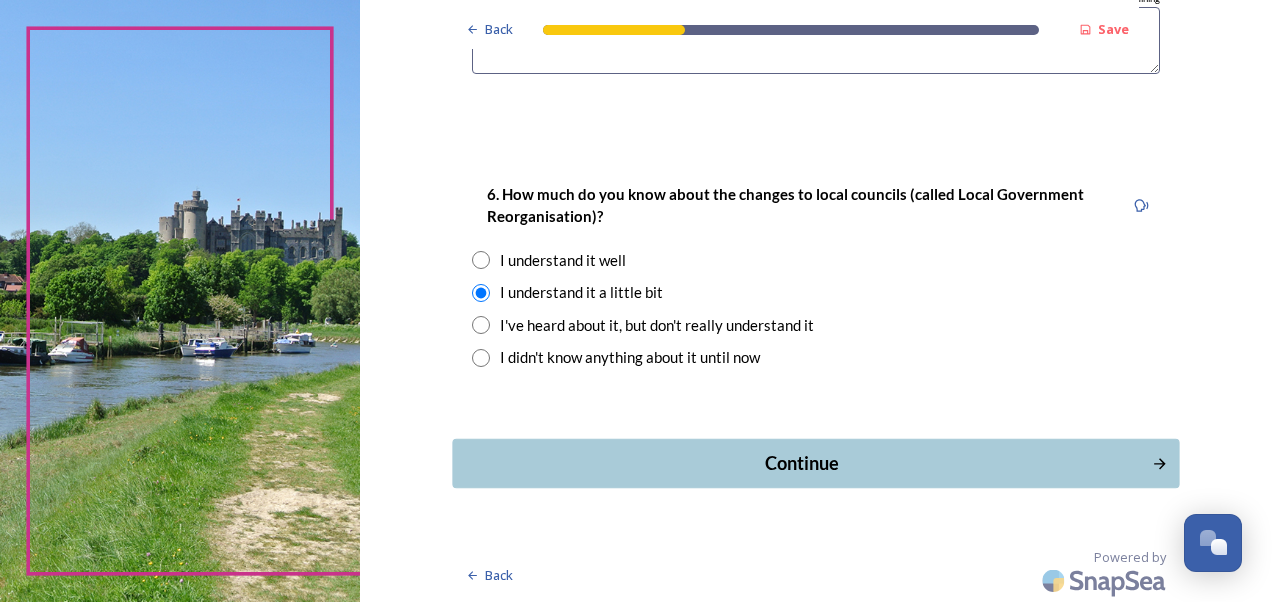 type on "Chichester" 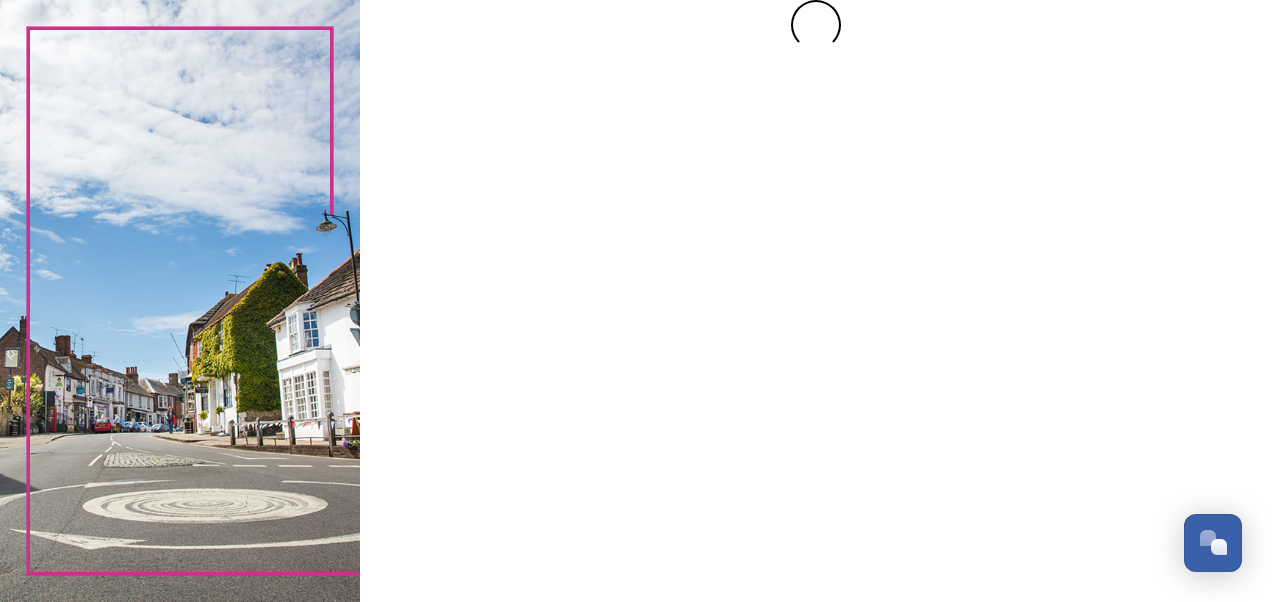scroll, scrollTop: 0, scrollLeft: 0, axis: both 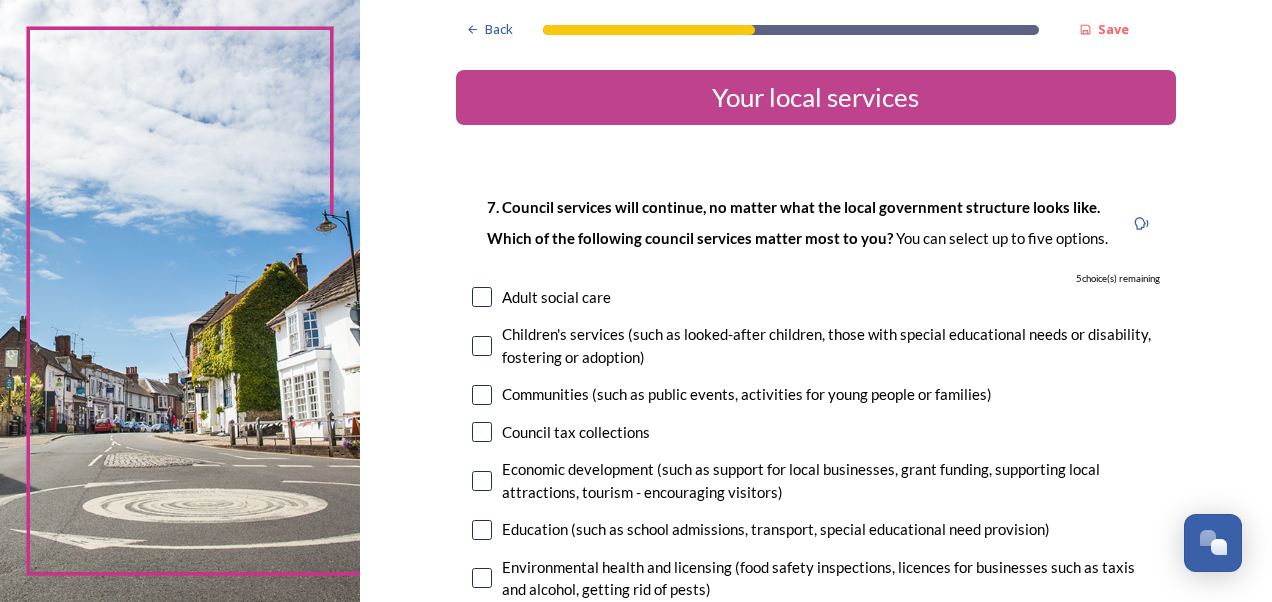 click at bounding box center (482, 297) 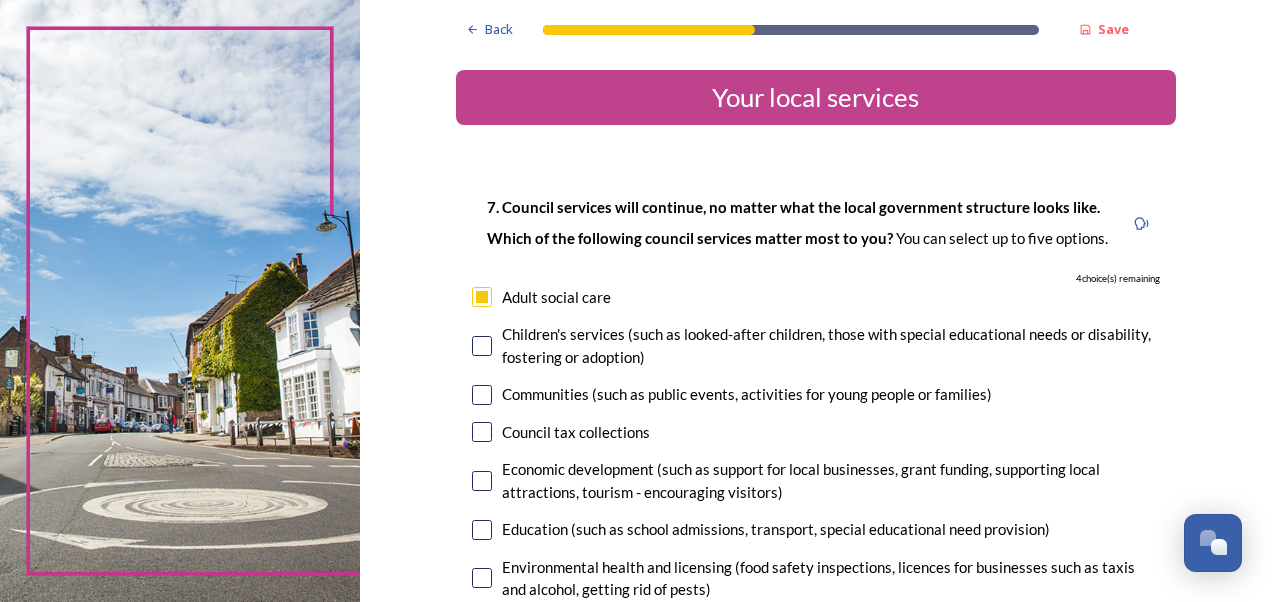 click at bounding box center [482, 346] 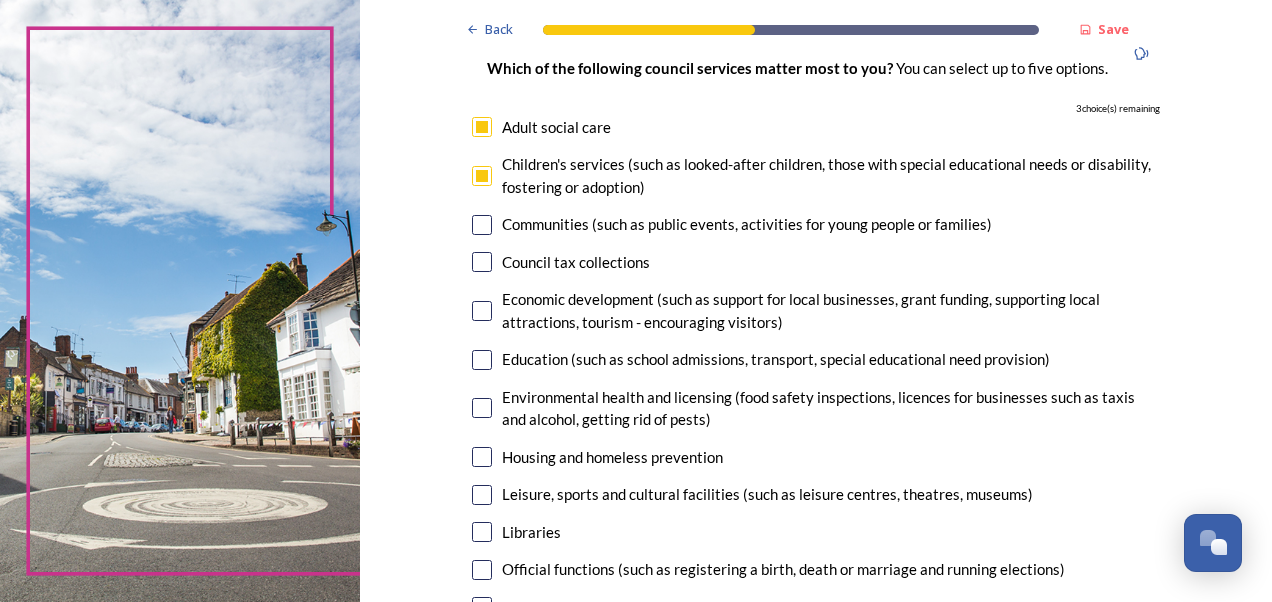 scroll, scrollTop: 203, scrollLeft: 0, axis: vertical 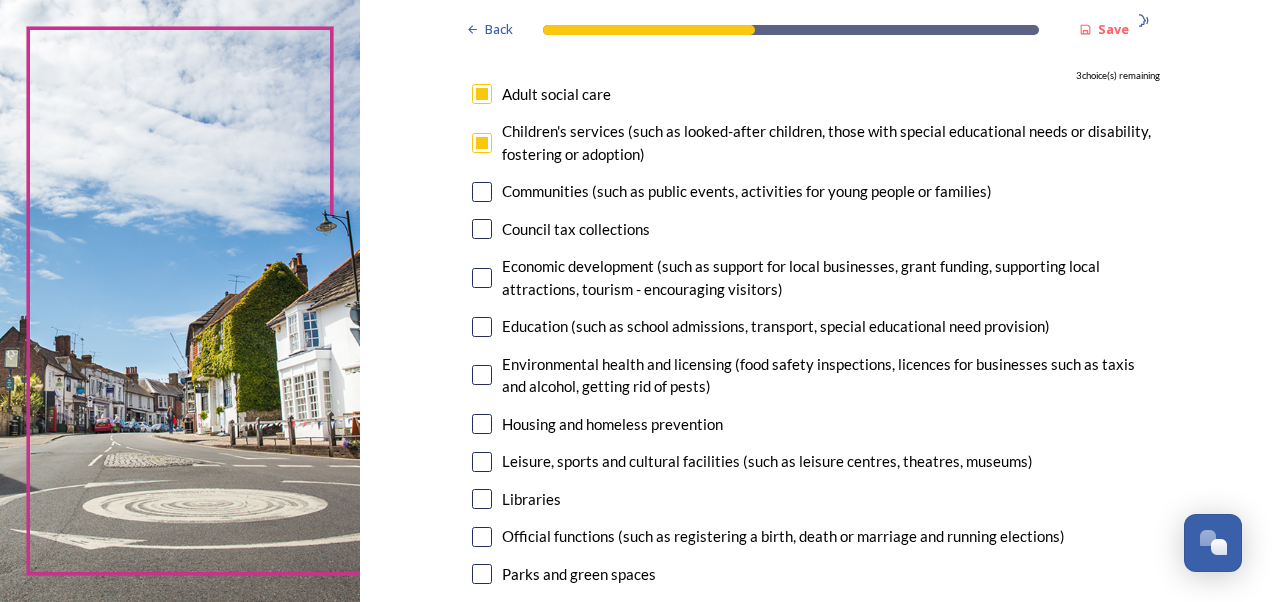 click on "Education (such as school admissions, transport, special educational need provision)" at bounding box center [816, 326] 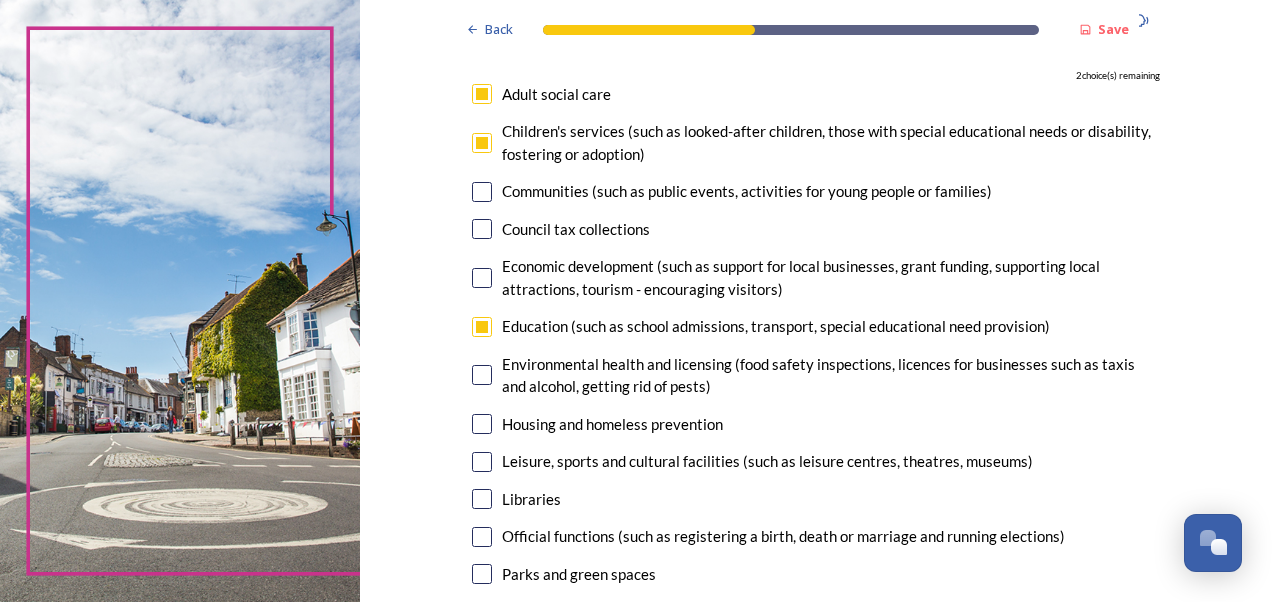 click at bounding box center [482, 424] 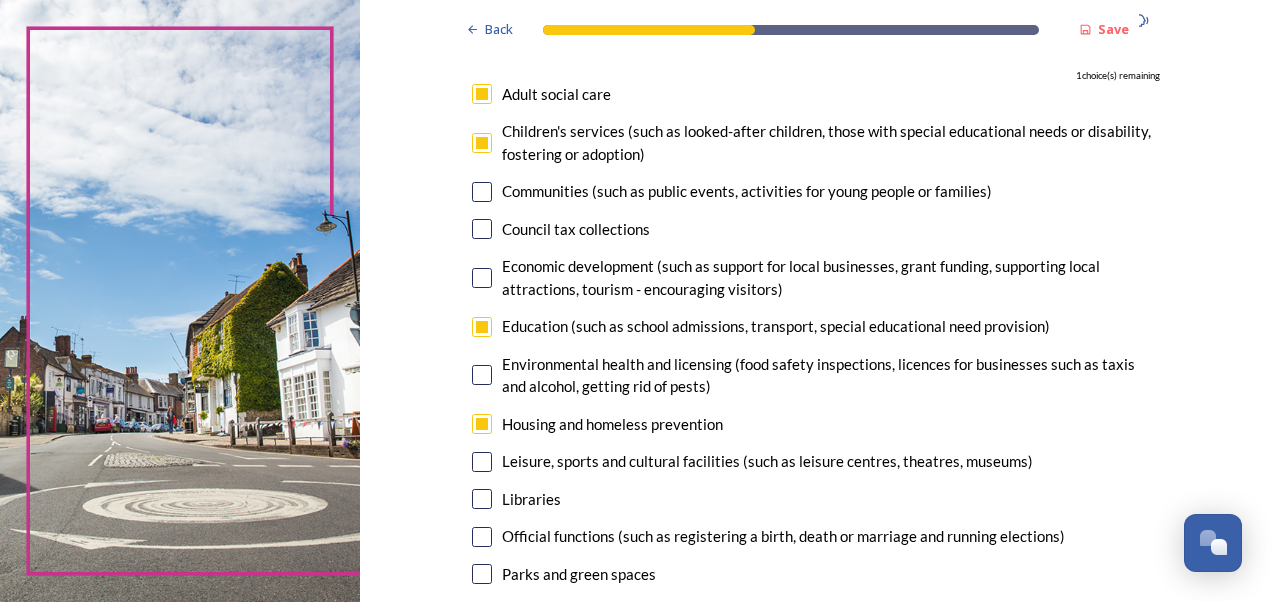 click at bounding box center [482, 499] 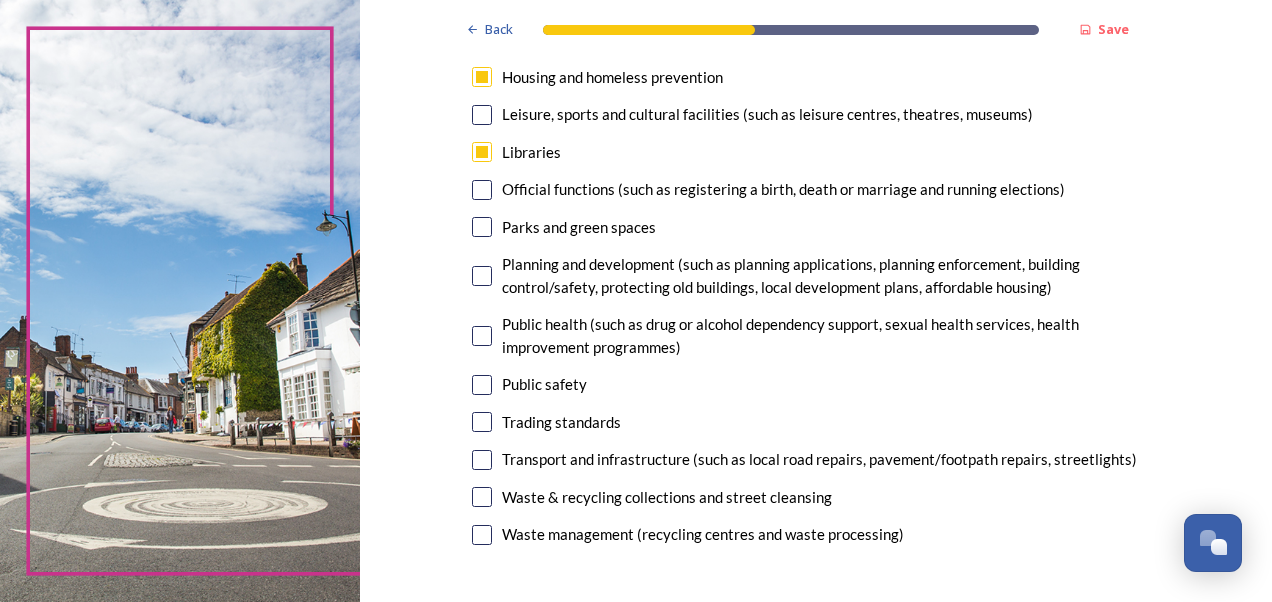 scroll, scrollTop: 552, scrollLeft: 0, axis: vertical 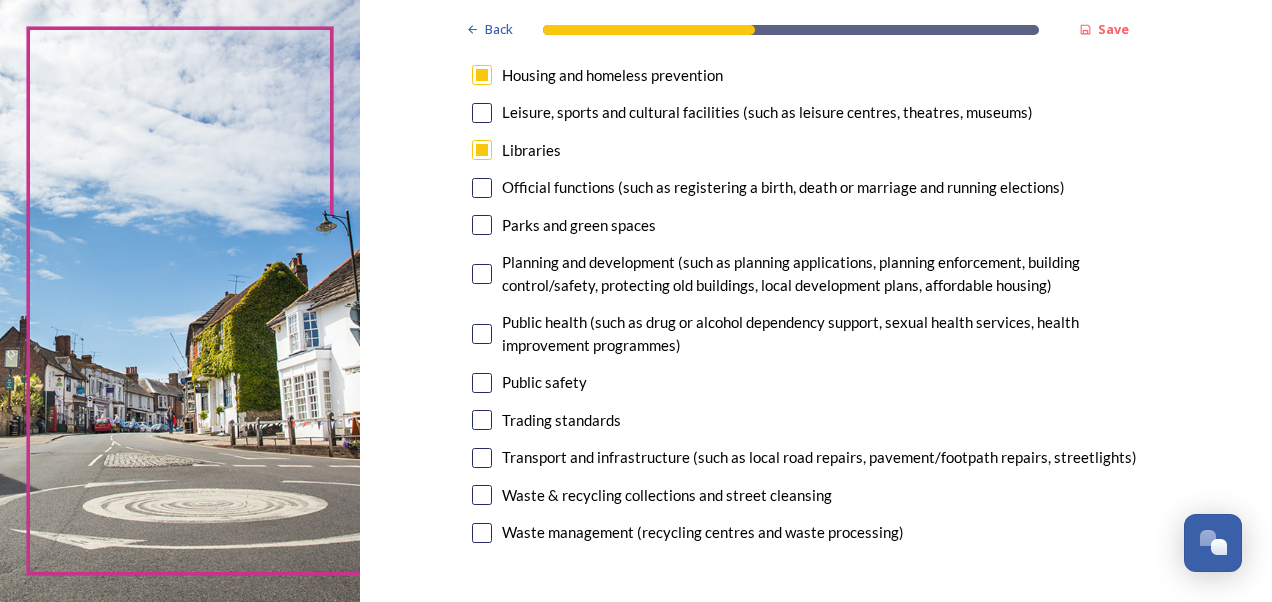 click at bounding box center [482, 458] 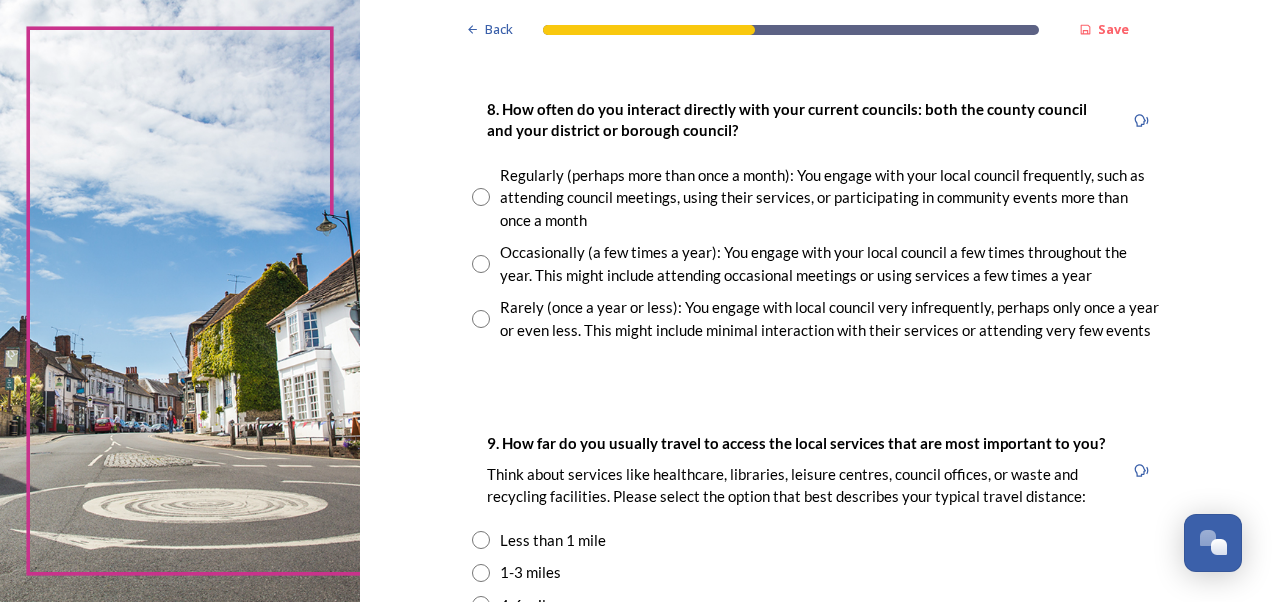 scroll, scrollTop: 1088, scrollLeft: 0, axis: vertical 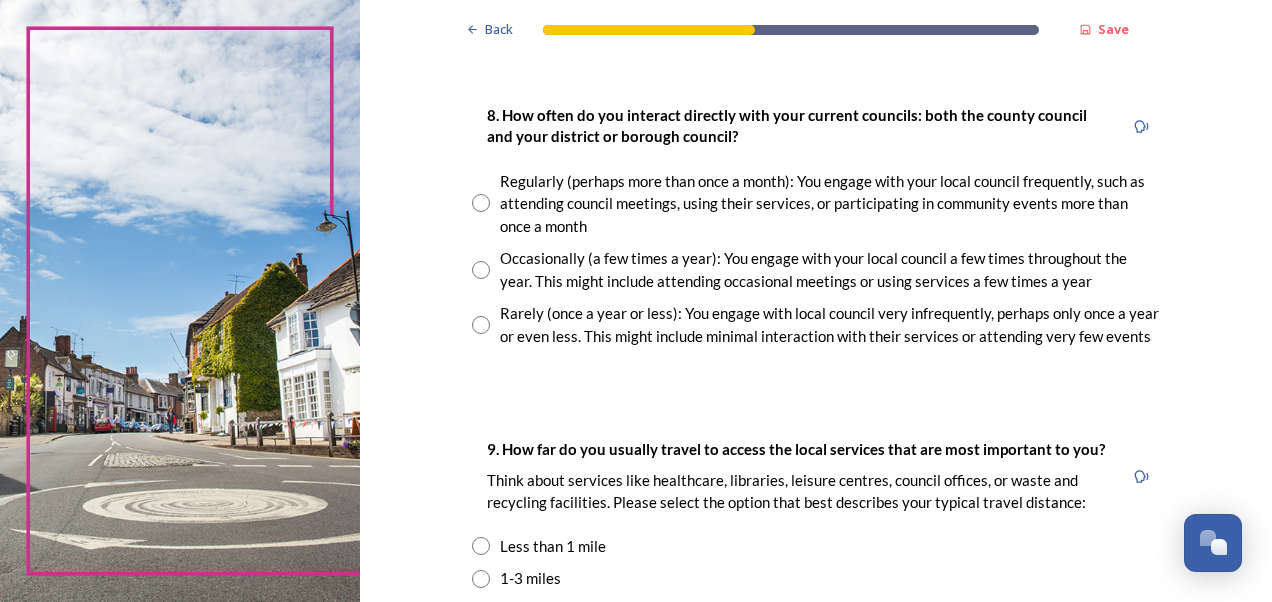 click at bounding box center [481, 325] 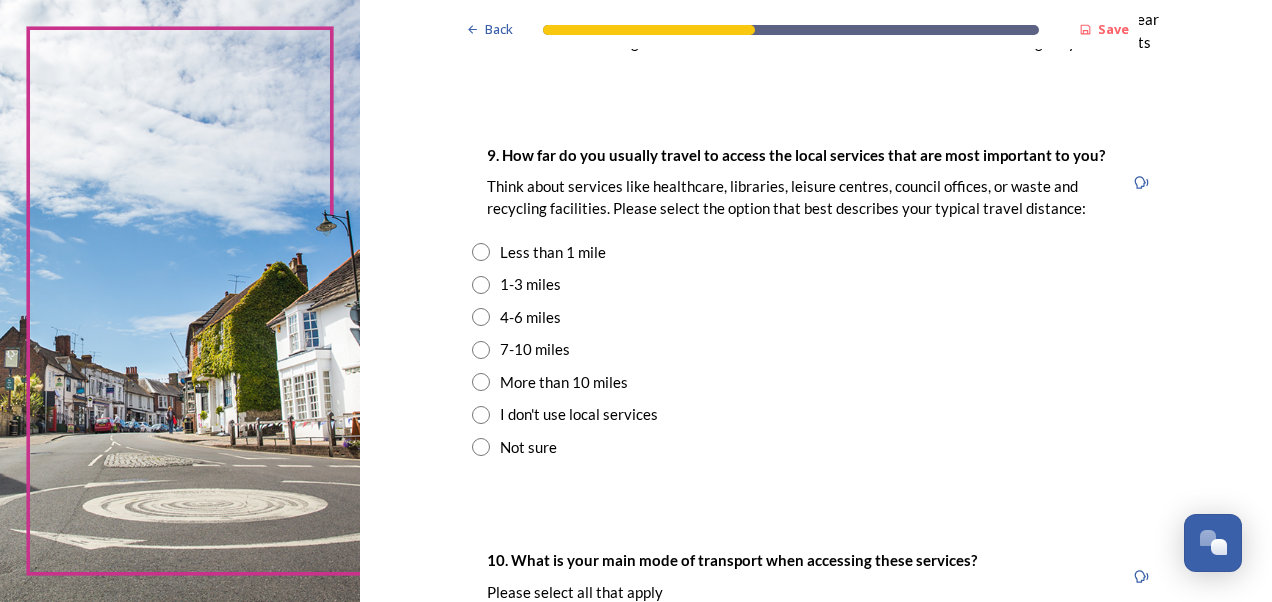 scroll, scrollTop: 1385, scrollLeft: 0, axis: vertical 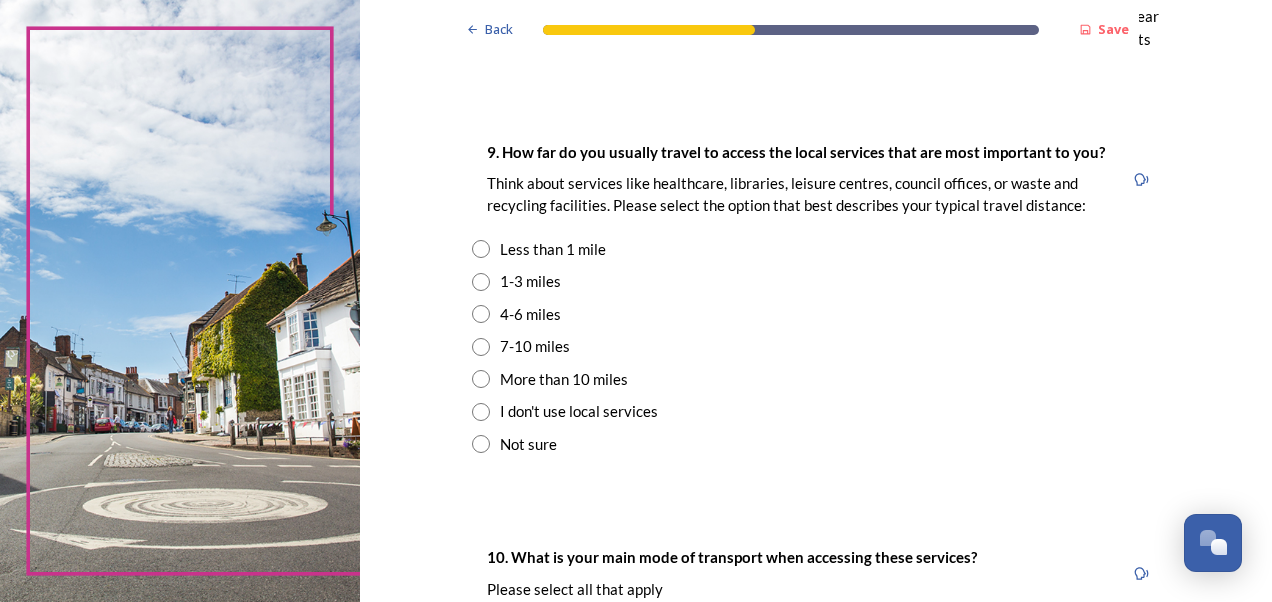 click at bounding box center (481, 347) 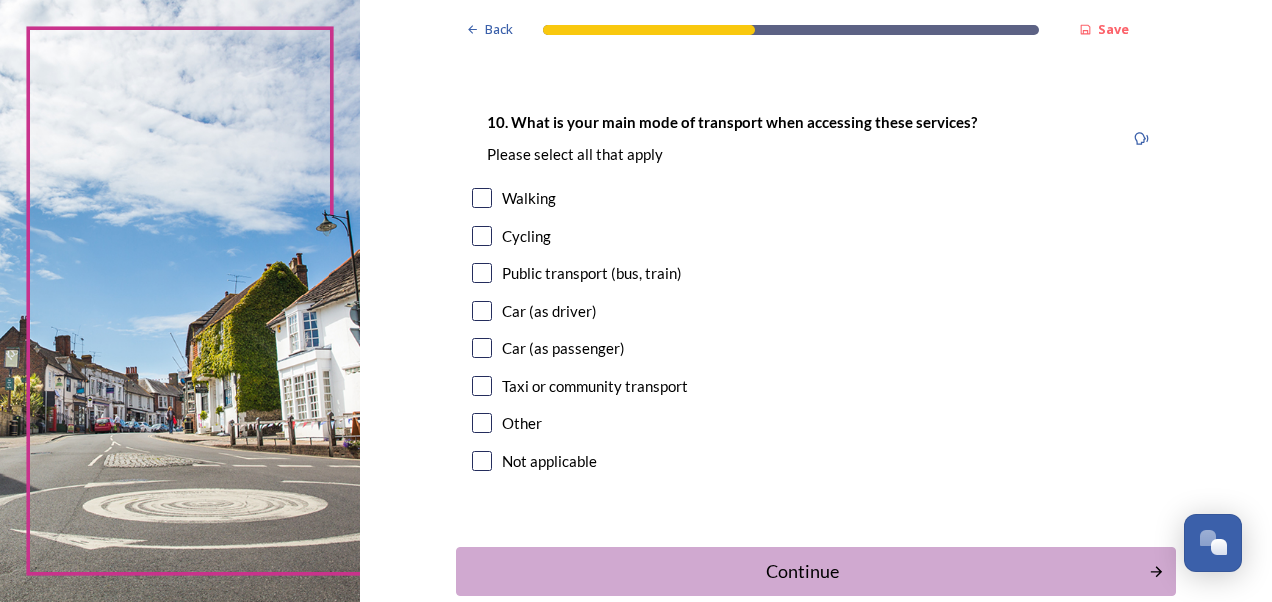 scroll, scrollTop: 1822, scrollLeft: 0, axis: vertical 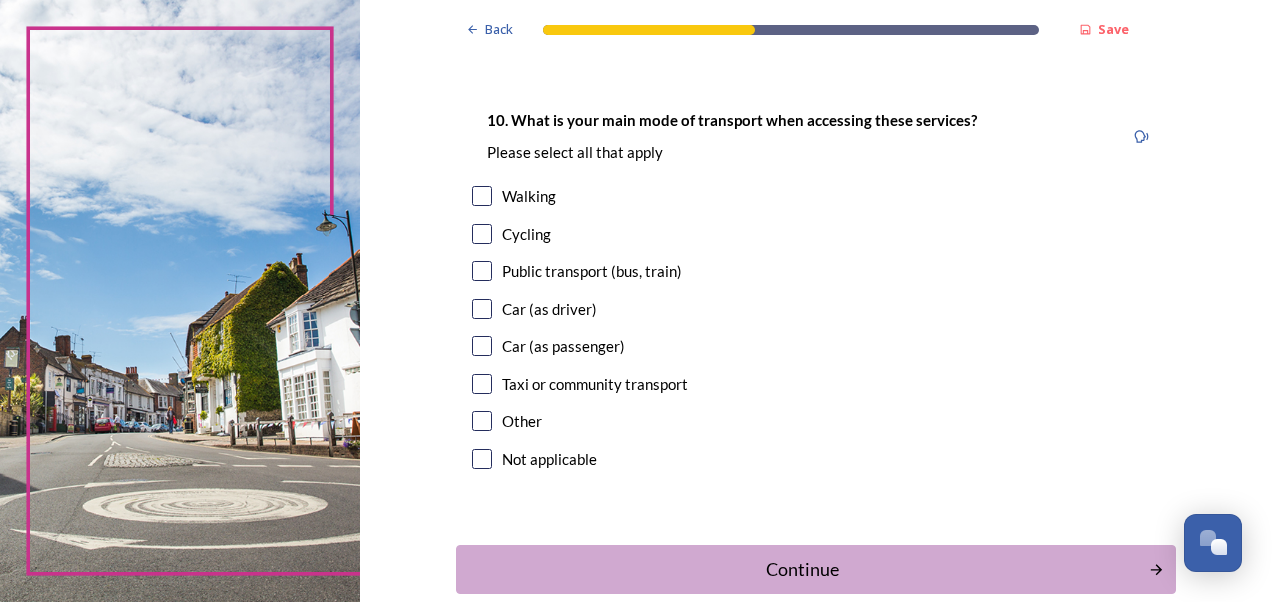 click at bounding box center [482, 196] 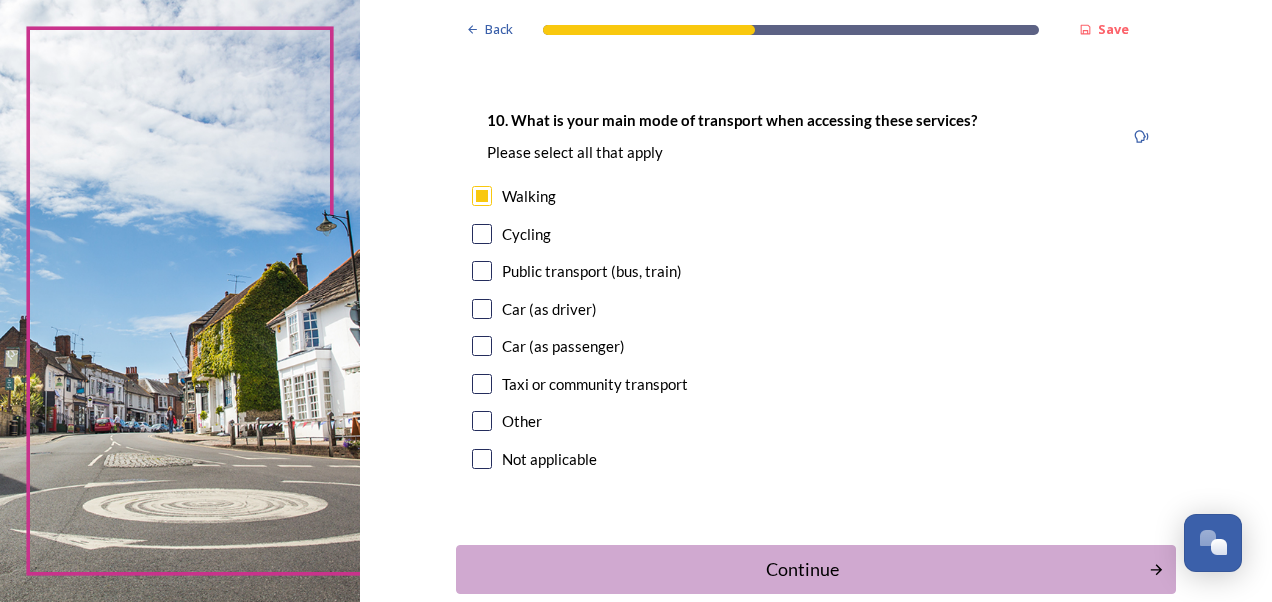 click at bounding box center [482, 346] 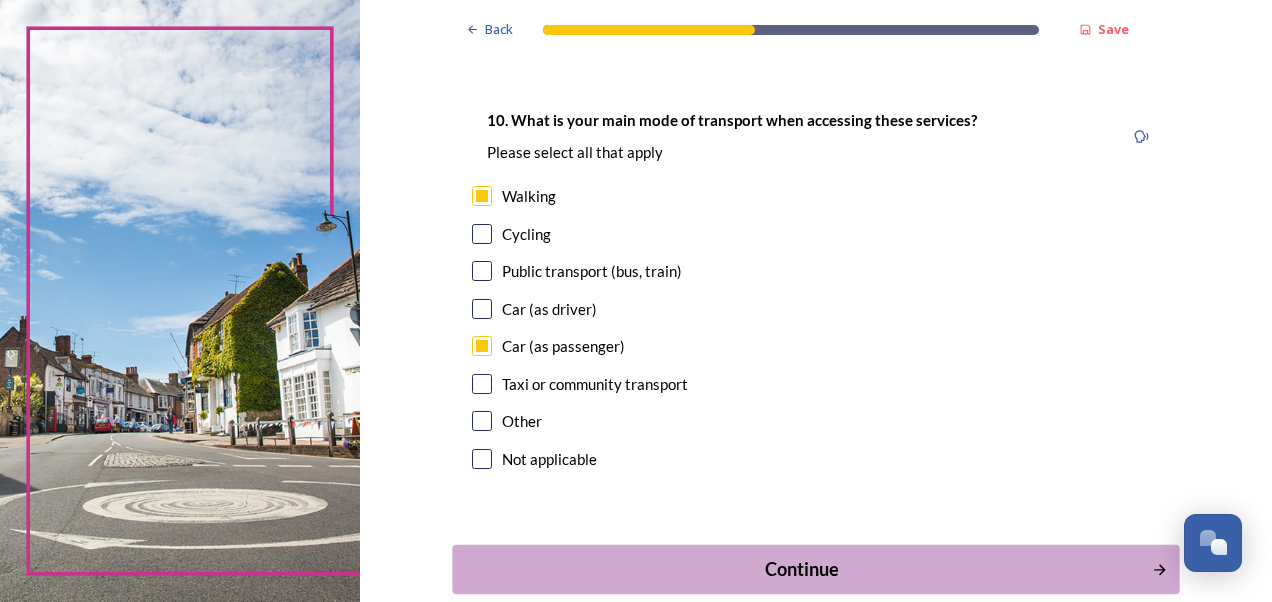 click on "Continue" at bounding box center (801, 569) 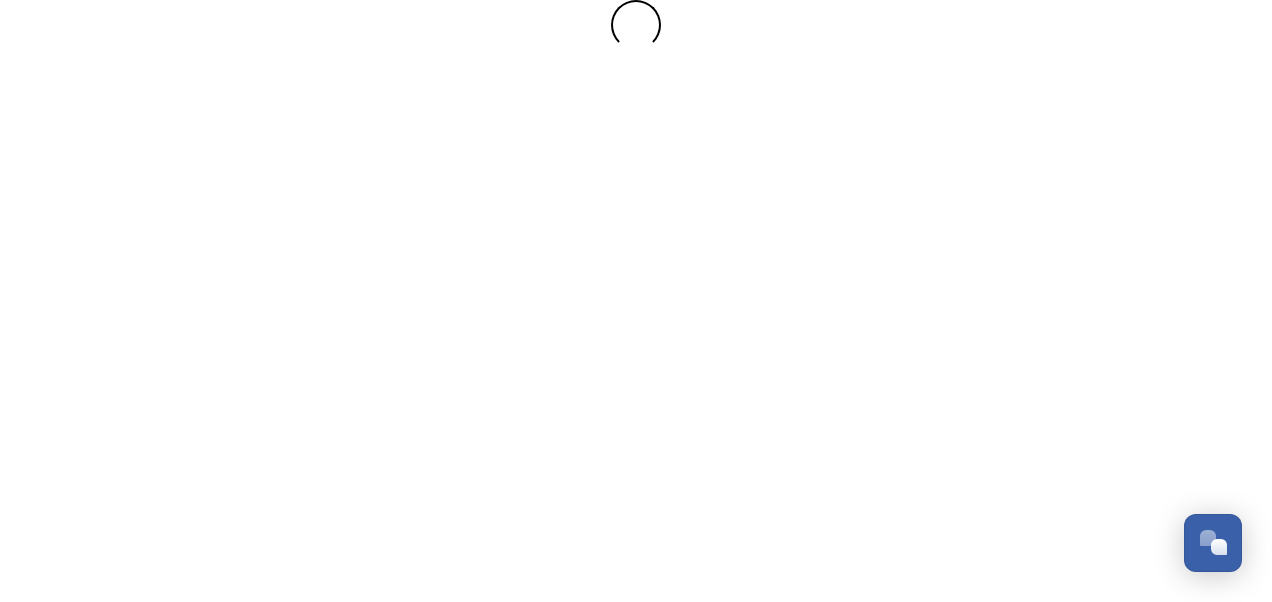 scroll, scrollTop: 0, scrollLeft: 0, axis: both 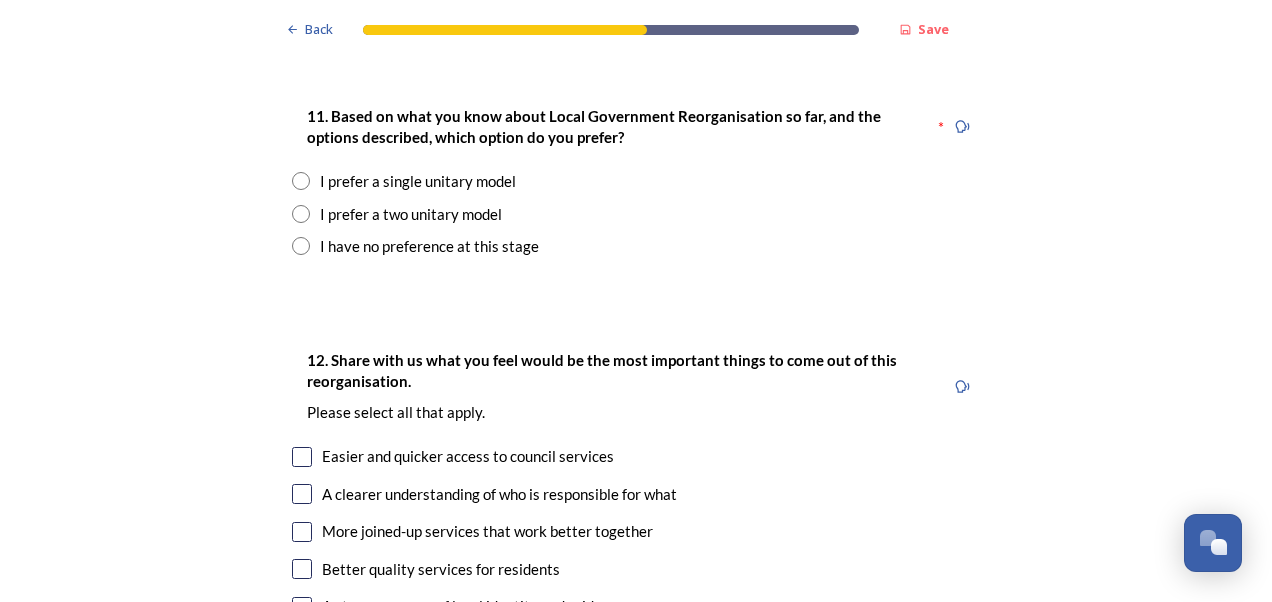 click at bounding box center [301, 181] 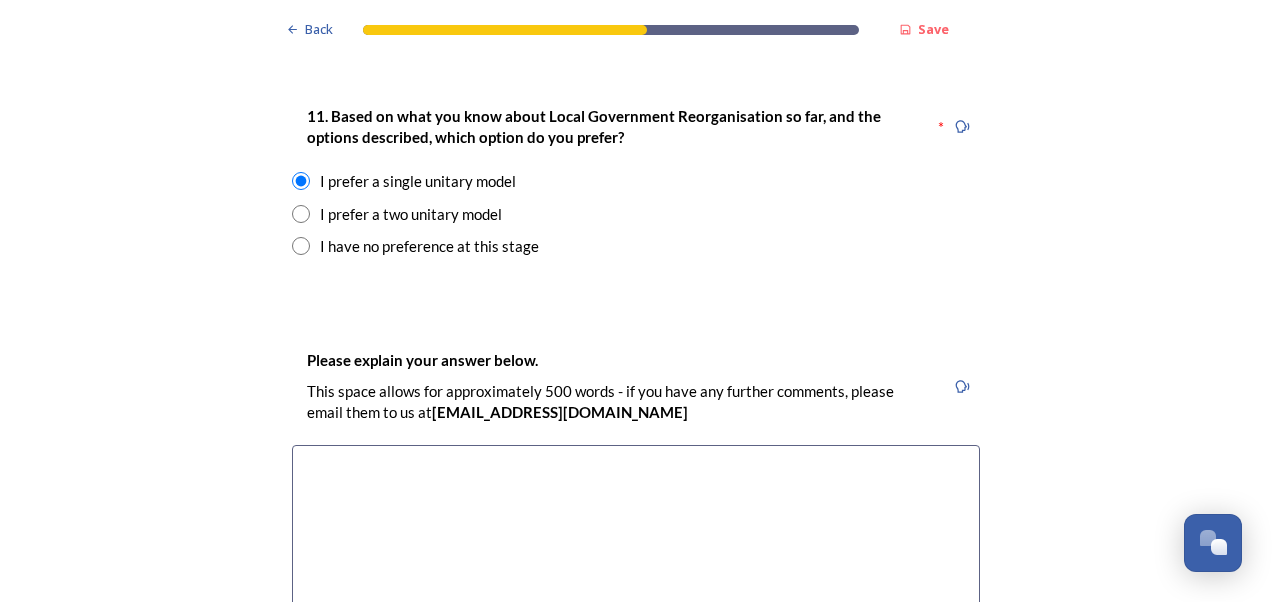 click at bounding box center [636, 557] 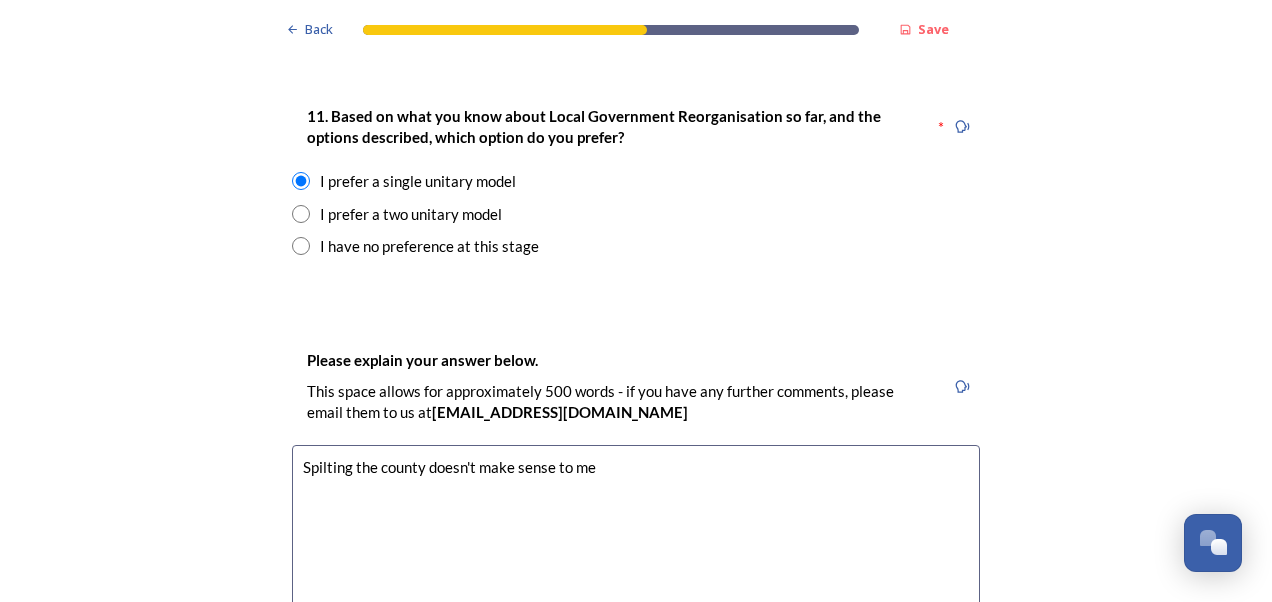 click on "Spilting the county doesn't make sense to me" at bounding box center [636, 557] 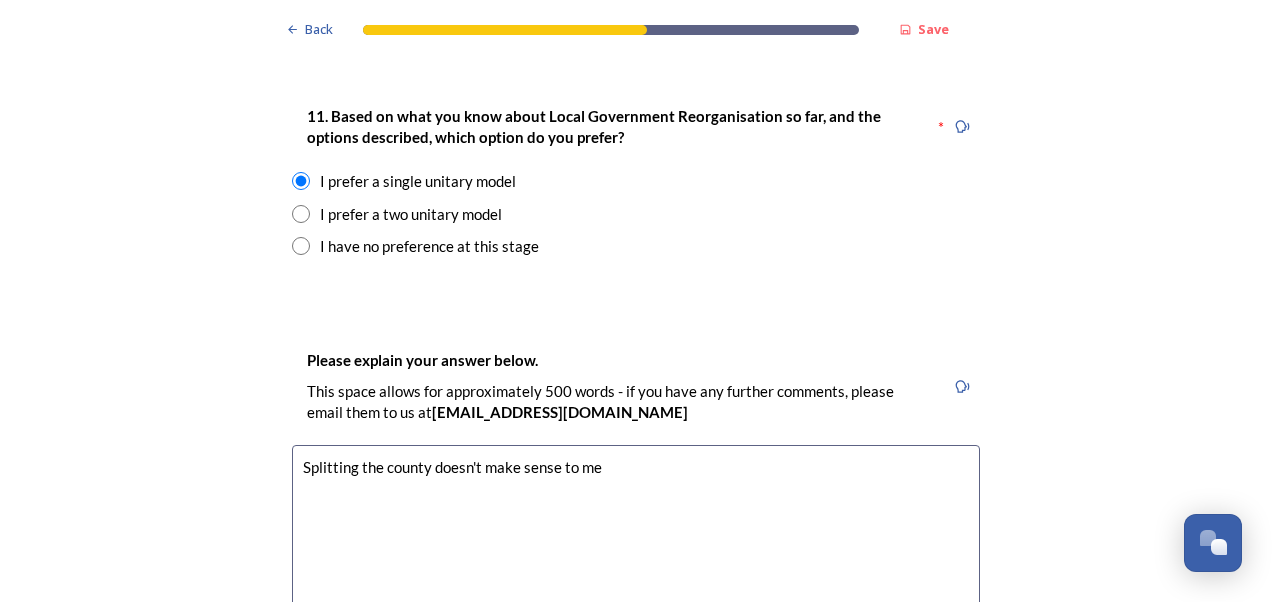 click on "Splitting the county doesn't make sense to me" at bounding box center (636, 557) 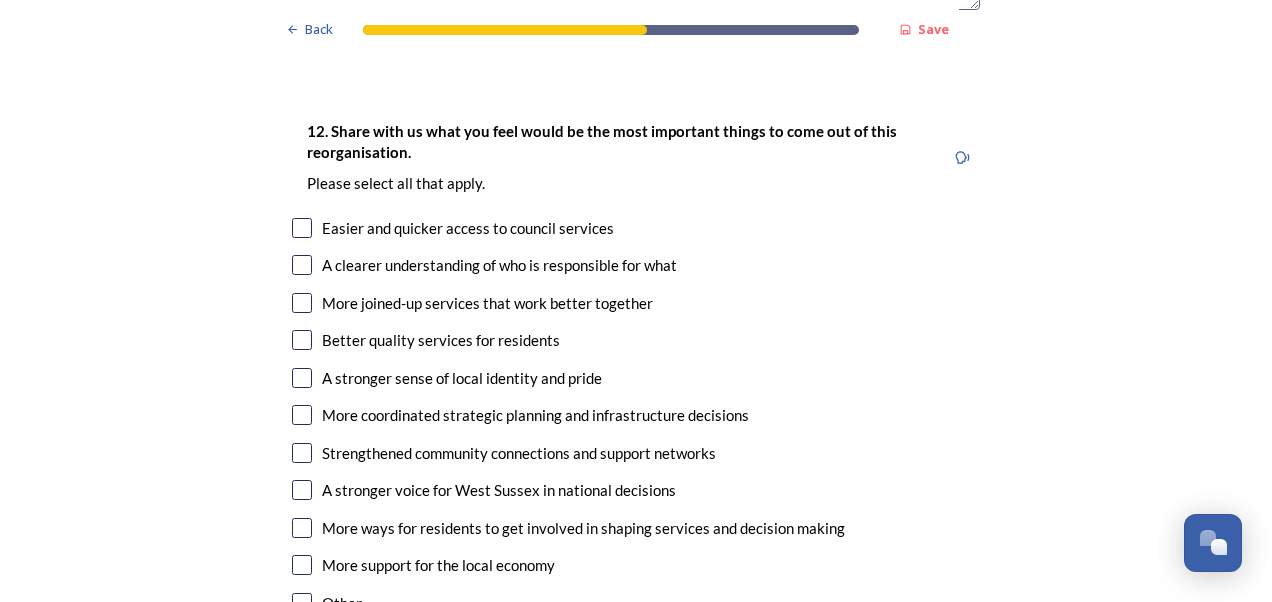 scroll, scrollTop: 3362, scrollLeft: 0, axis: vertical 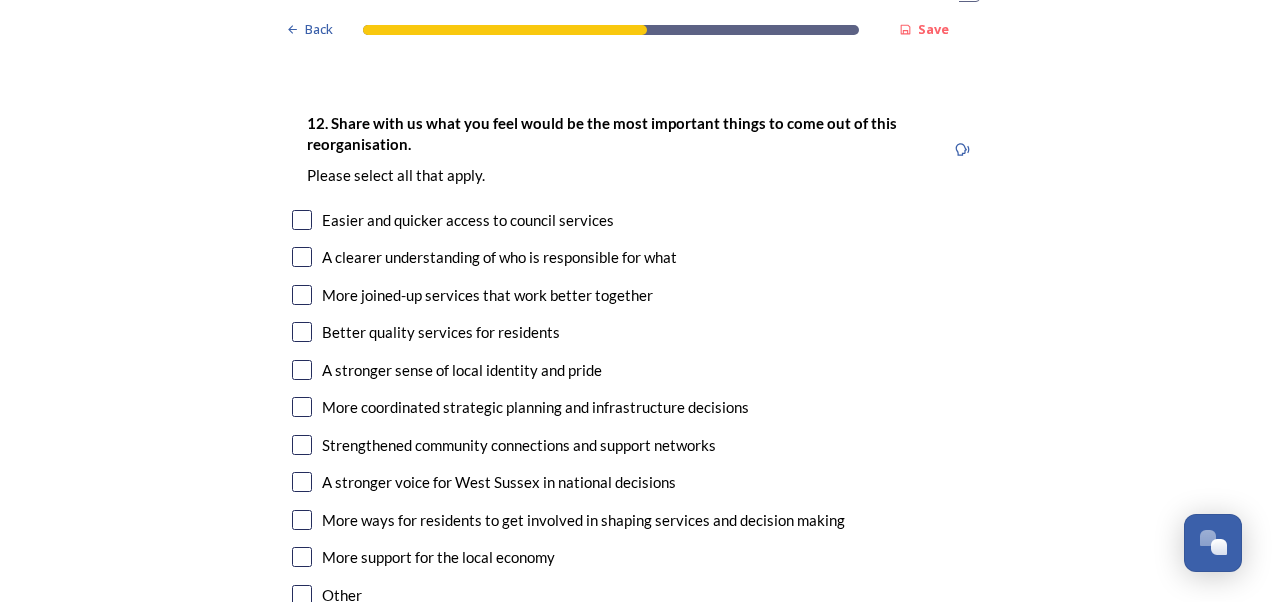 type on "Splitting the county doesn't make sense to me" 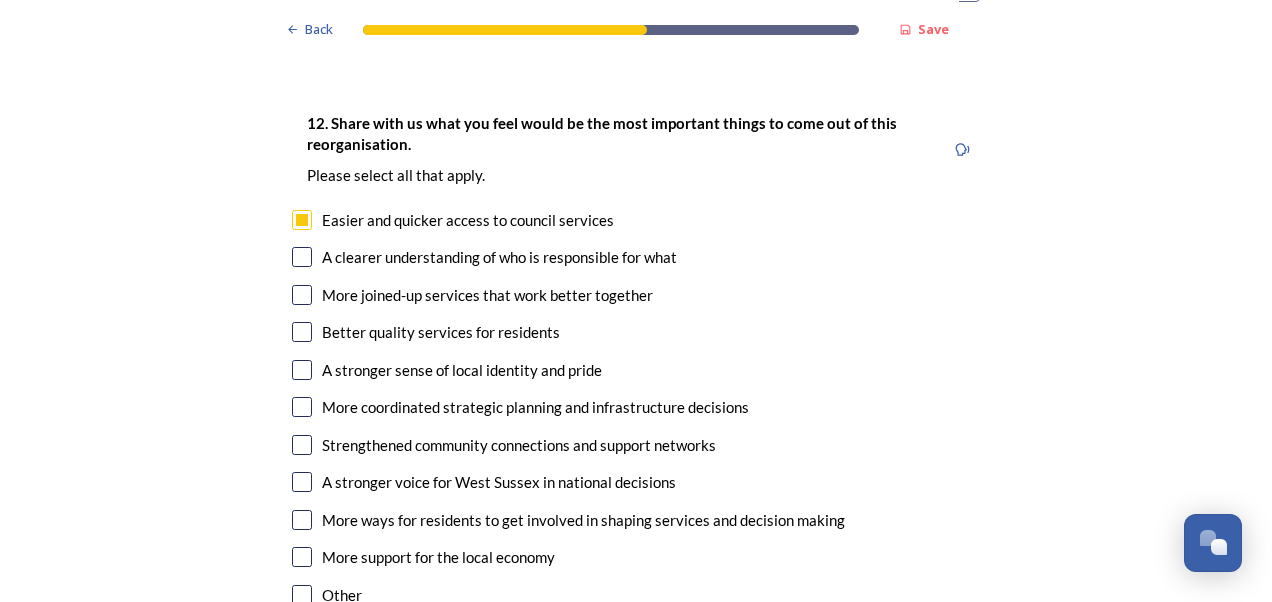click at bounding box center [302, 257] 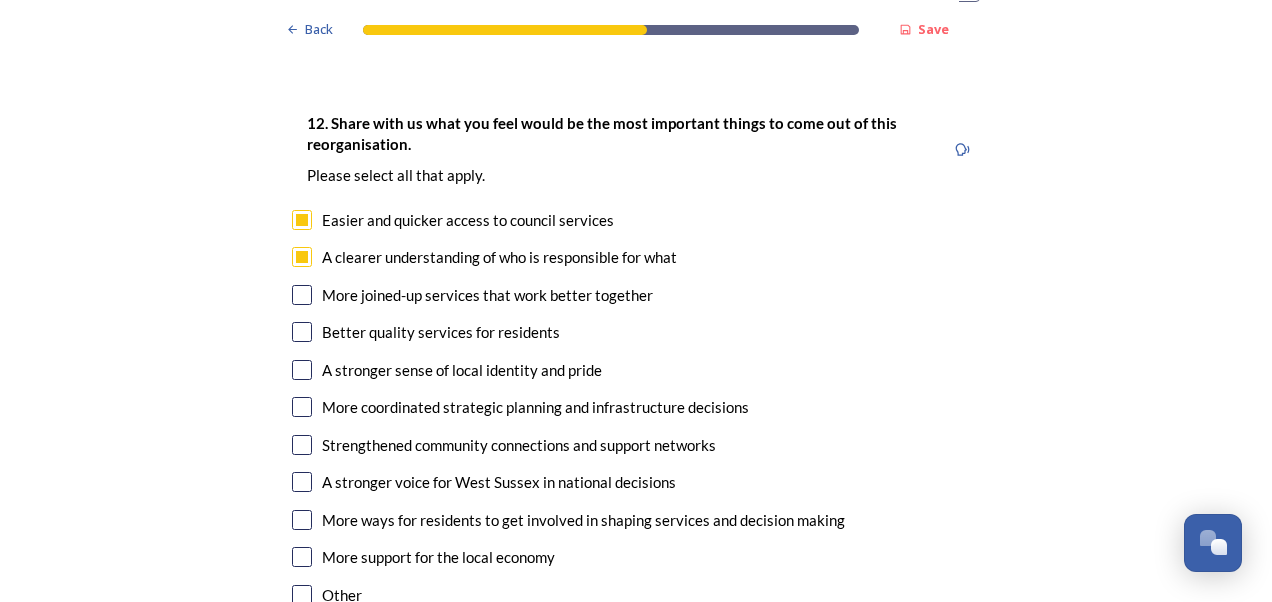 click at bounding box center [302, 295] 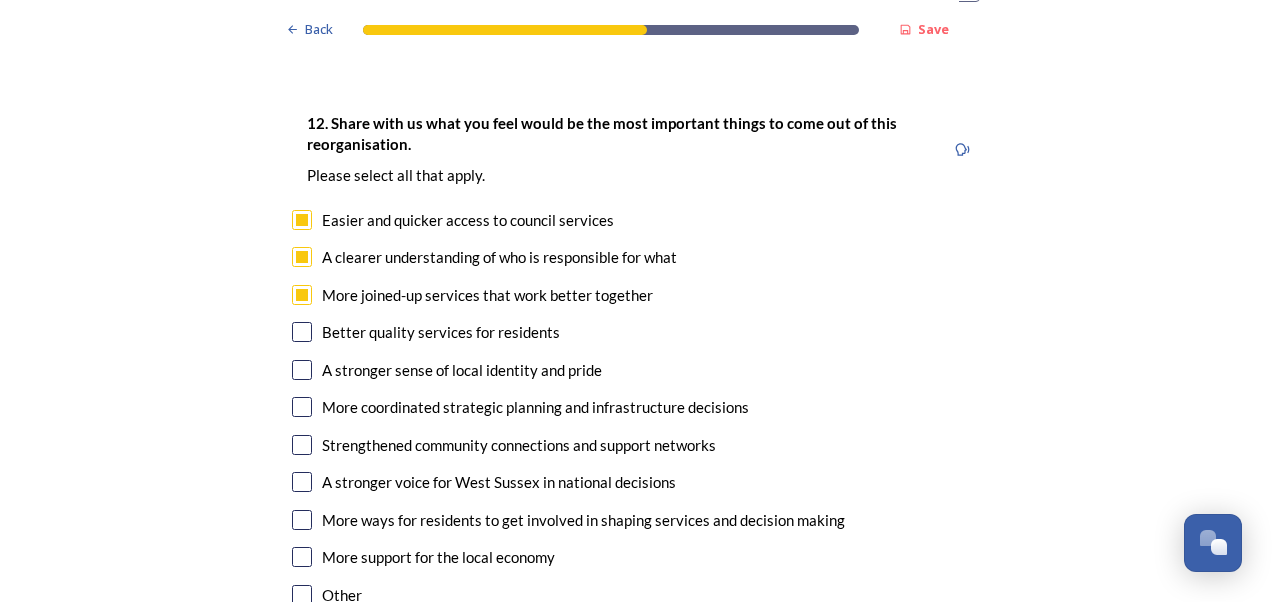 click at bounding box center (302, 332) 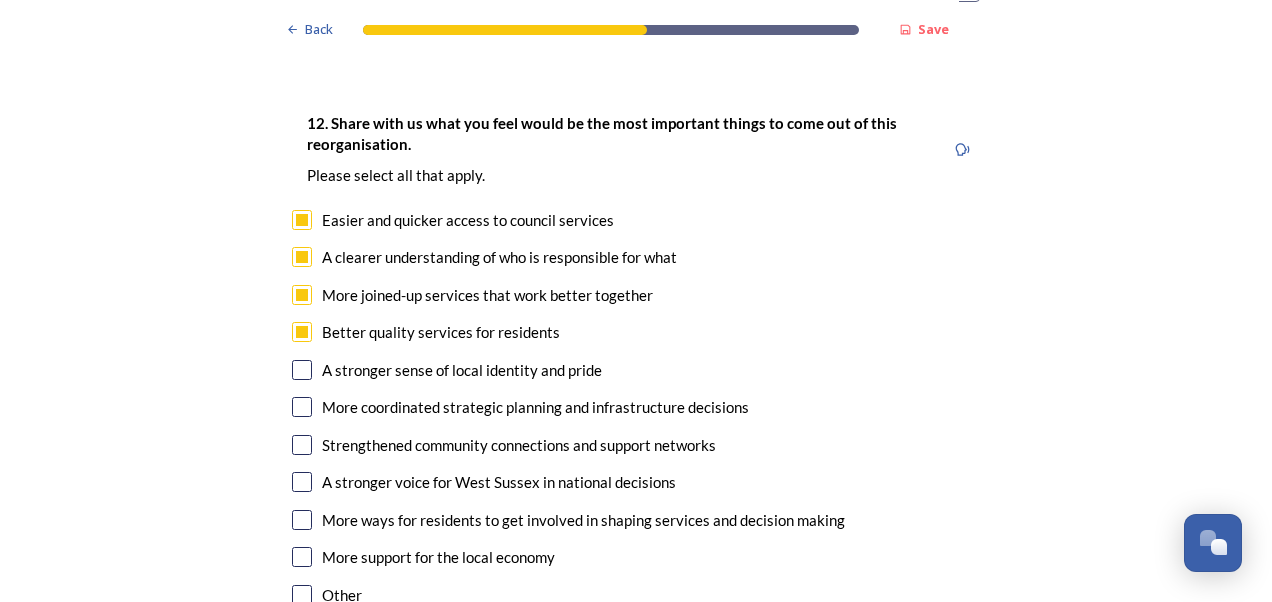 click at bounding box center [302, 370] 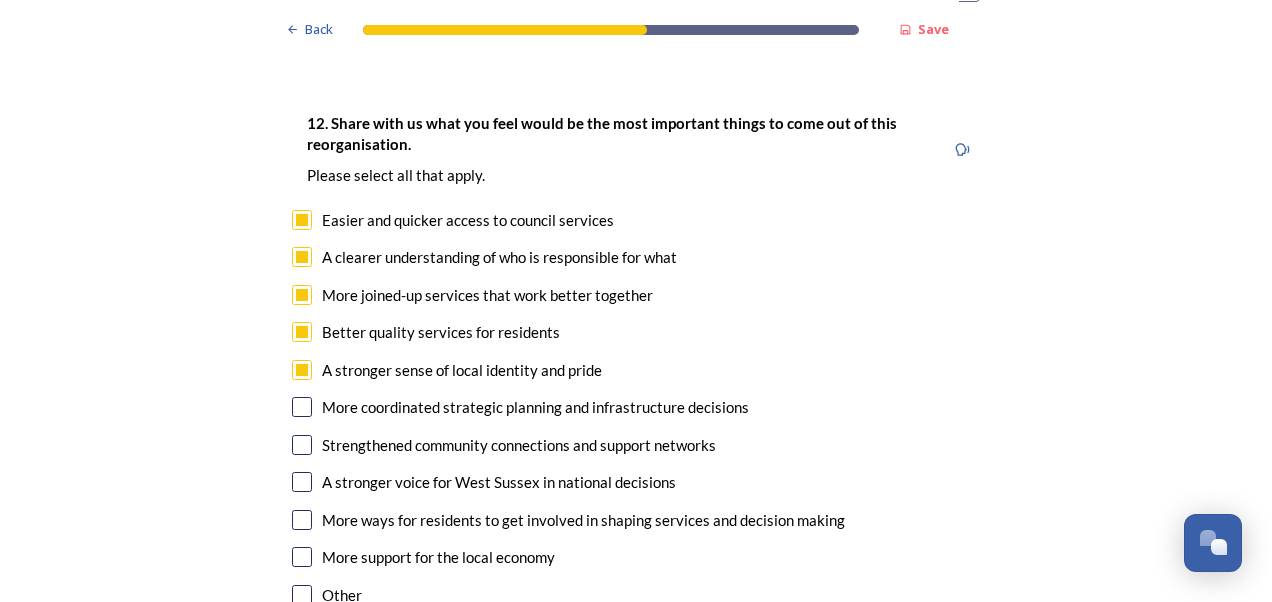 click at bounding box center (302, 407) 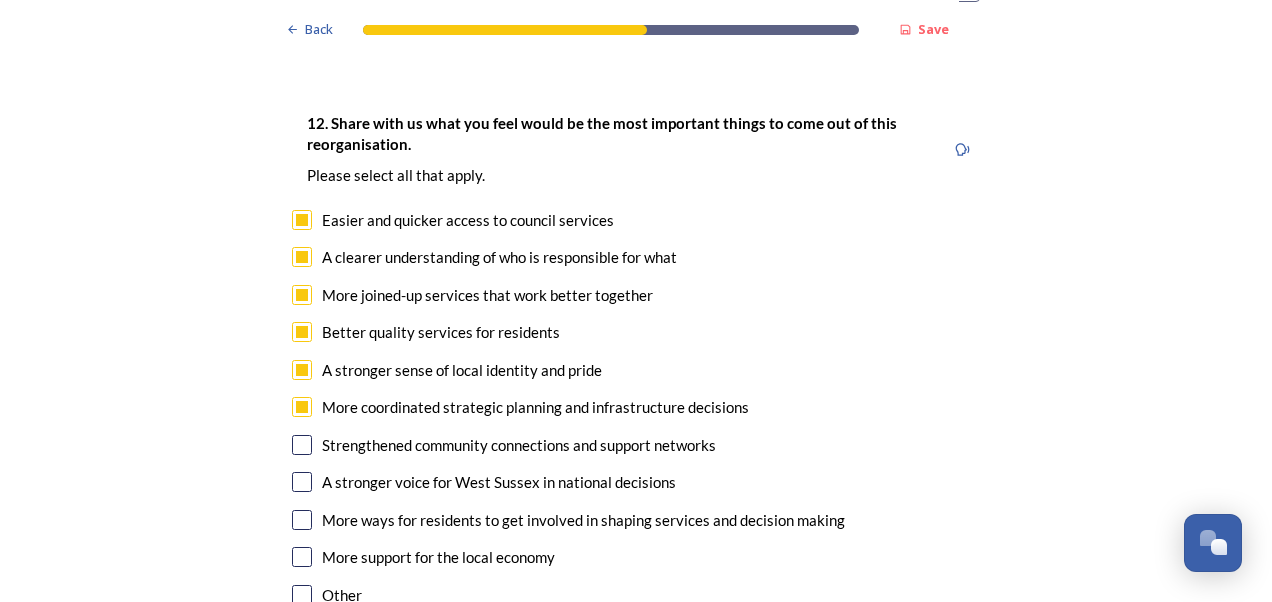 click at bounding box center (302, 445) 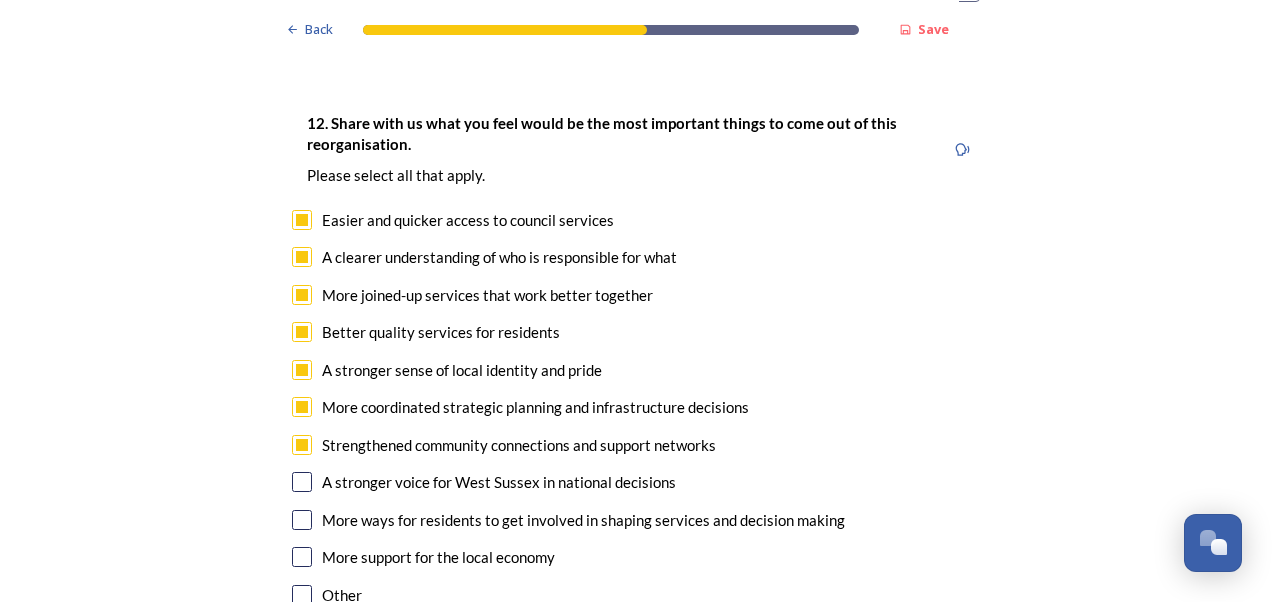 click at bounding box center [302, 482] 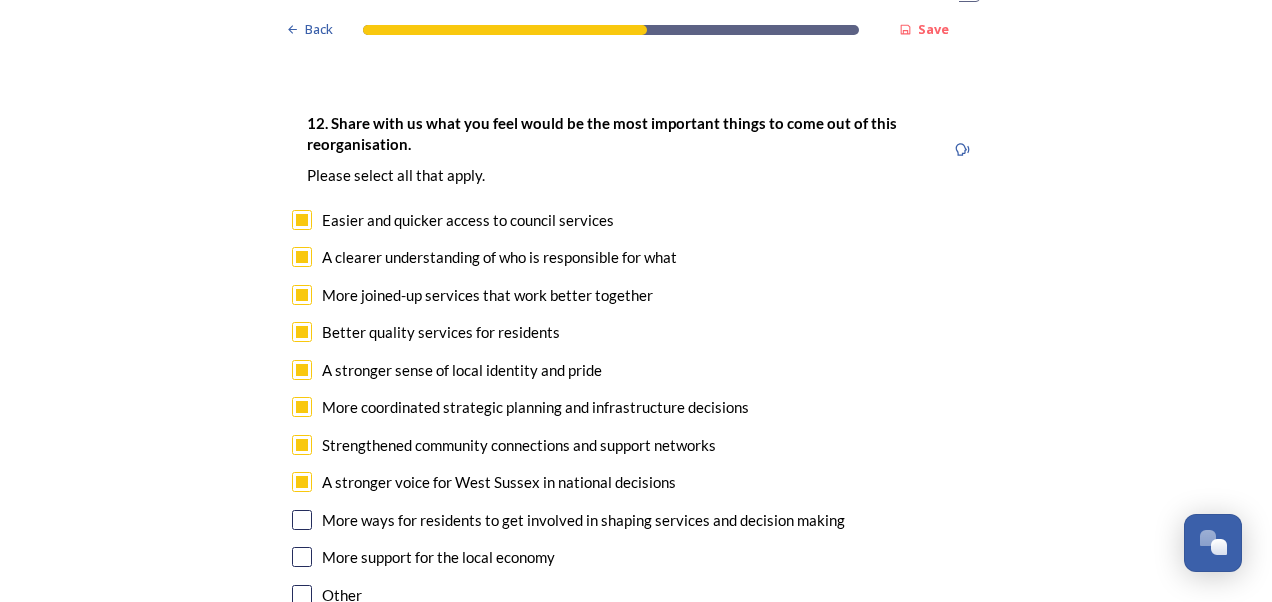 click at bounding box center (302, 520) 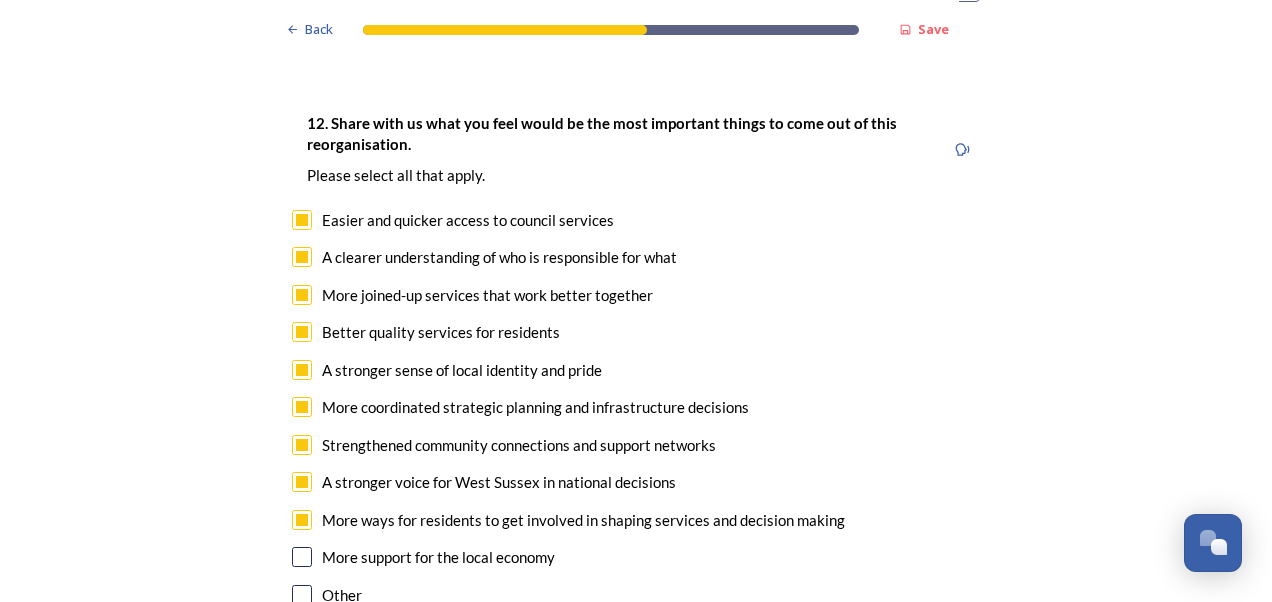 click at bounding box center [302, 557] 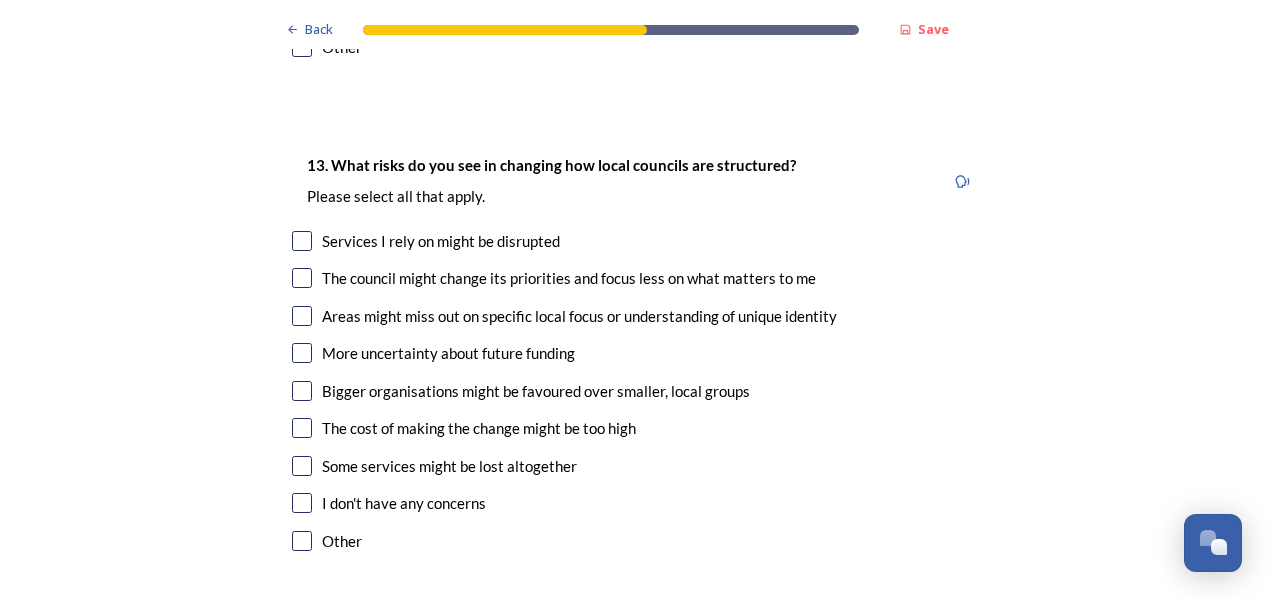 scroll, scrollTop: 3942, scrollLeft: 0, axis: vertical 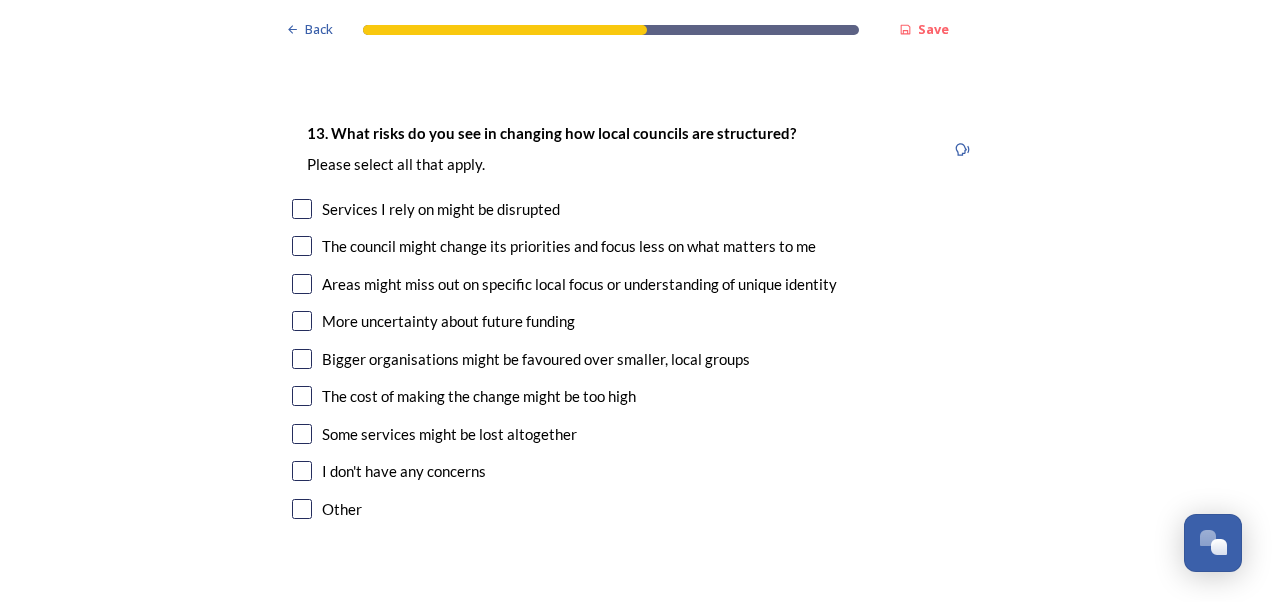 click at bounding box center [302, 209] 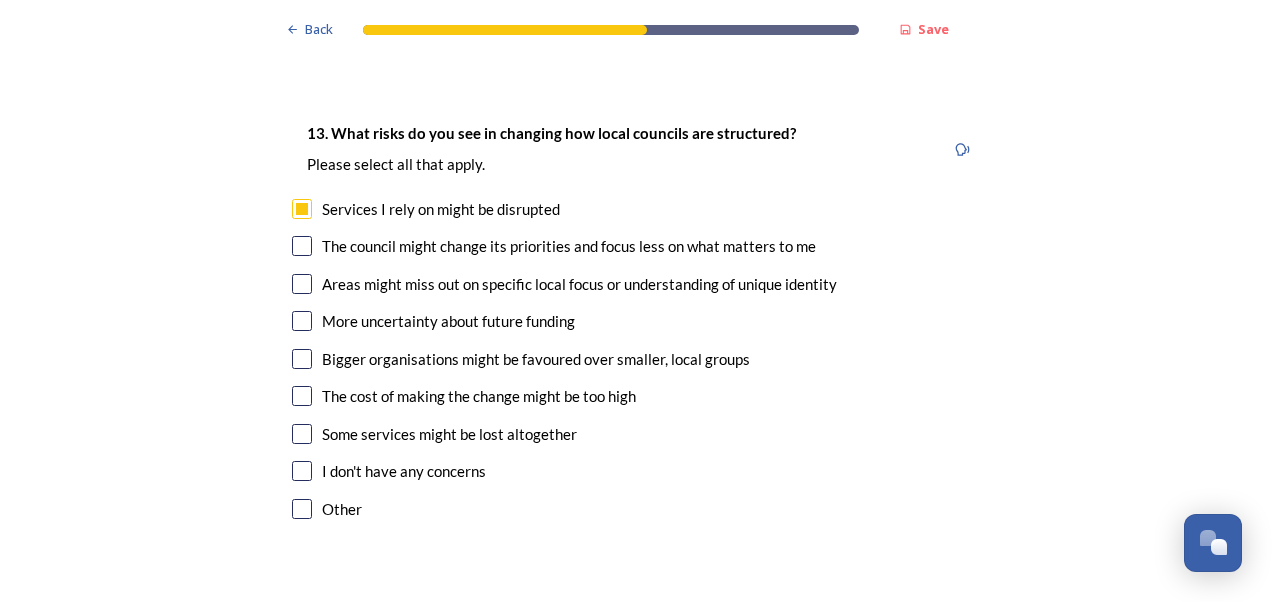 click at bounding box center (302, 246) 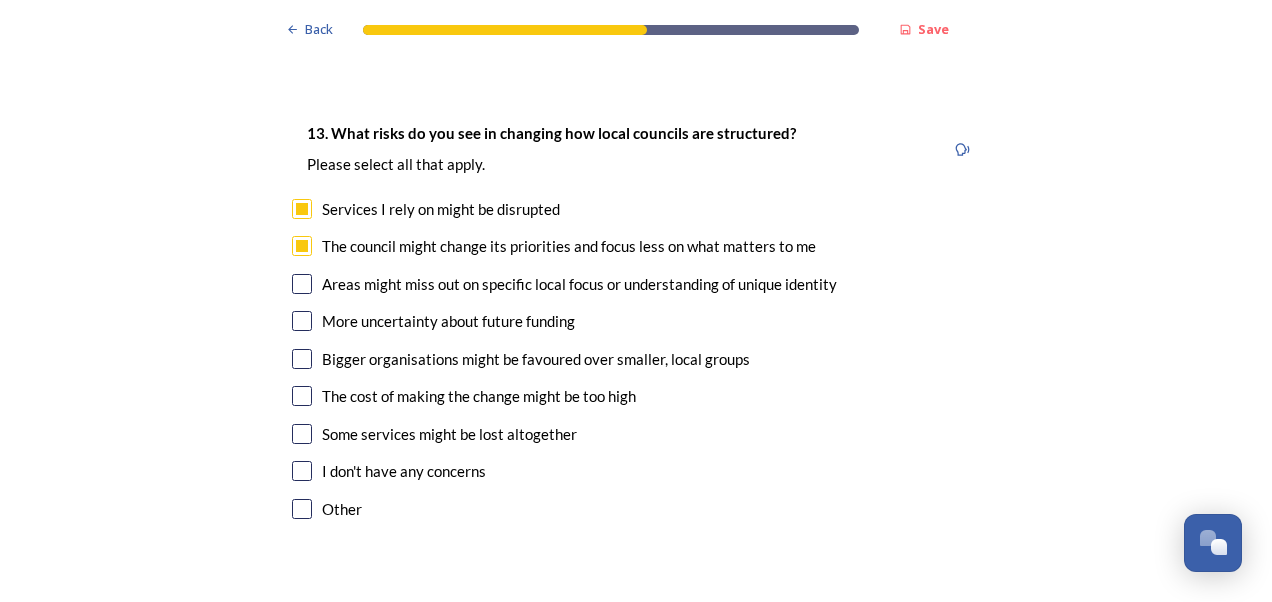 click at bounding box center (302, 284) 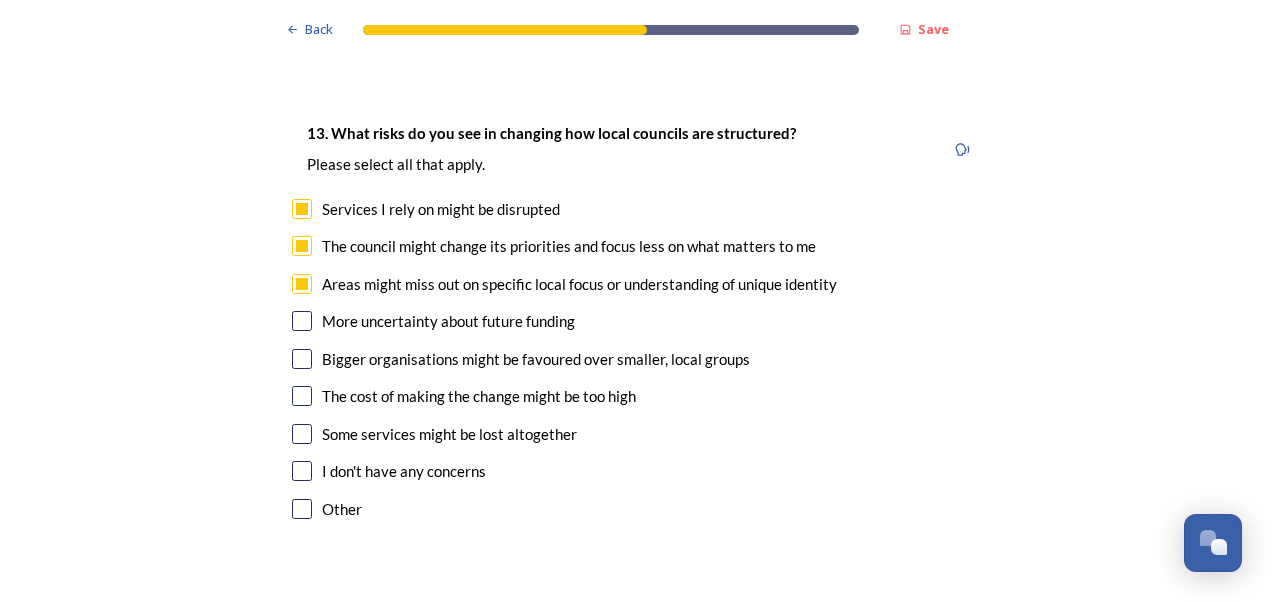 click at bounding box center (302, 321) 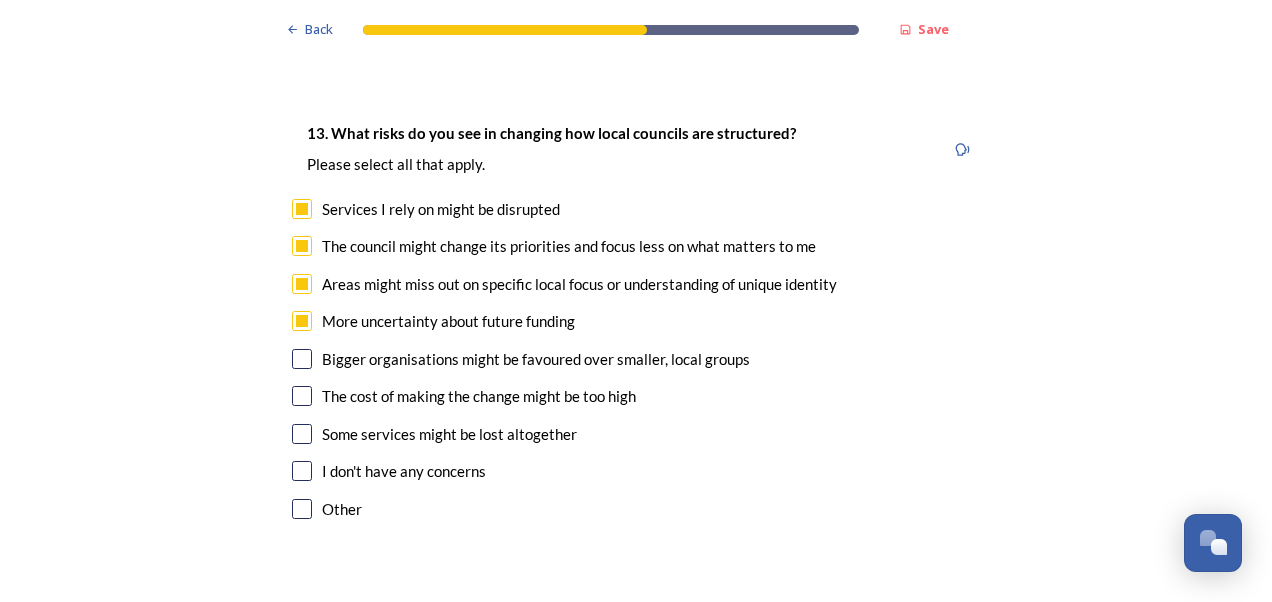 click at bounding box center [302, 359] 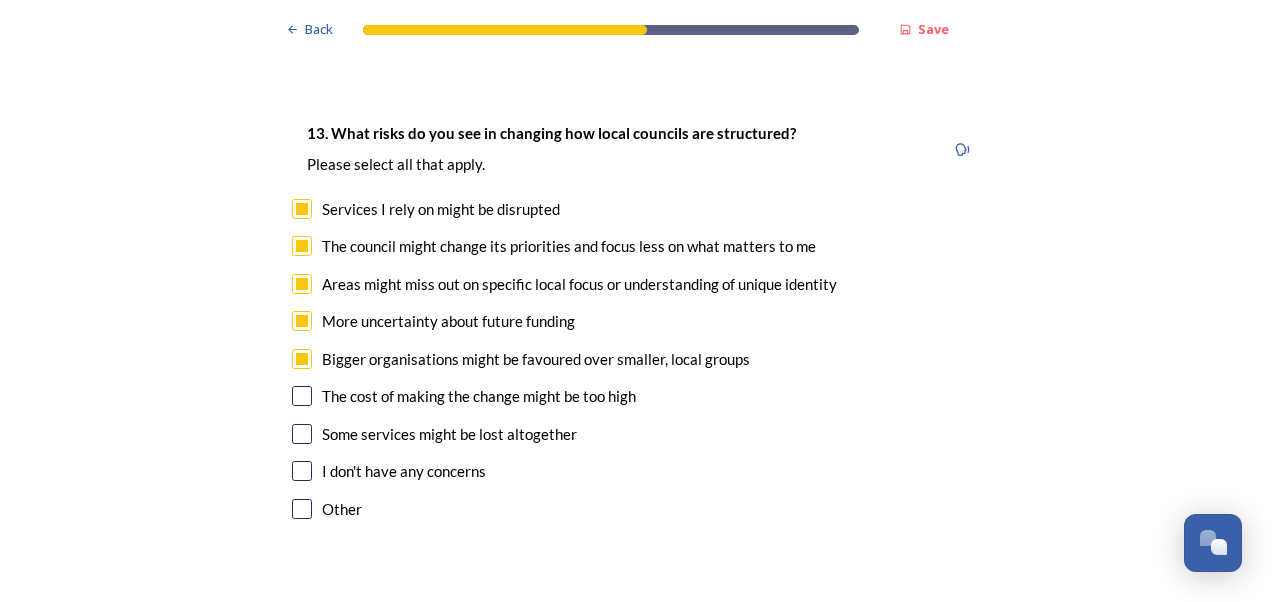click at bounding box center [302, 396] 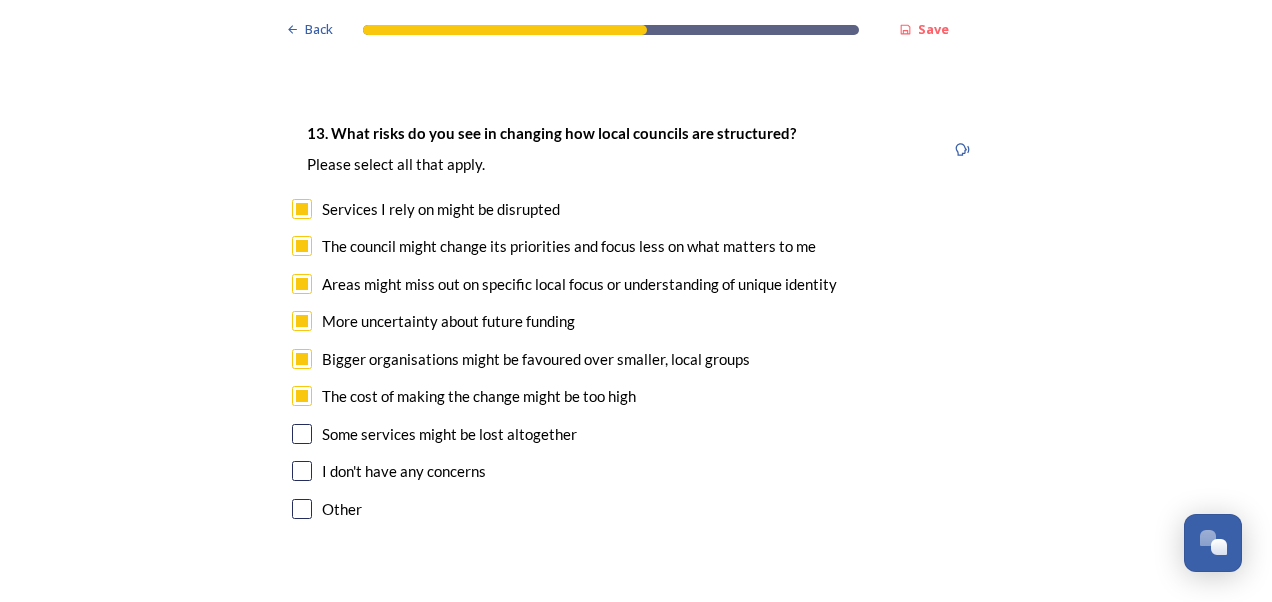 click at bounding box center [302, 434] 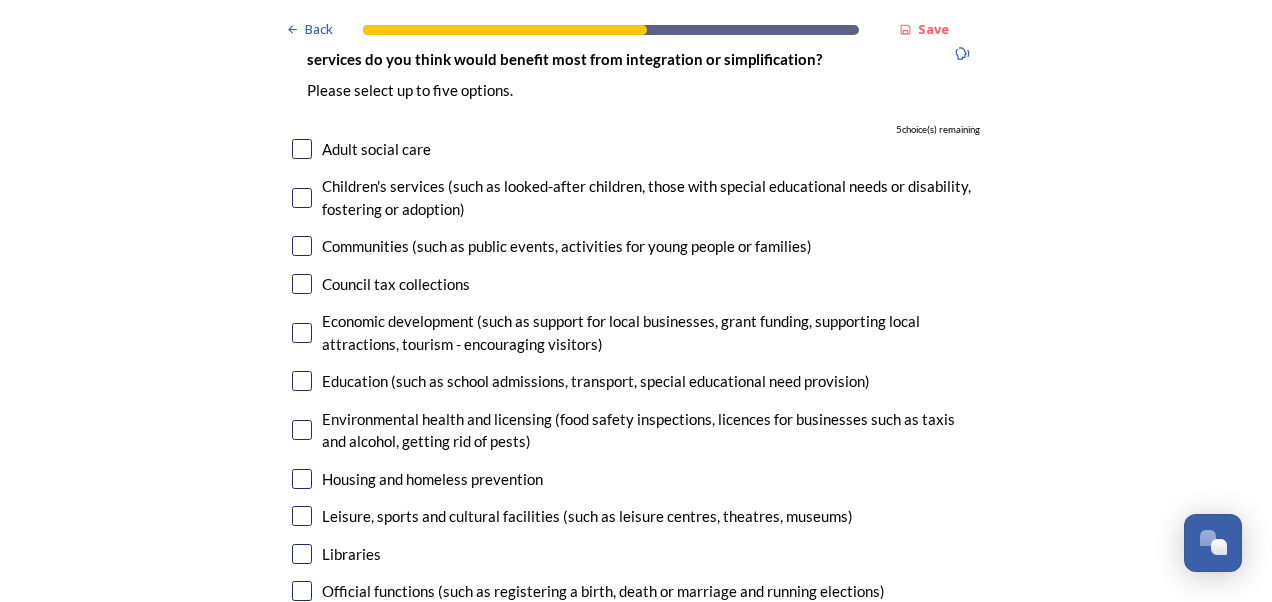 scroll, scrollTop: 4577, scrollLeft: 0, axis: vertical 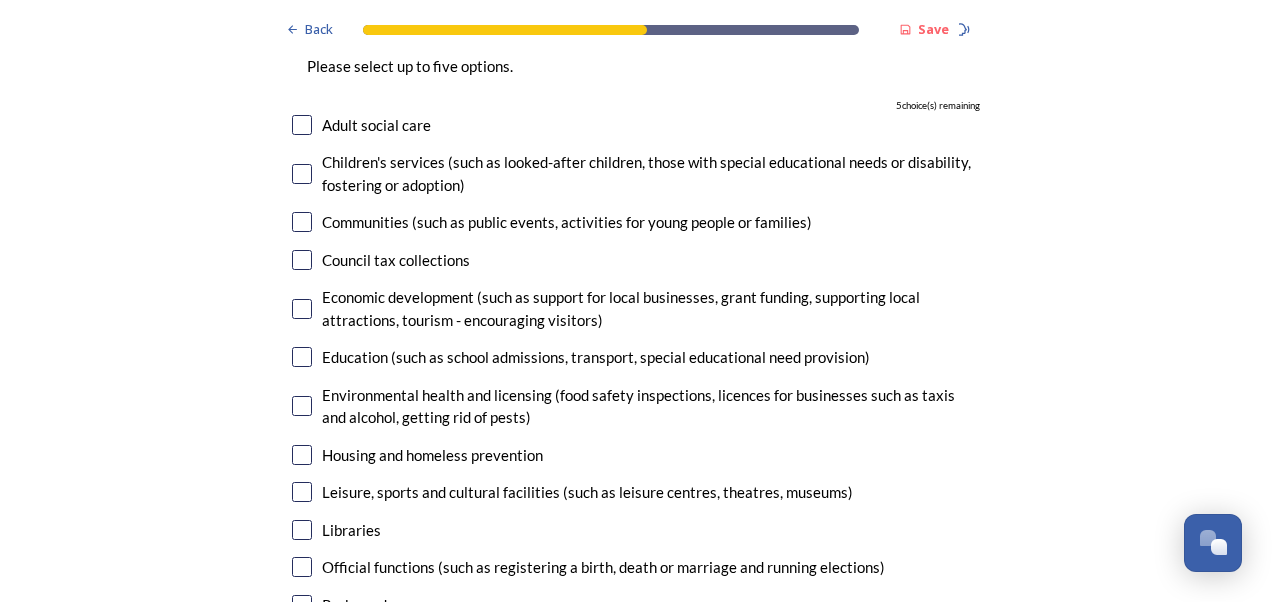 click at bounding box center [302, 357] 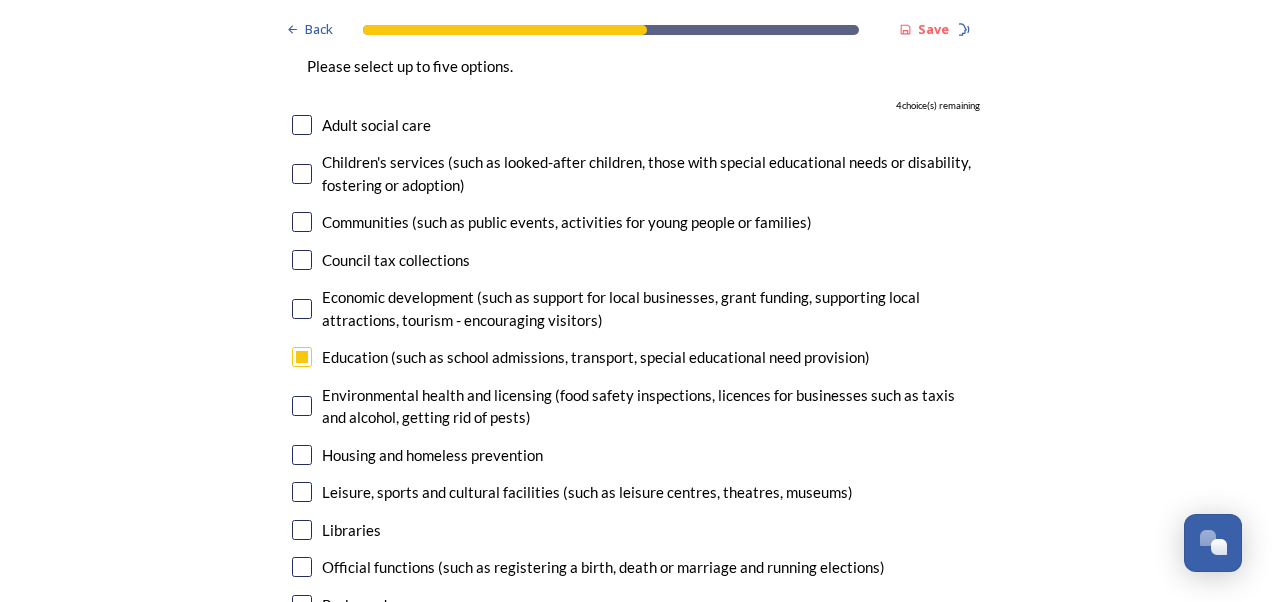 click at bounding box center [302, 125] 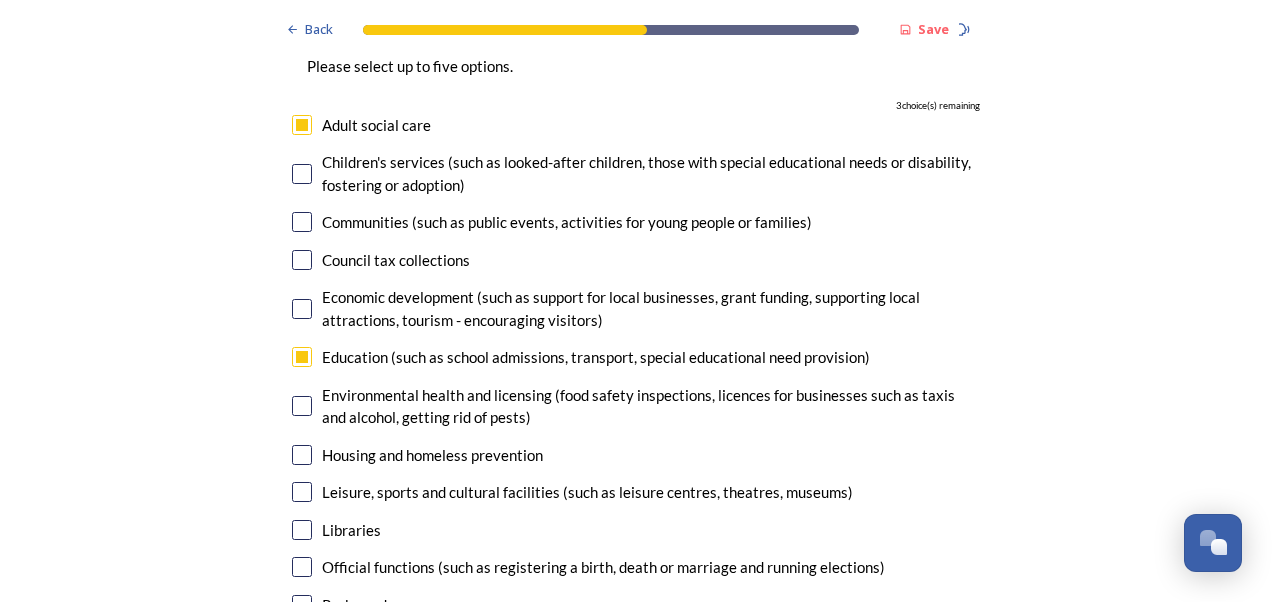 click at bounding box center [302, 455] 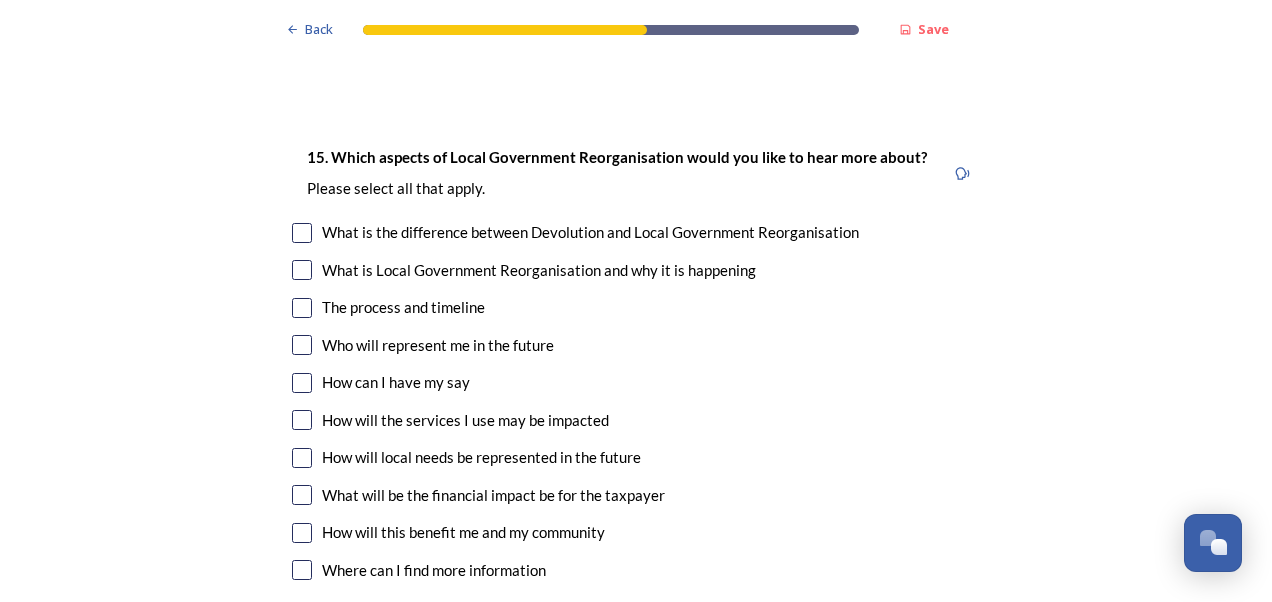 scroll, scrollTop: 5459, scrollLeft: 0, axis: vertical 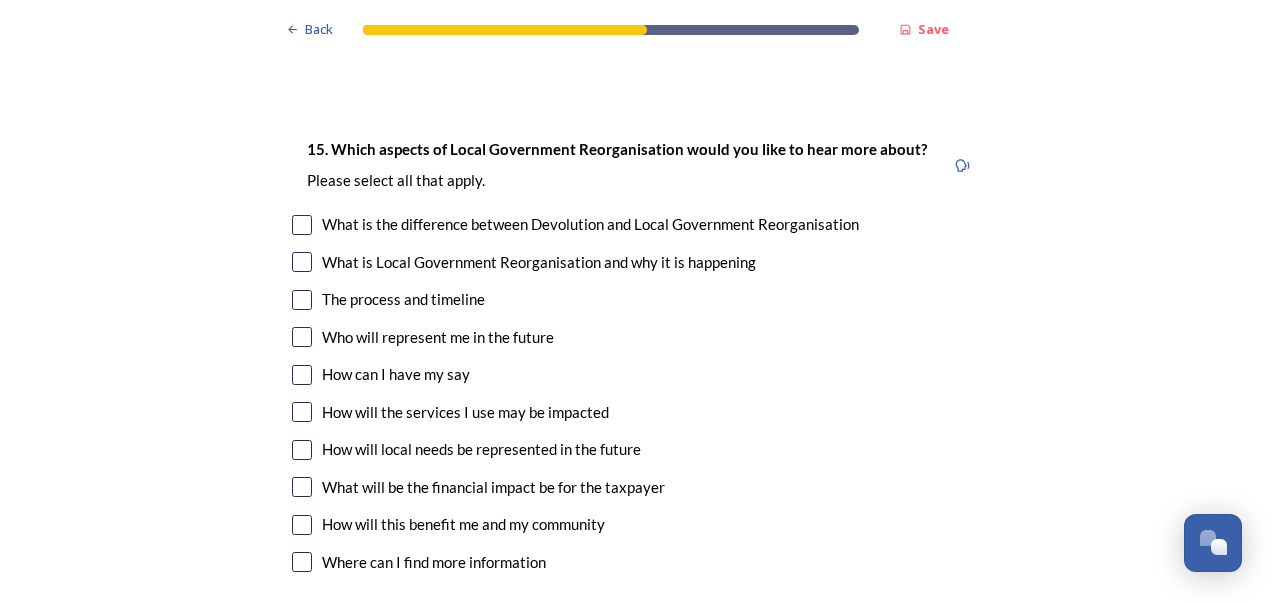 click at bounding box center [302, 225] 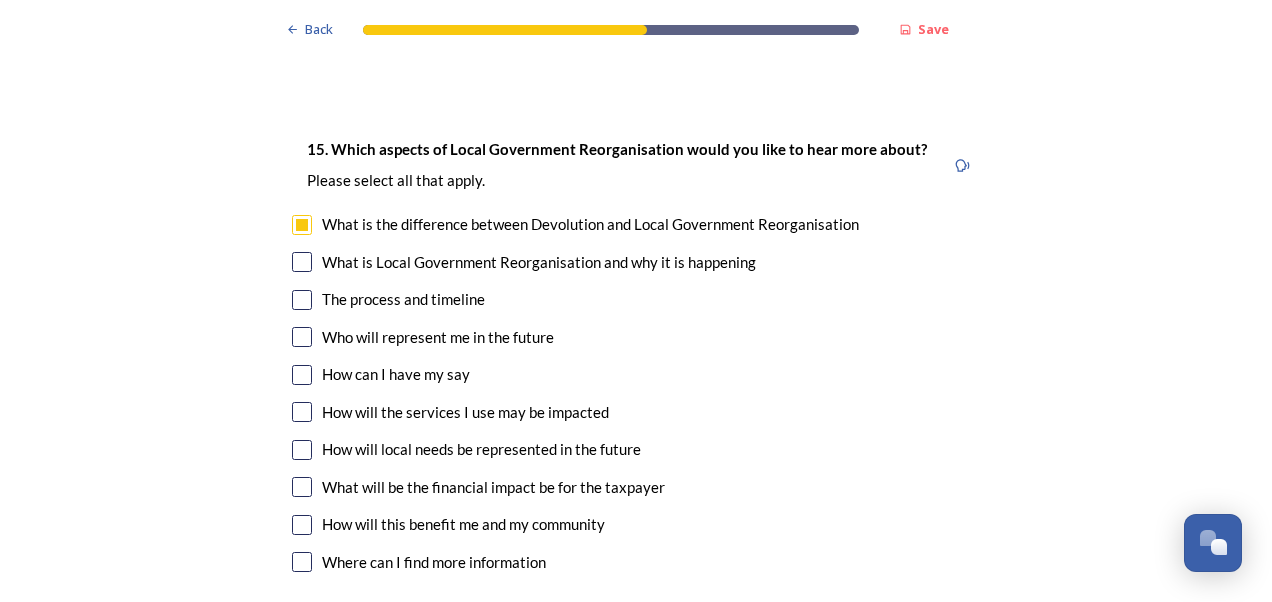 click at bounding box center [302, 262] 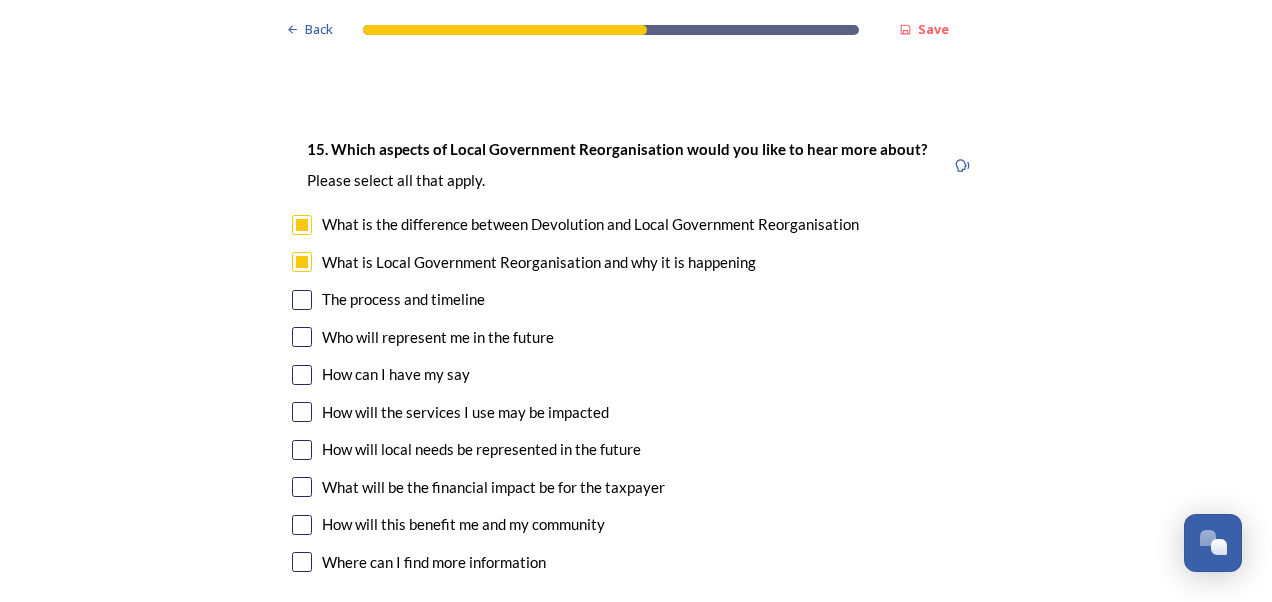 click at bounding box center [302, 300] 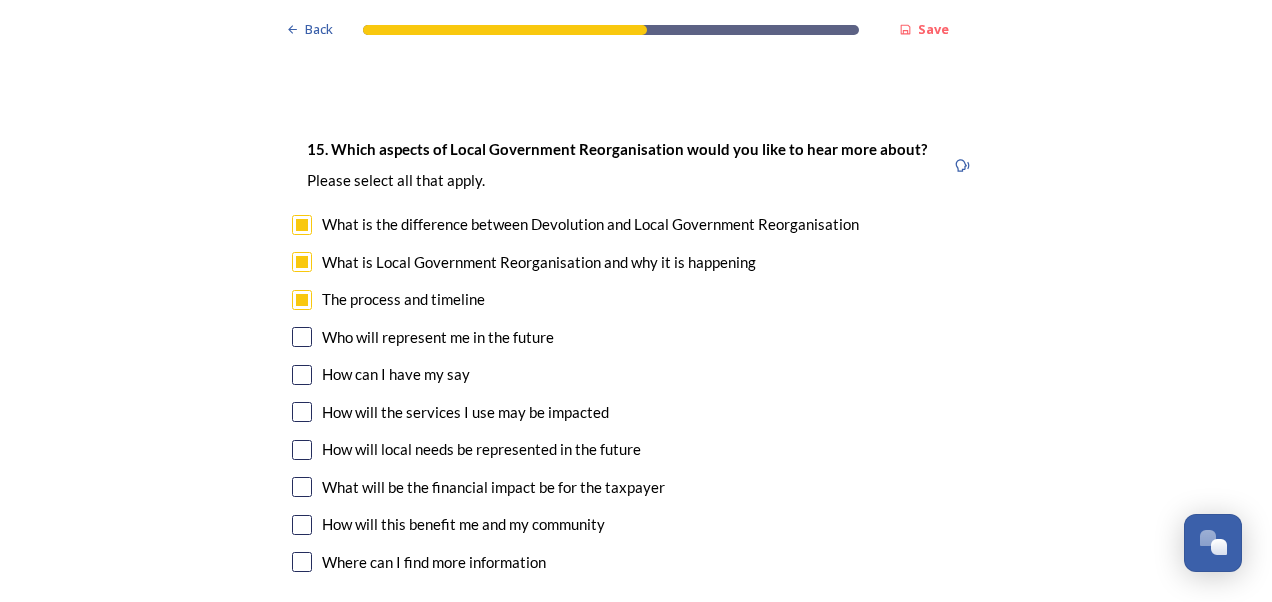 click at bounding box center [302, 337] 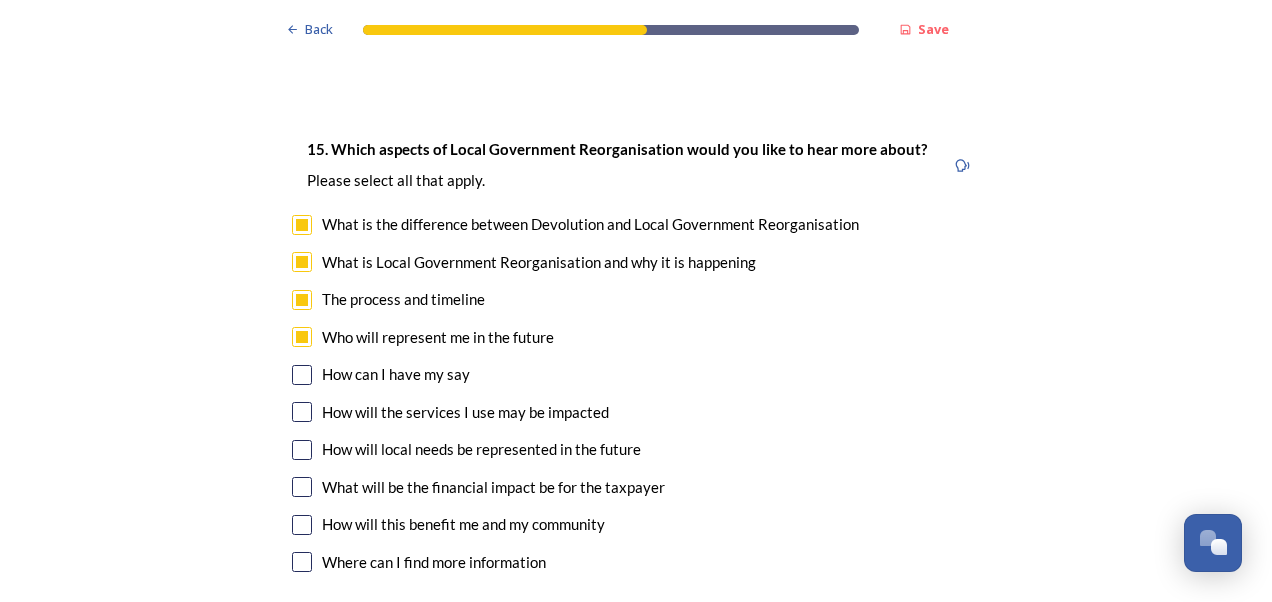click at bounding box center [302, 375] 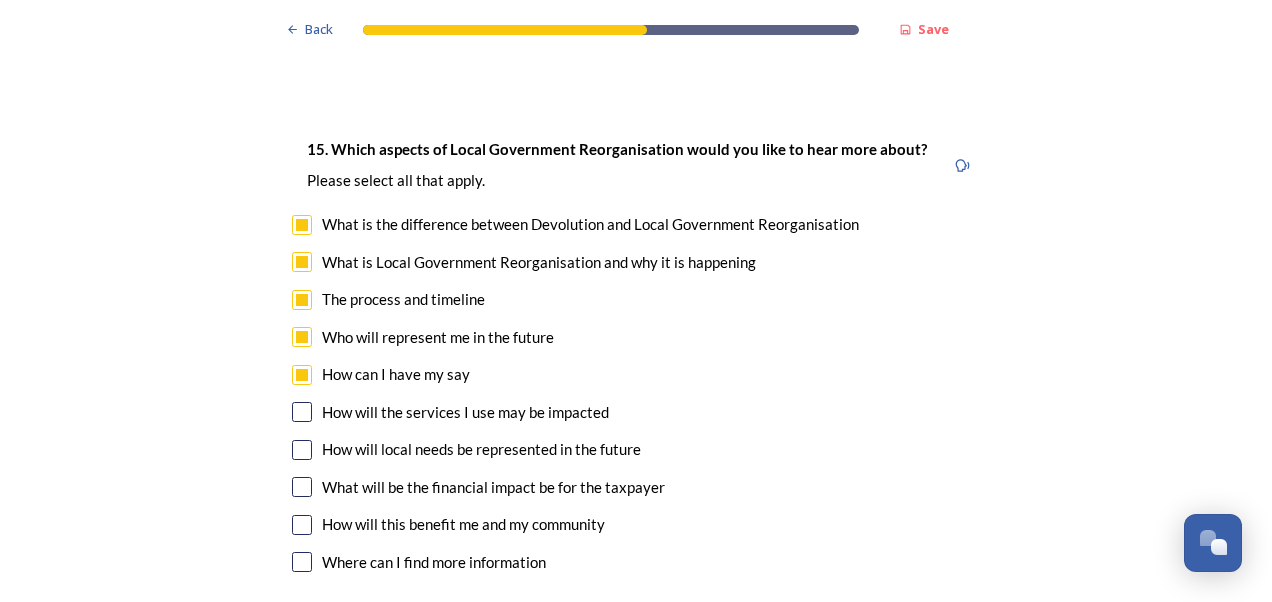 click at bounding box center (302, 412) 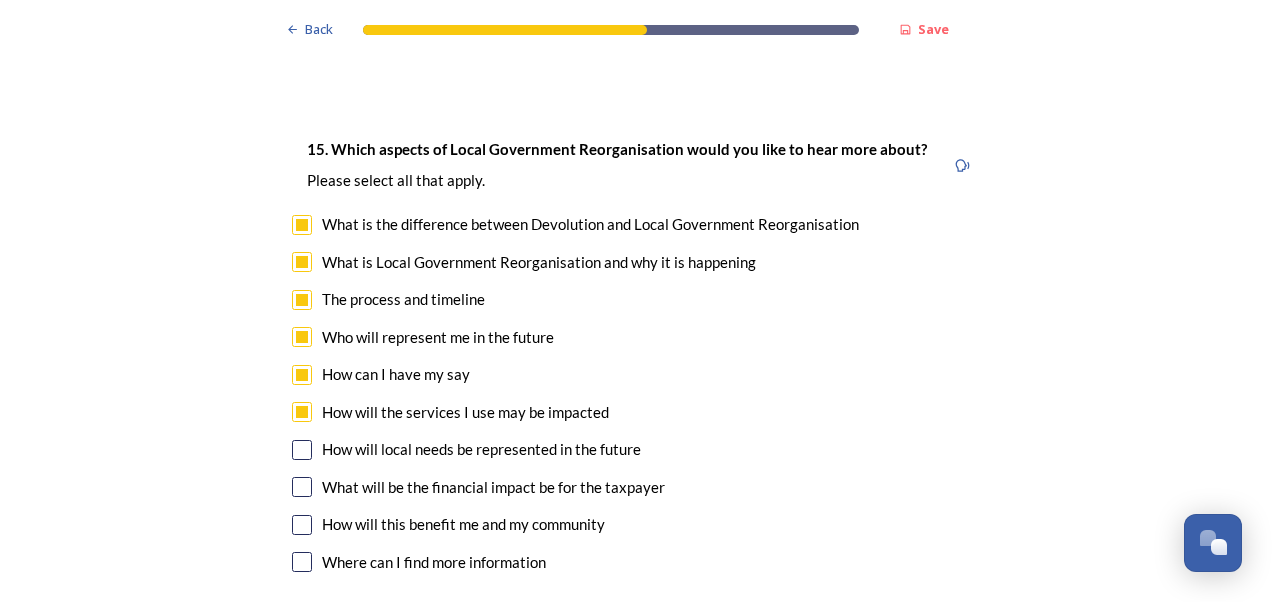 click at bounding box center [302, 450] 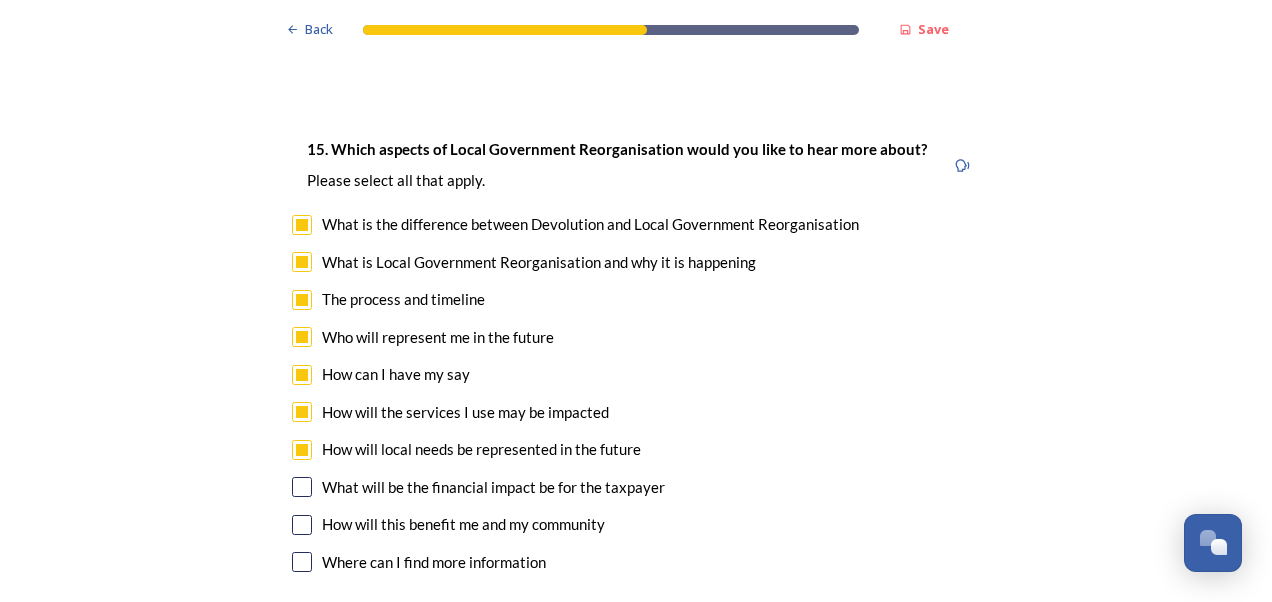 click at bounding box center (302, 487) 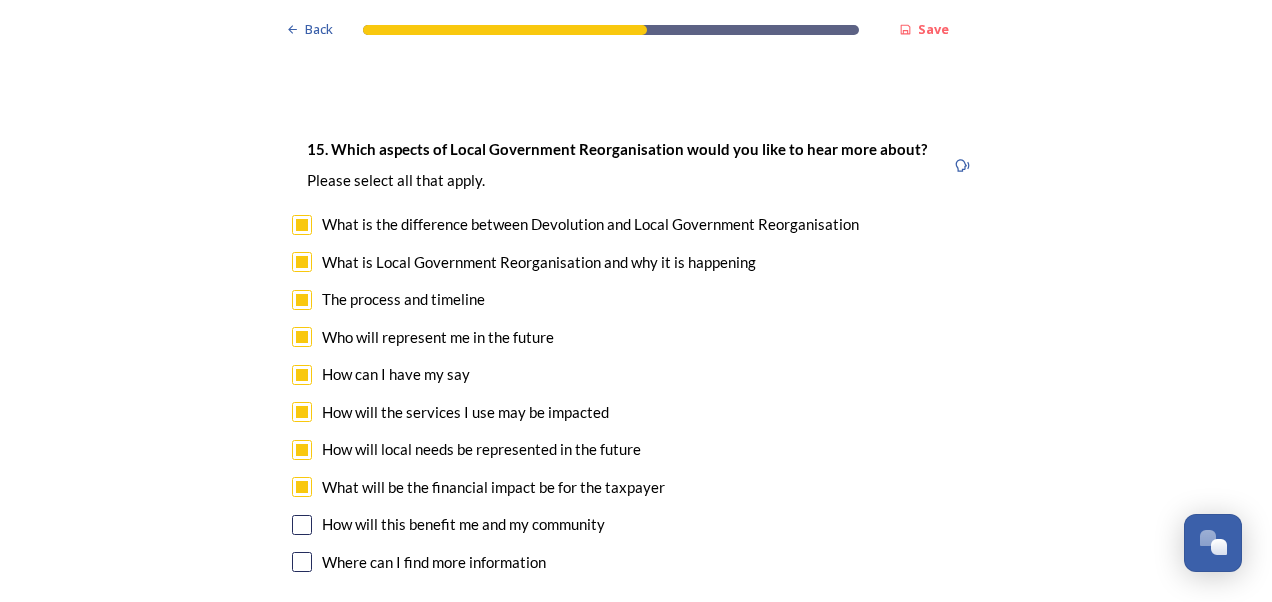 click at bounding box center (302, 525) 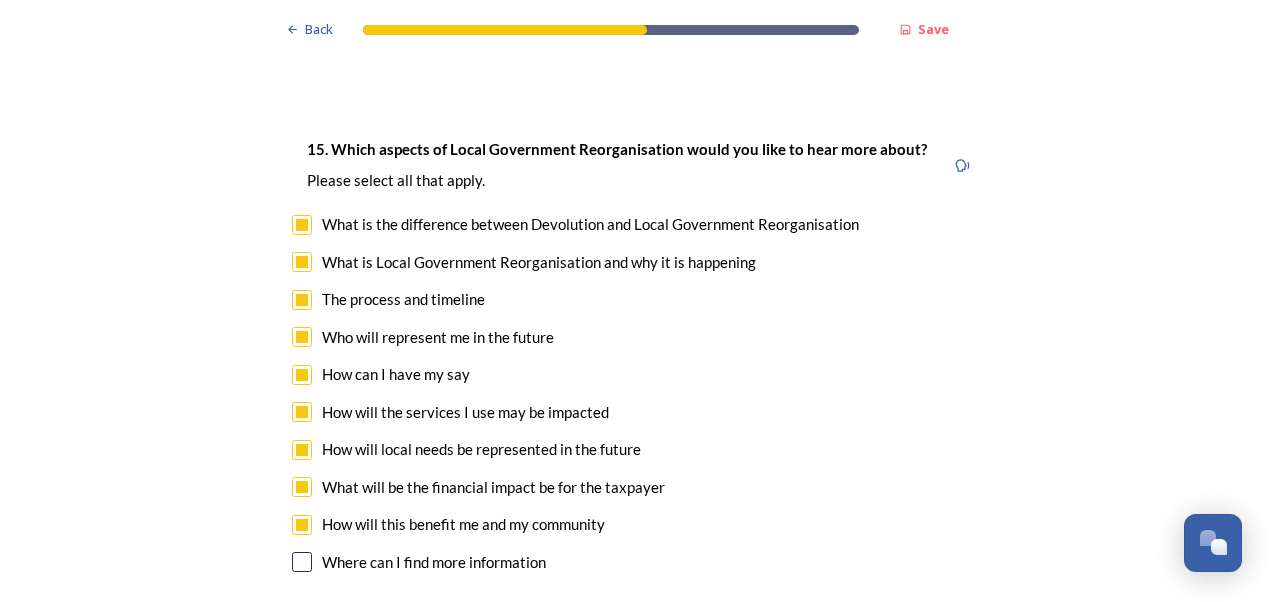 click at bounding box center [302, 562] 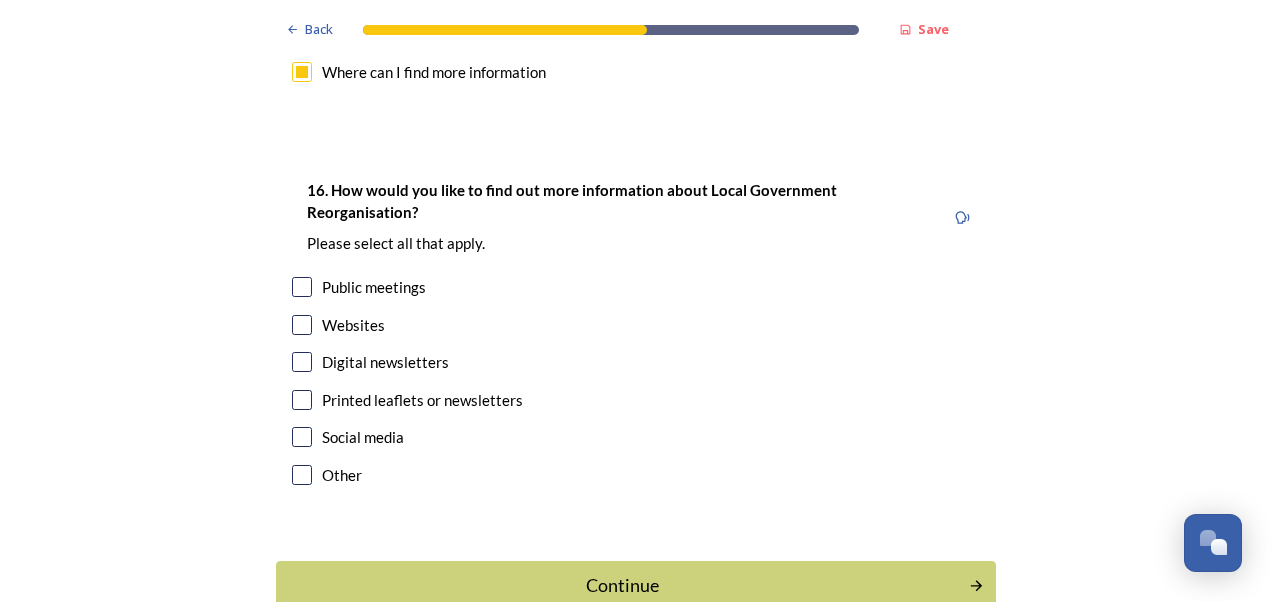 scroll, scrollTop: 5981, scrollLeft: 0, axis: vertical 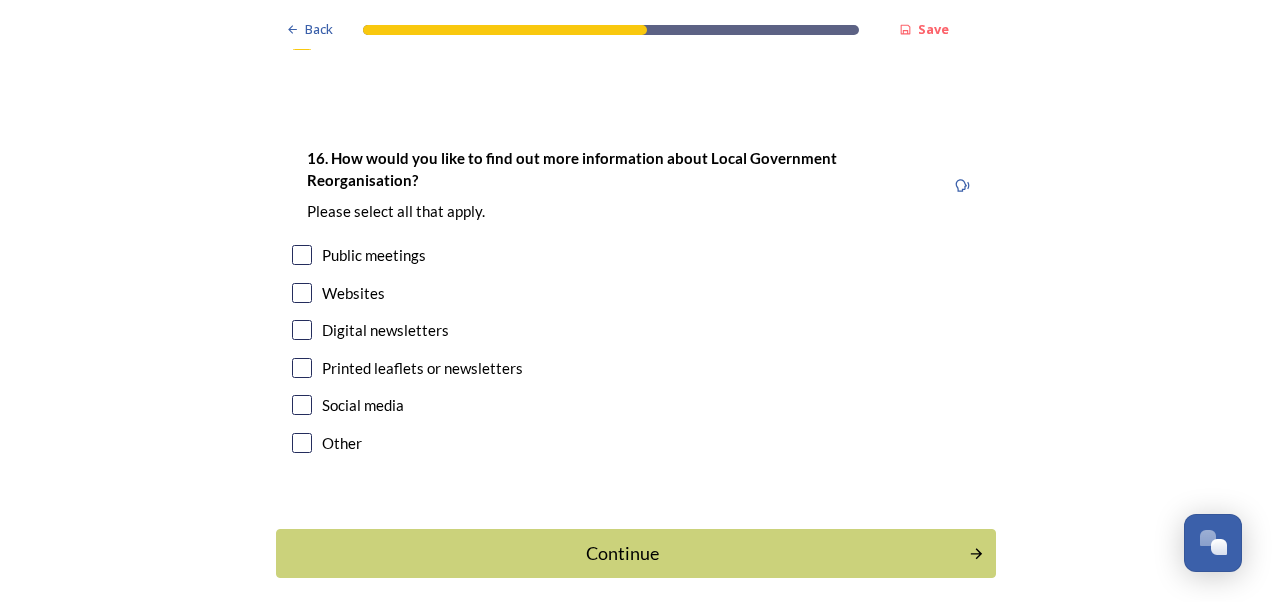 click at bounding box center [302, 293] 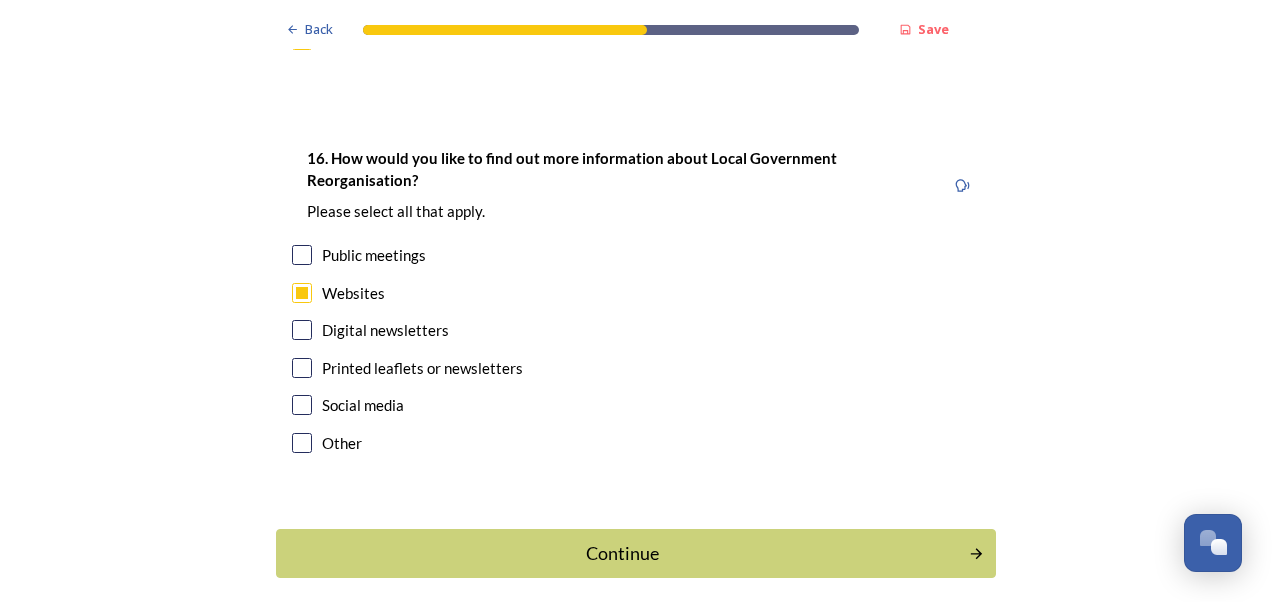 click at bounding box center [302, 330] 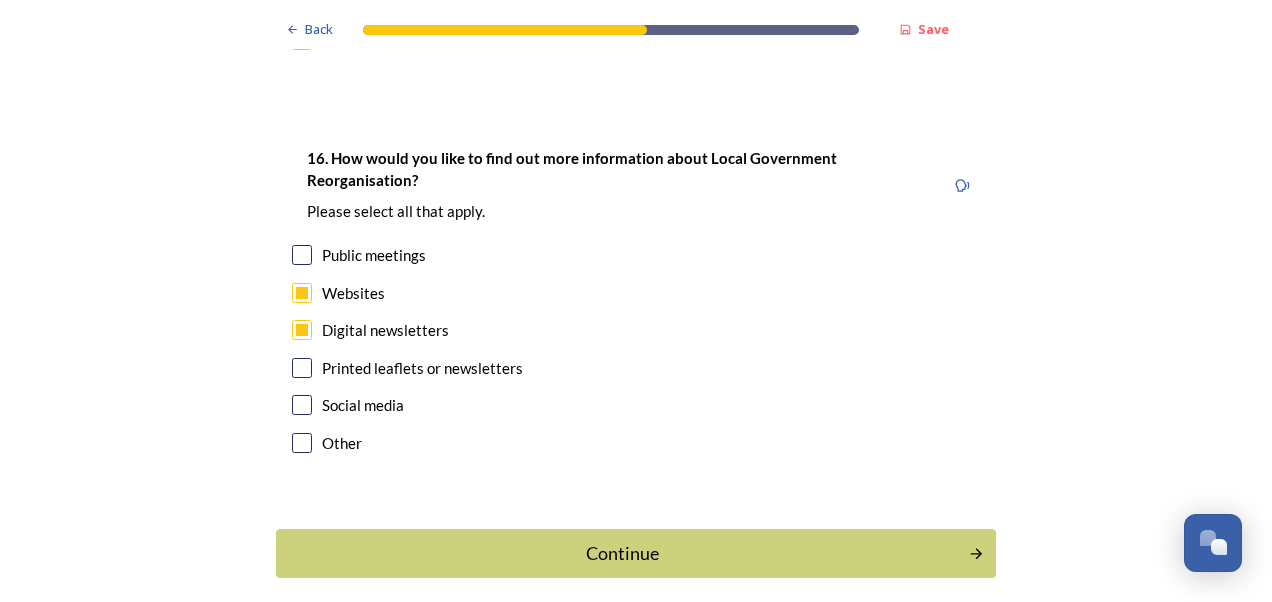 click at bounding box center [302, 368] 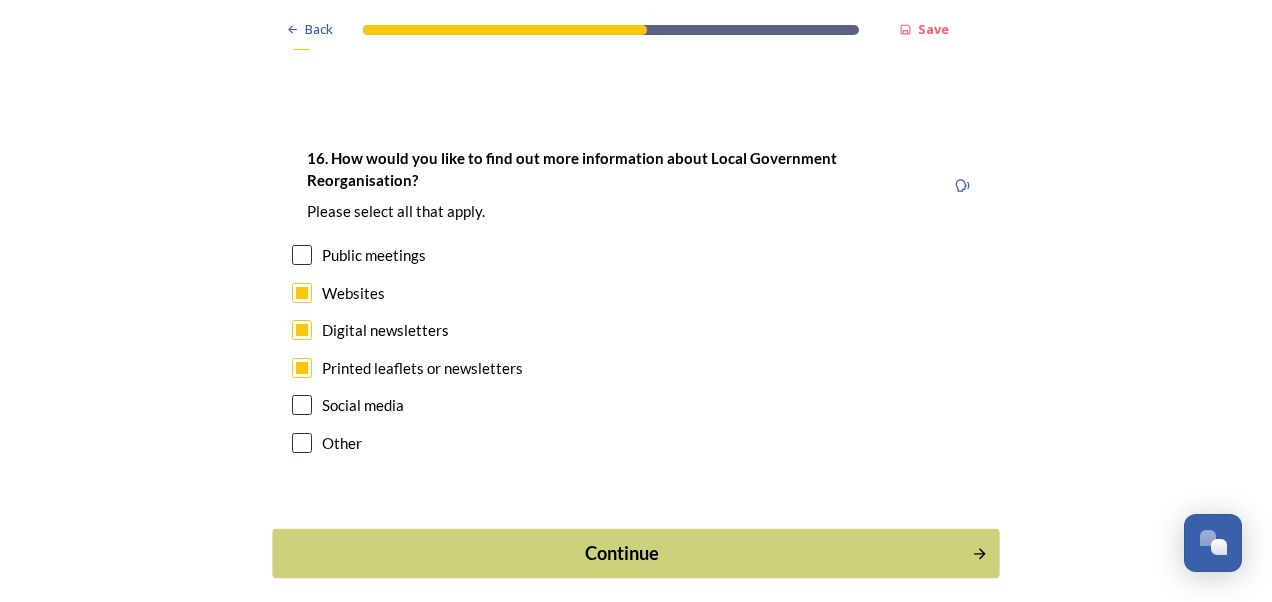 click on "Continue" at bounding box center [622, 553] 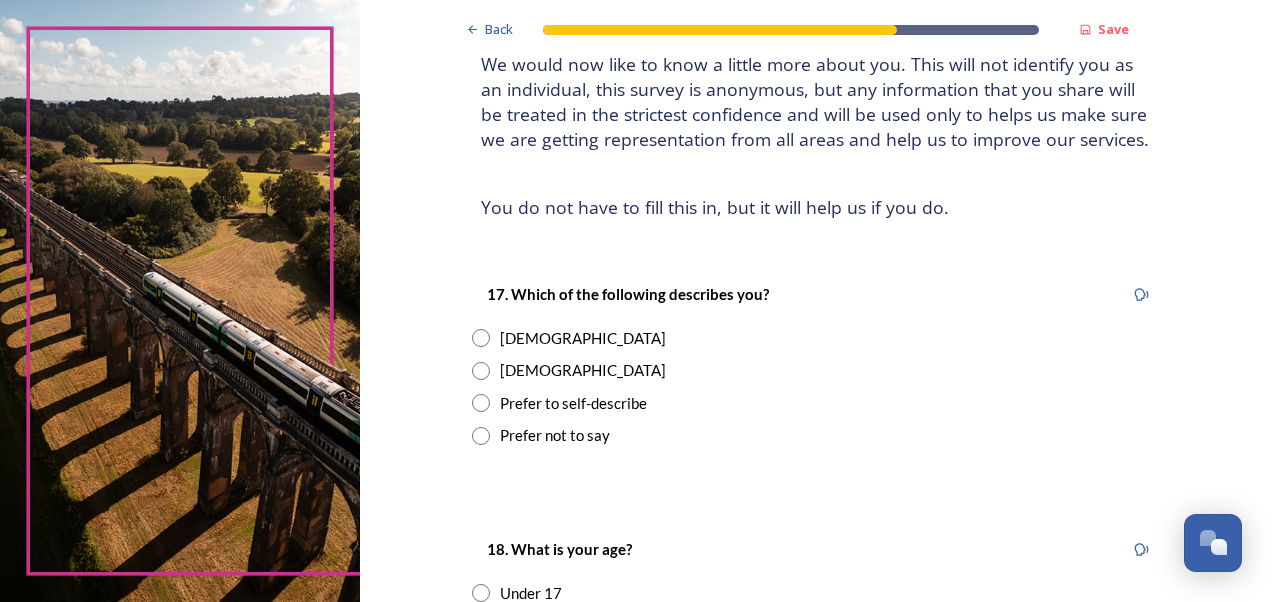 scroll, scrollTop: 153, scrollLeft: 0, axis: vertical 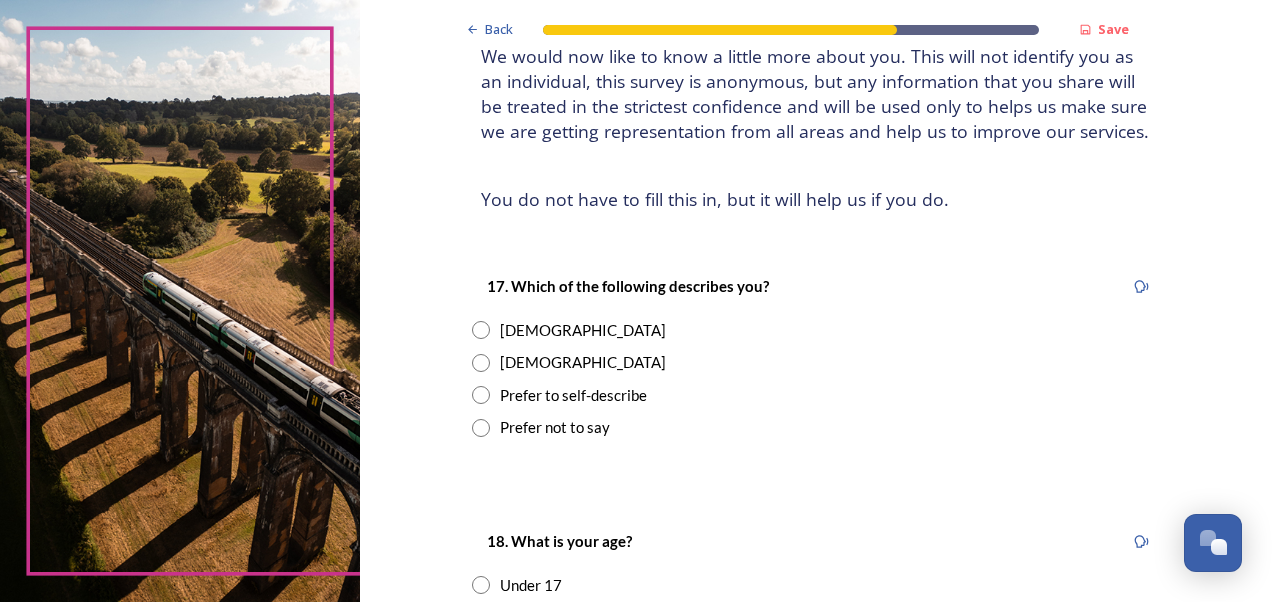 click on "Female" at bounding box center [816, 330] 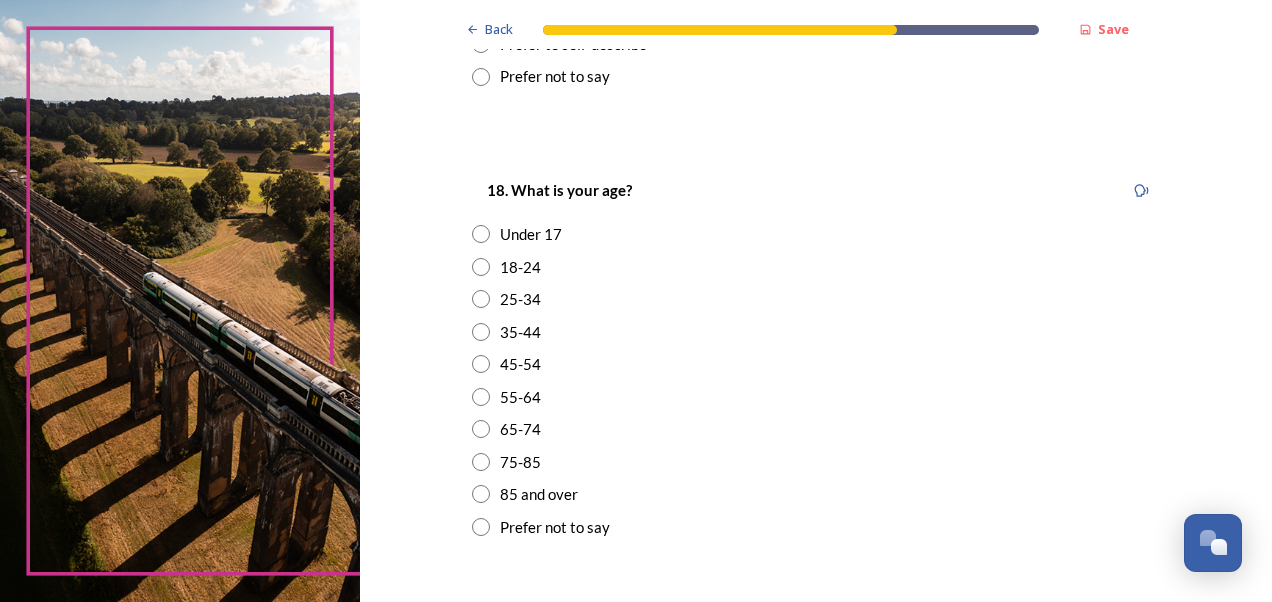 scroll, scrollTop: 520, scrollLeft: 0, axis: vertical 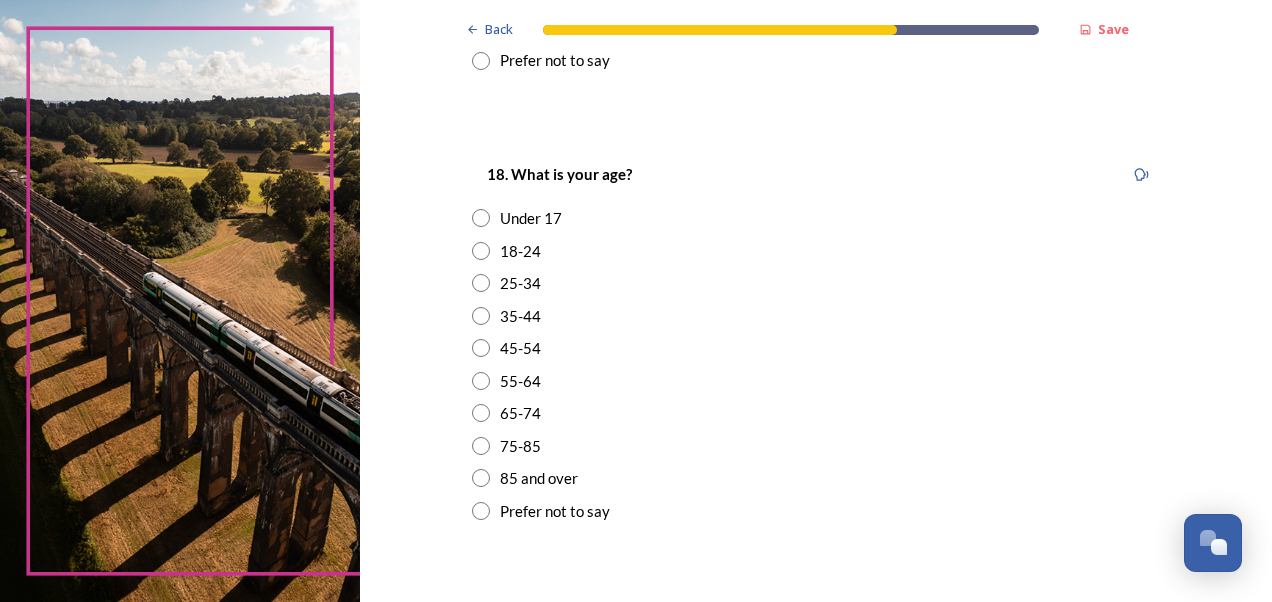 click at bounding box center (481, 283) 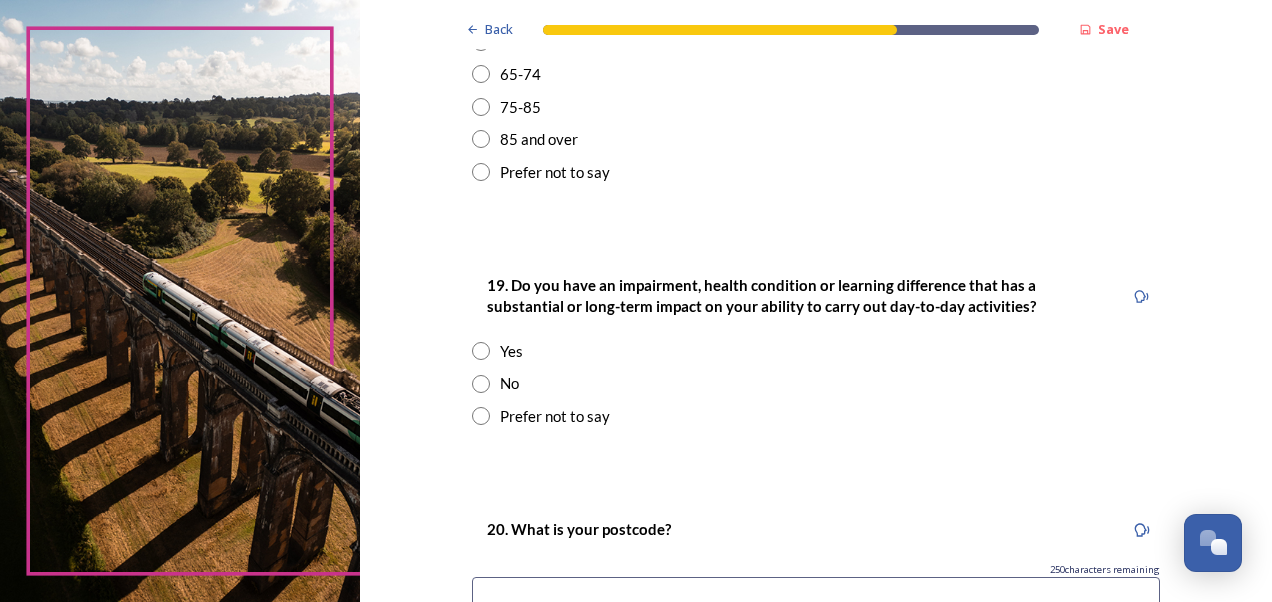 scroll, scrollTop: 865, scrollLeft: 0, axis: vertical 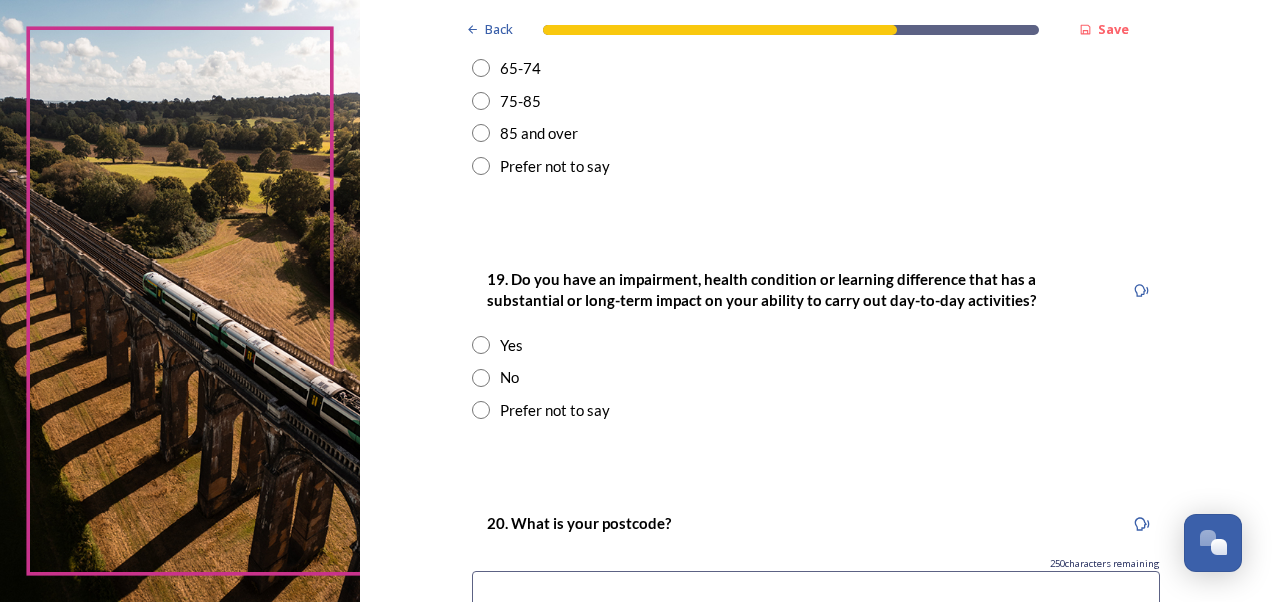 click on "No" at bounding box center [509, 377] 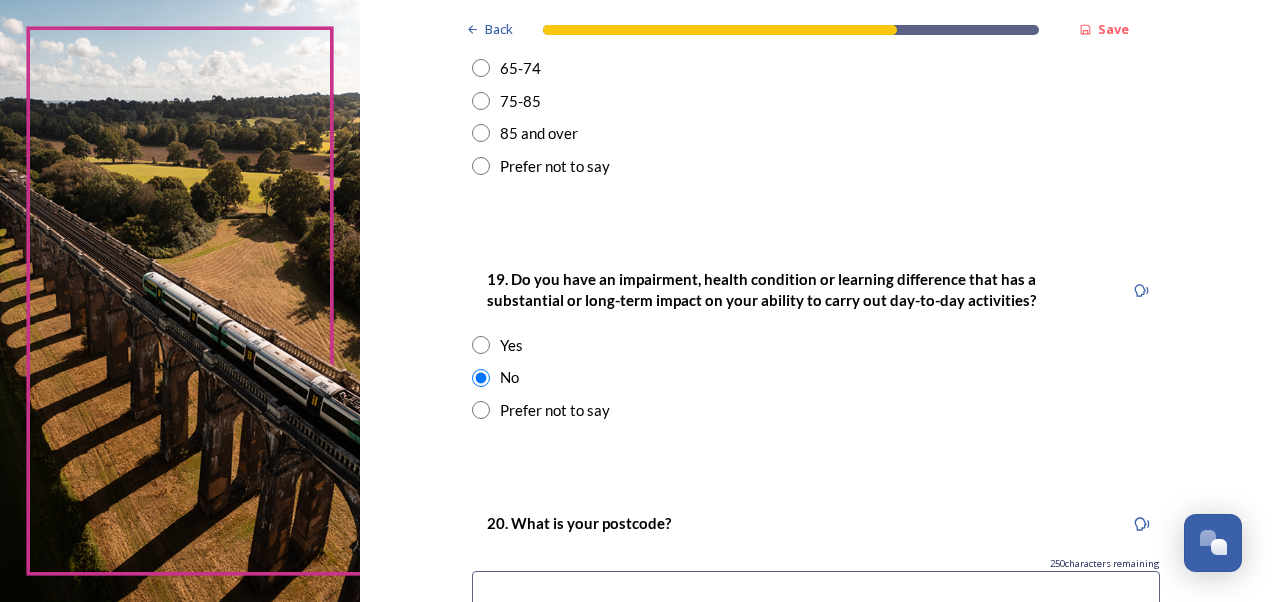 click on "Yes" at bounding box center [816, 345] 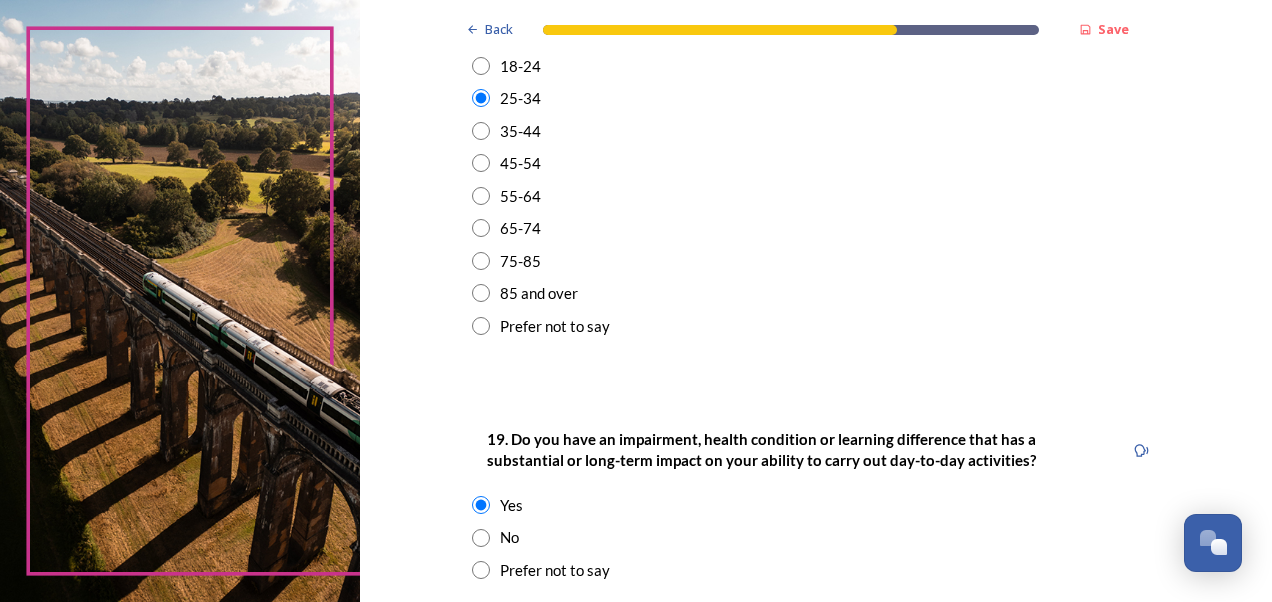 scroll, scrollTop: 907, scrollLeft: 0, axis: vertical 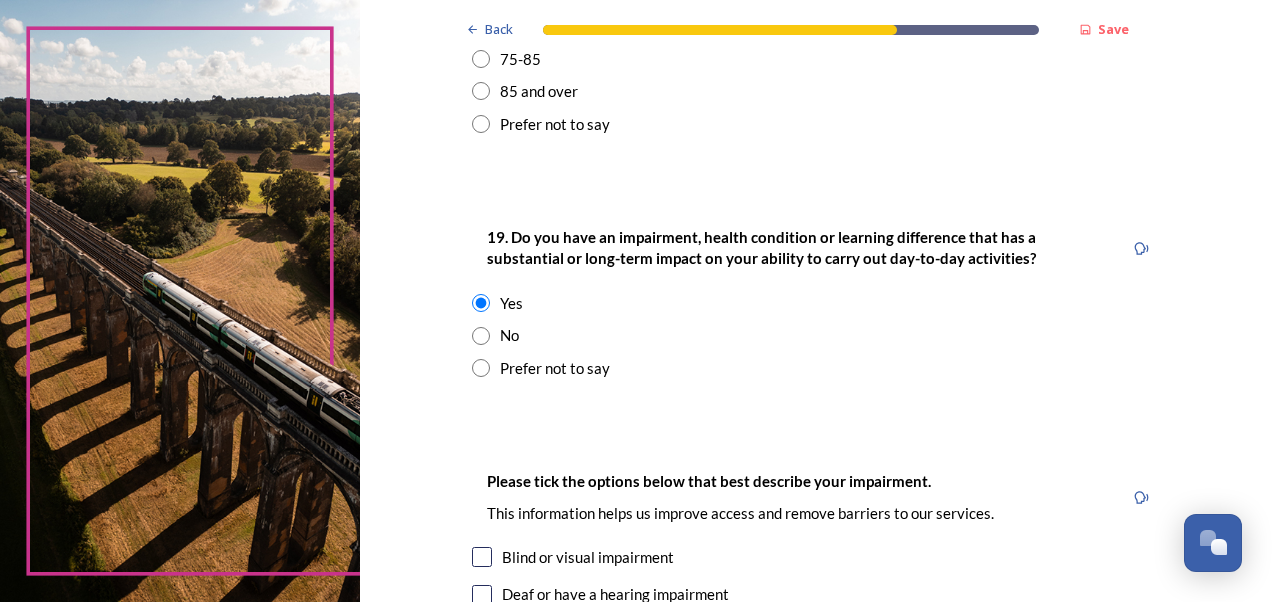 click on "No" at bounding box center [816, 335] 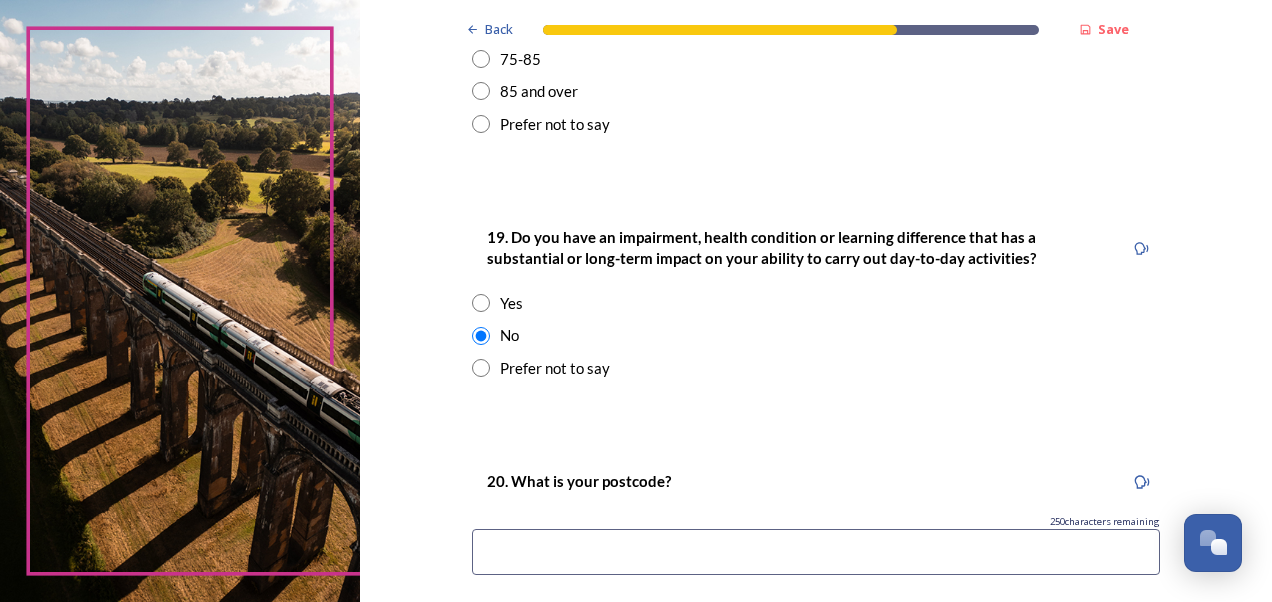 click at bounding box center (816, 552) 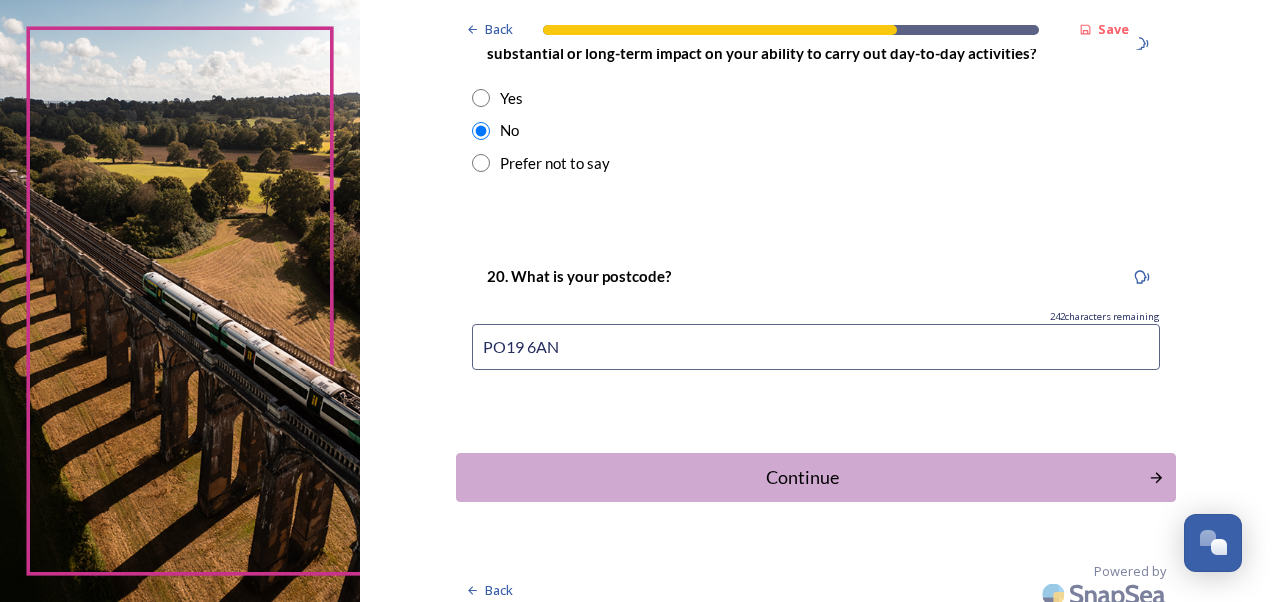 scroll, scrollTop: 1126, scrollLeft: 0, axis: vertical 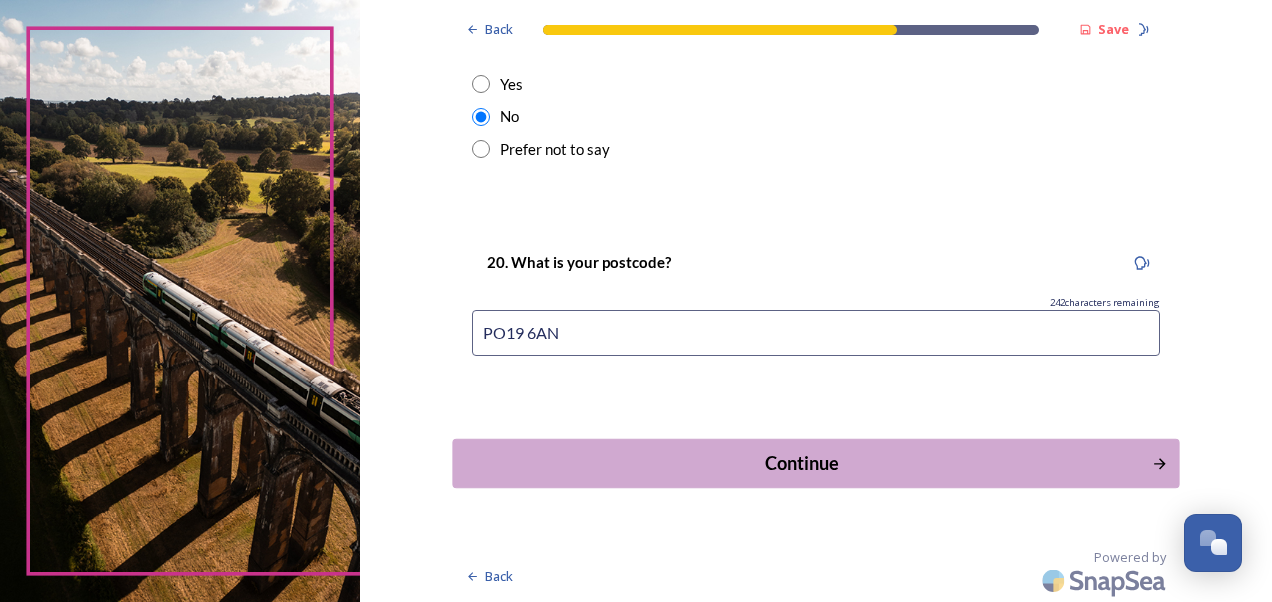 type on "PO19 6AN" 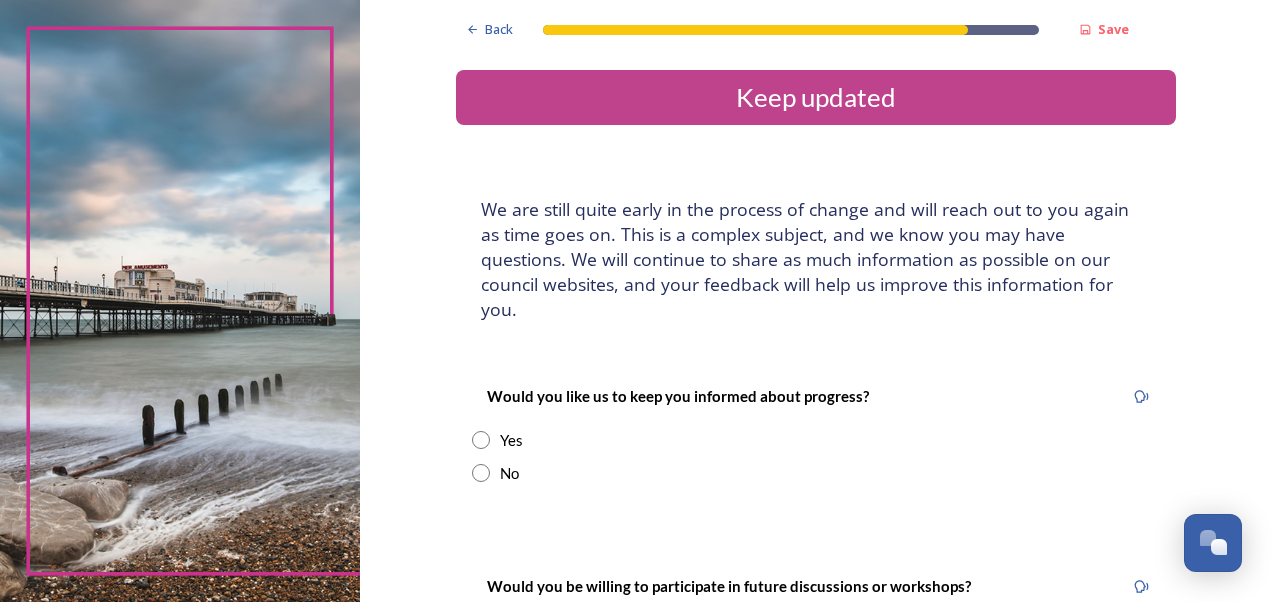 click on "No" at bounding box center (509, 473) 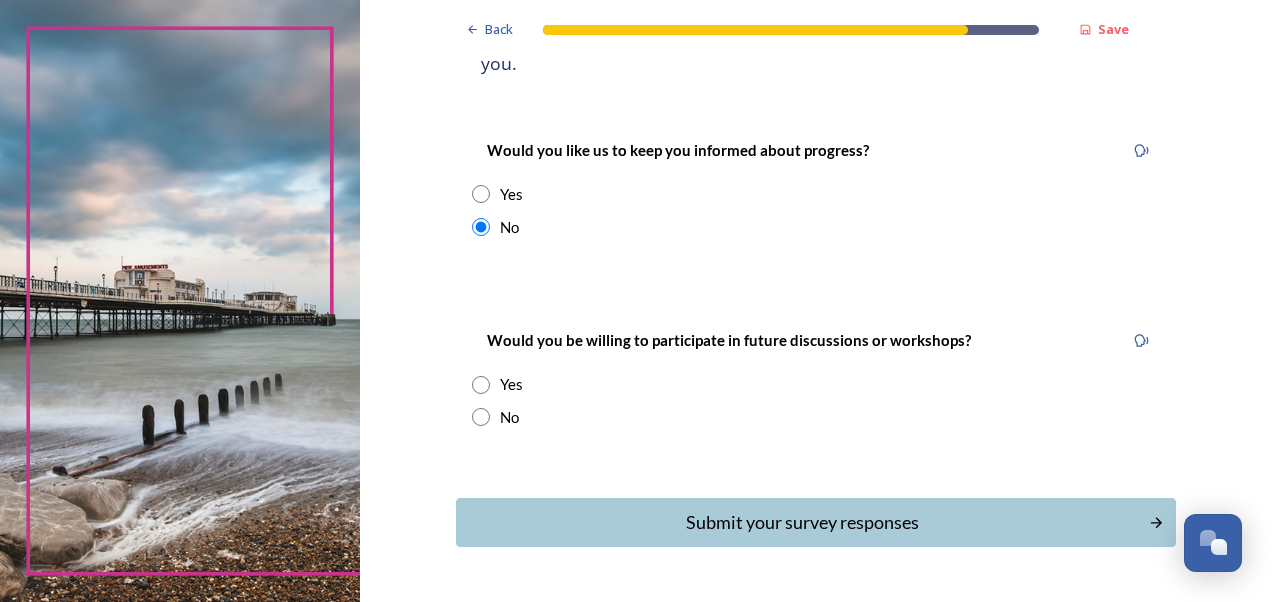 scroll, scrollTop: 252, scrollLeft: 0, axis: vertical 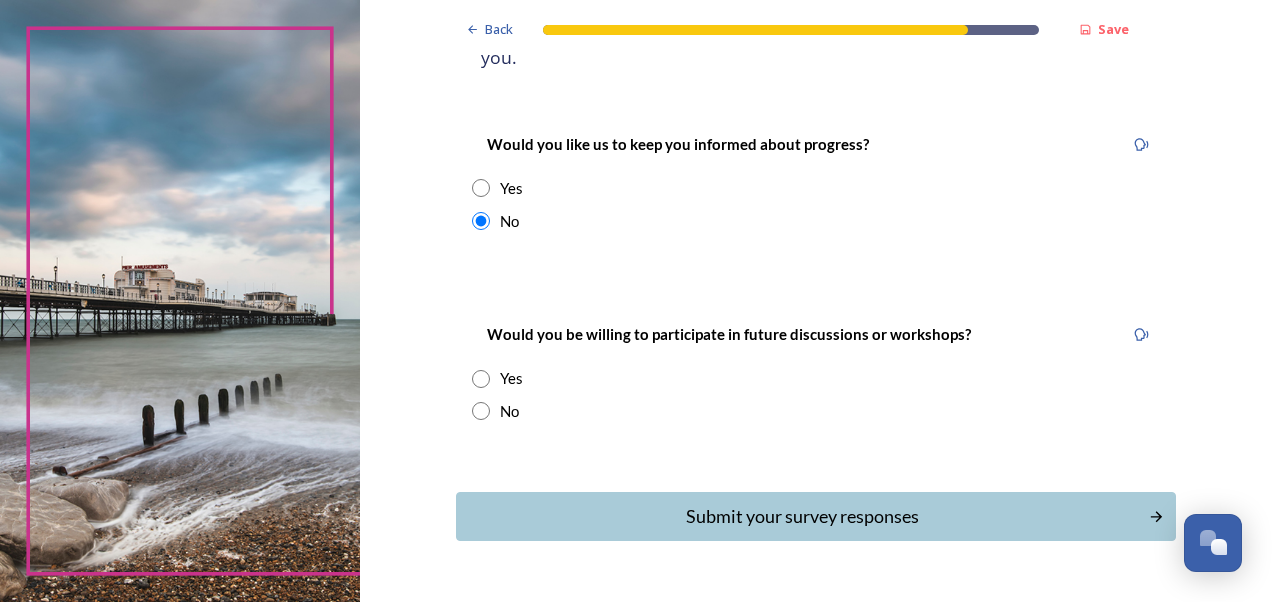click at bounding box center [481, 411] 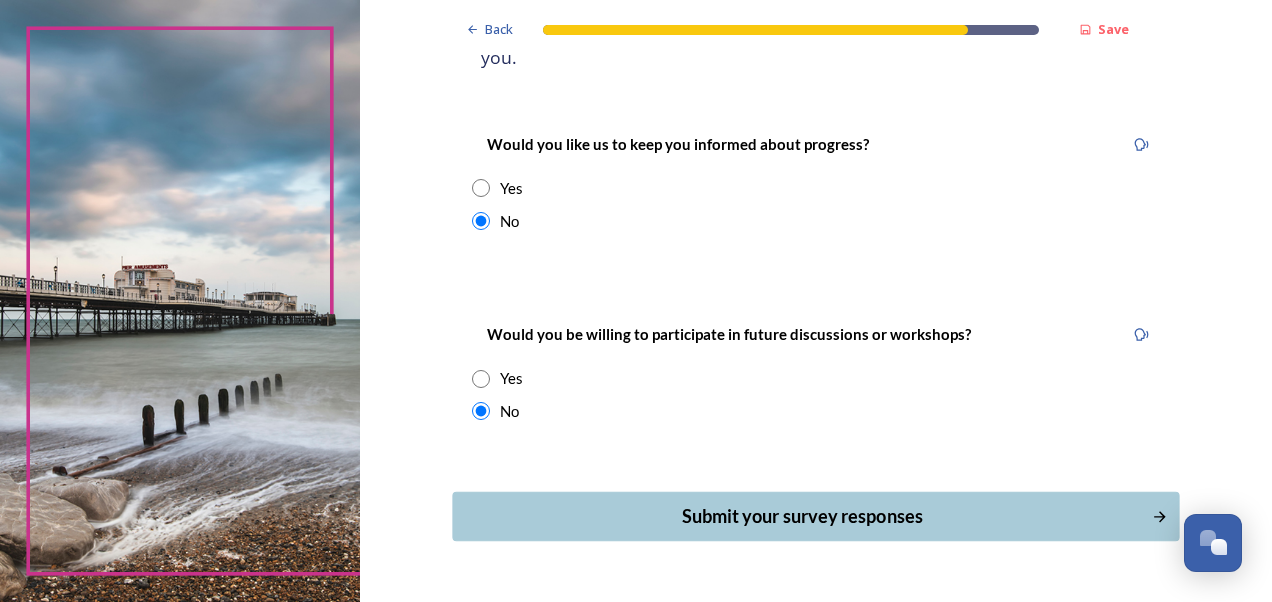 click on "Submit your survey responses" at bounding box center [801, 516] 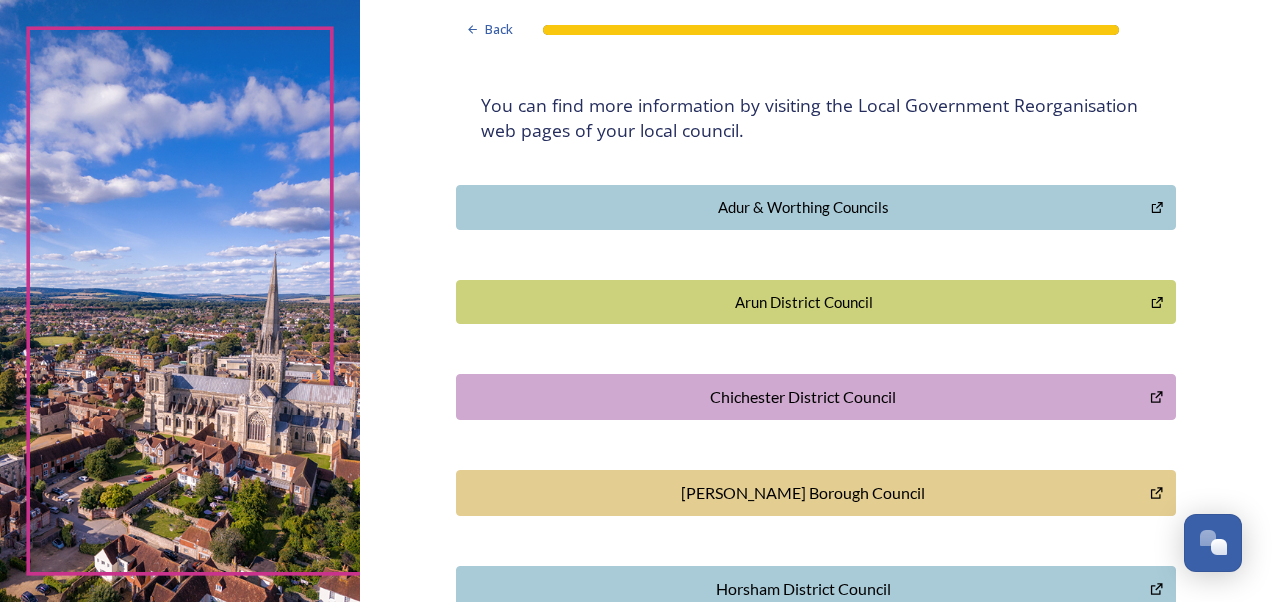 scroll, scrollTop: 0, scrollLeft: 0, axis: both 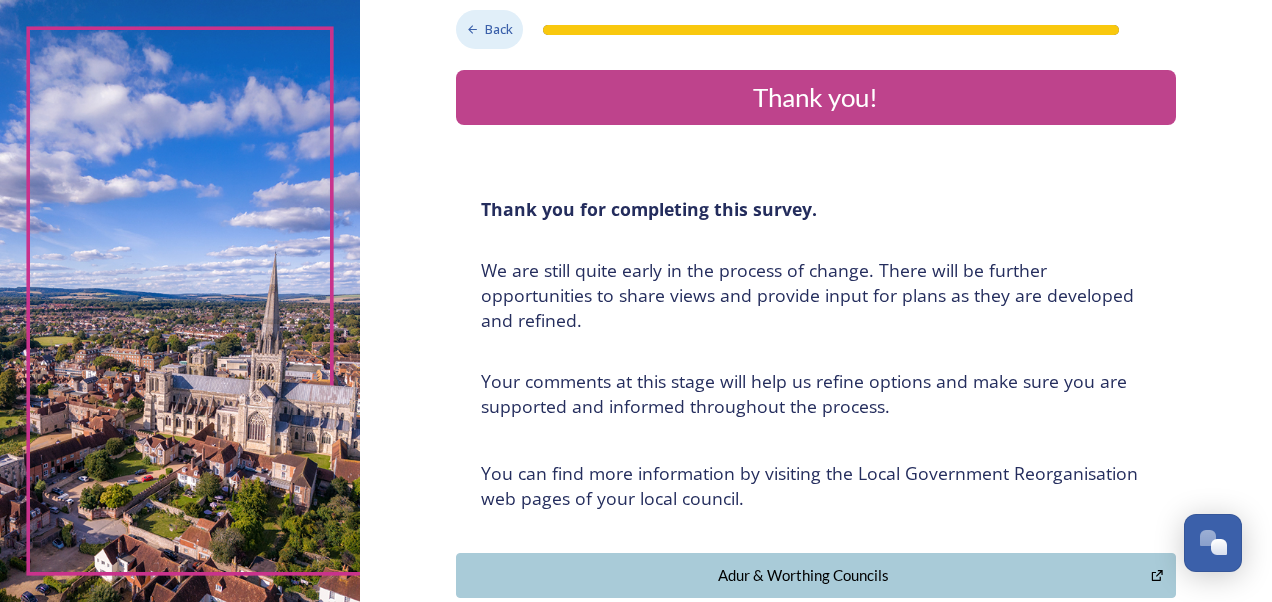 click on "Back" at bounding box center (499, 29) 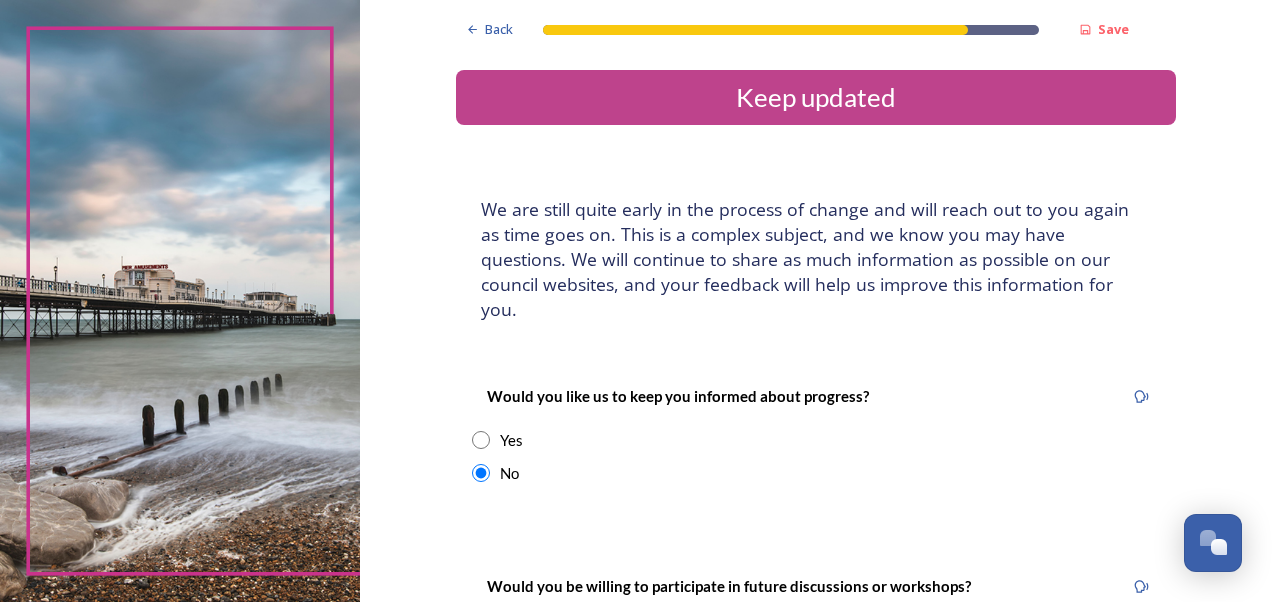 scroll, scrollTop: 282, scrollLeft: 0, axis: vertical 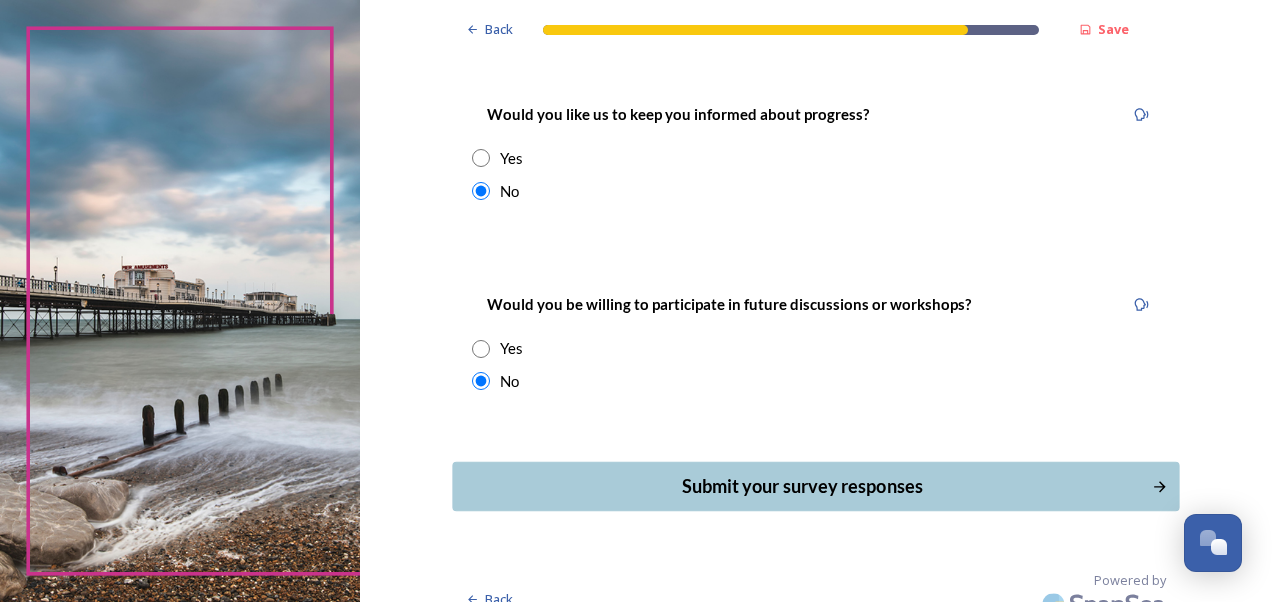 click on "Submit your survey responses" at bounding box center [801, 486] 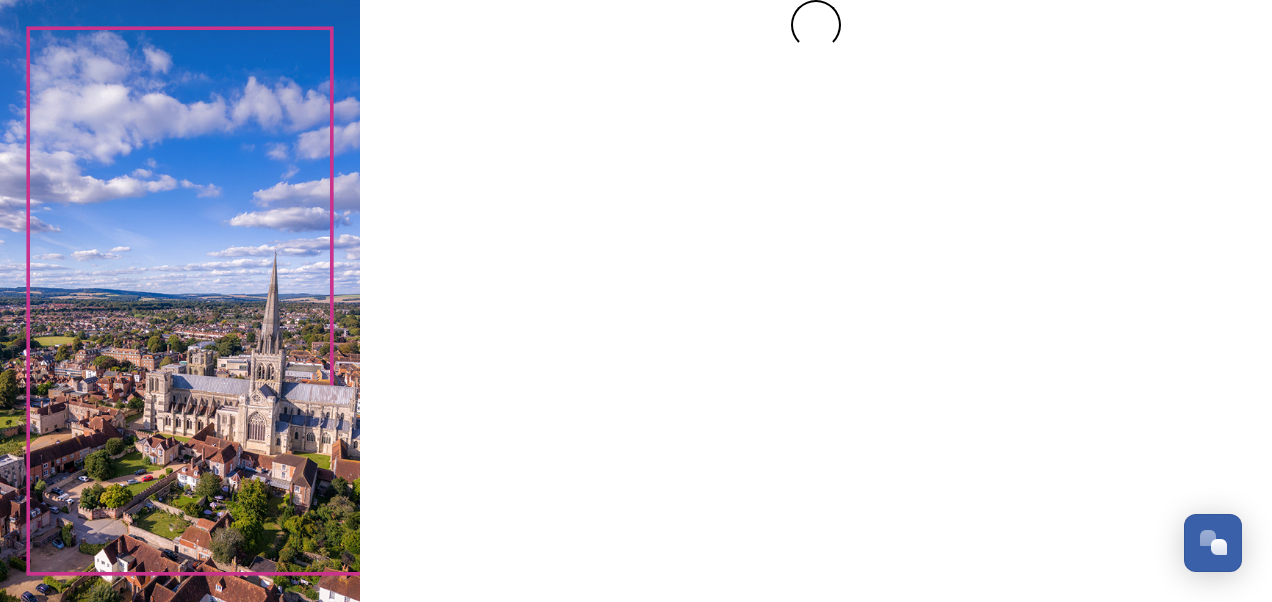 scroll, scrollTop: 0, scrollLeft: 0, axis: both 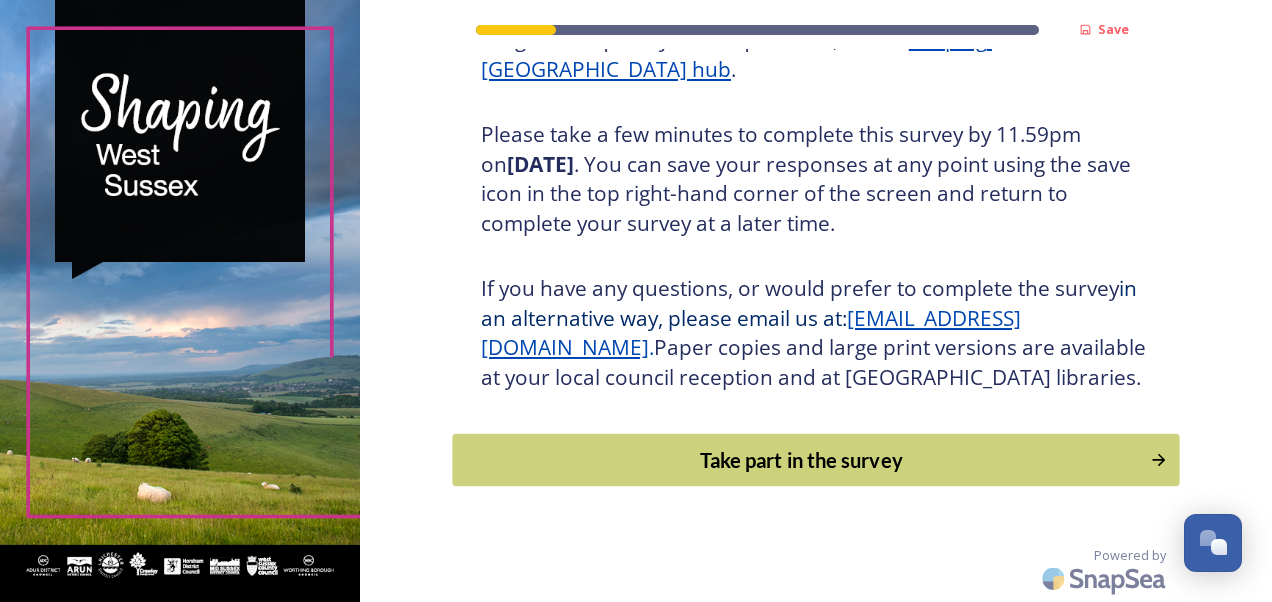 click on "Take part in the survey" at bounding box center [801, 460] 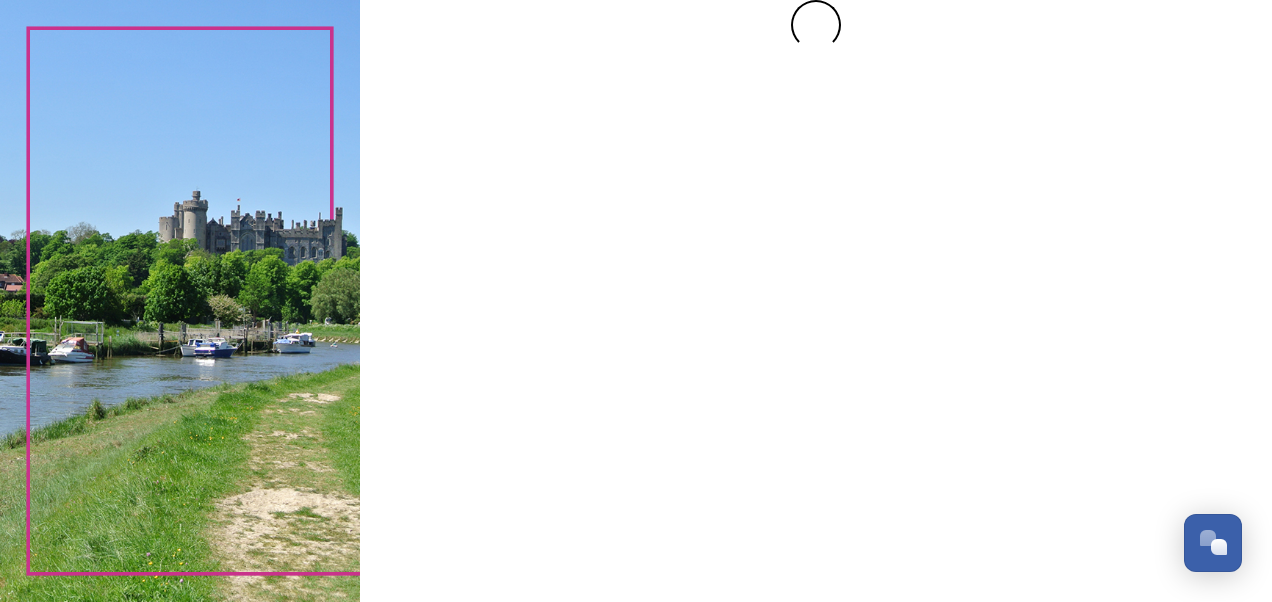 scroll, scrollTop: 0, scrollLeft: 0, axis: both 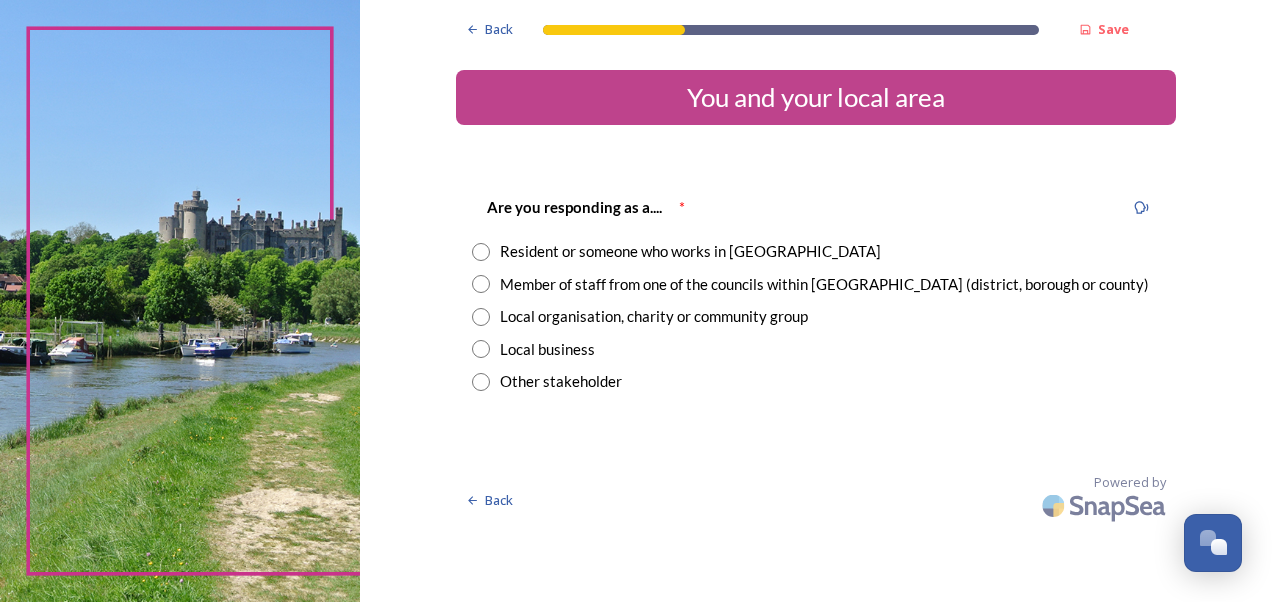 click on "Member of staff from one of the councils within West Sussex (district, borough or county)" at bounding box center [816, 284] 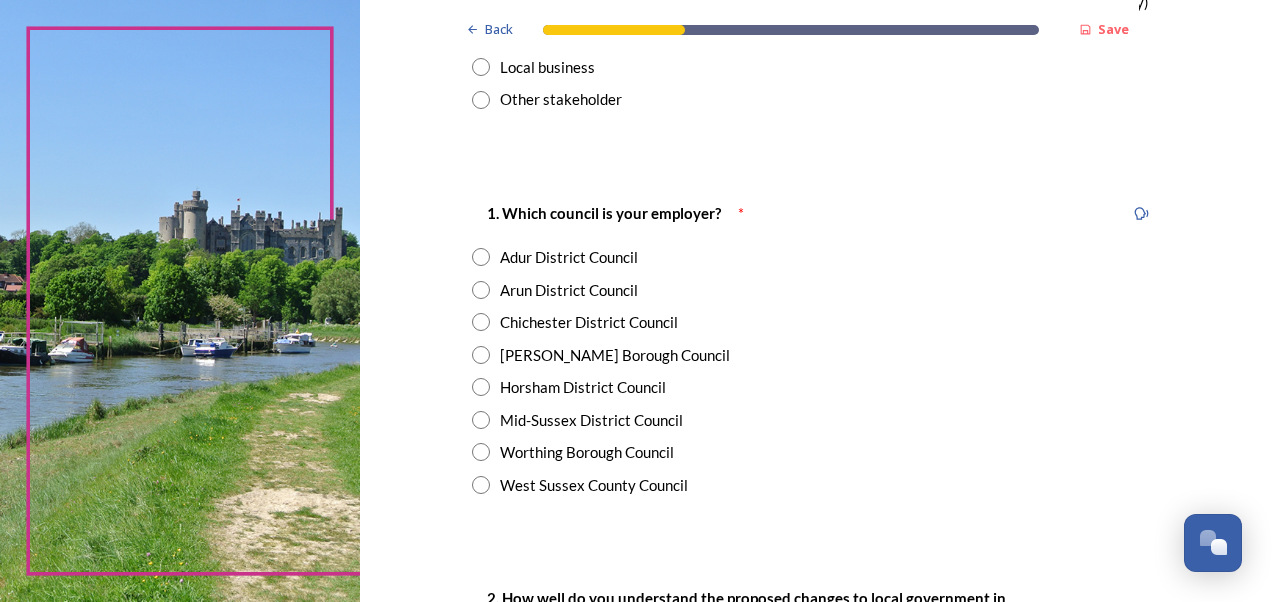 scroll, scrollTop: 288, scrollLeft: 0, axis: vertical 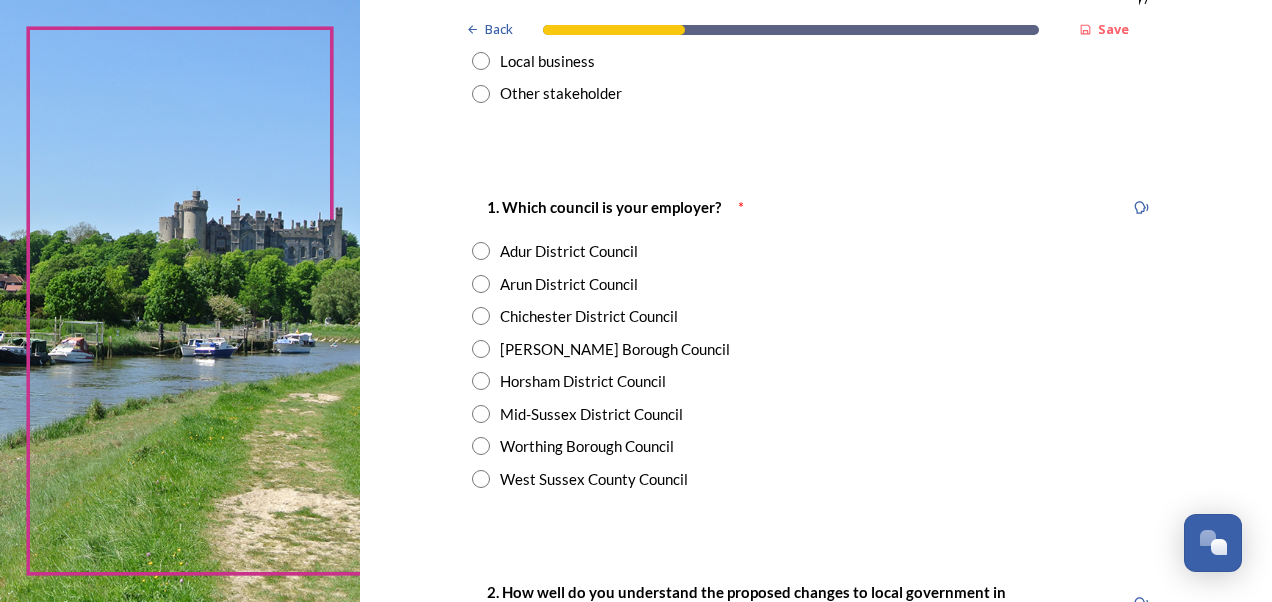 click at bounding box center [481, 479] 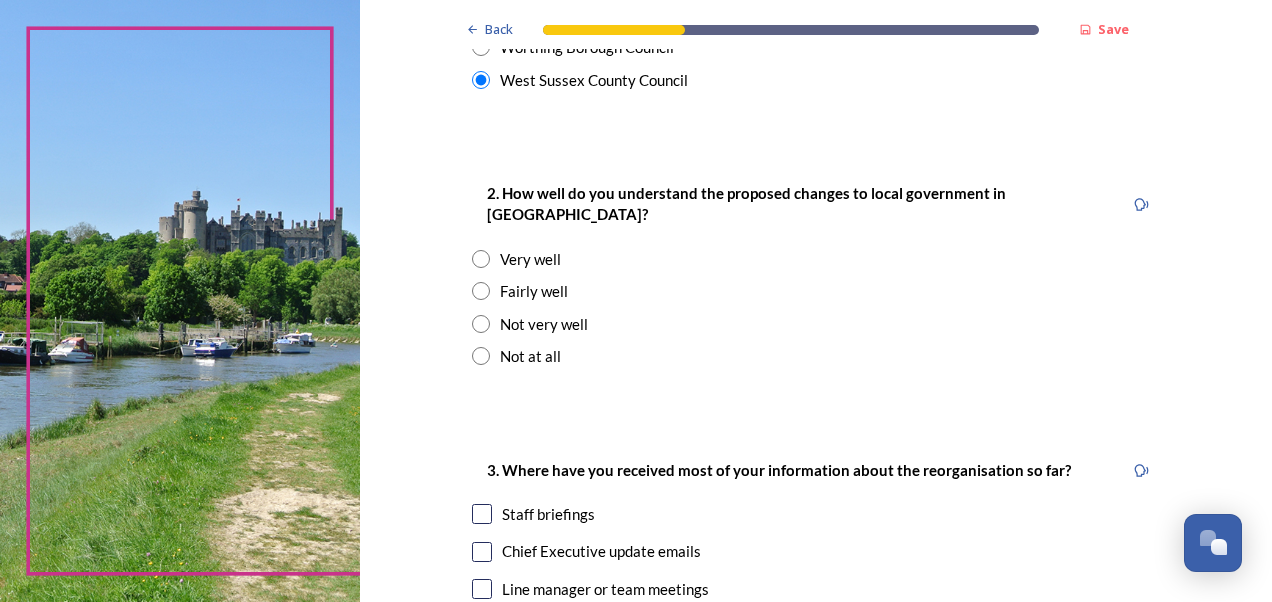 scroll, scrollTop: 717, scrollLeft: 0, axis: vertical 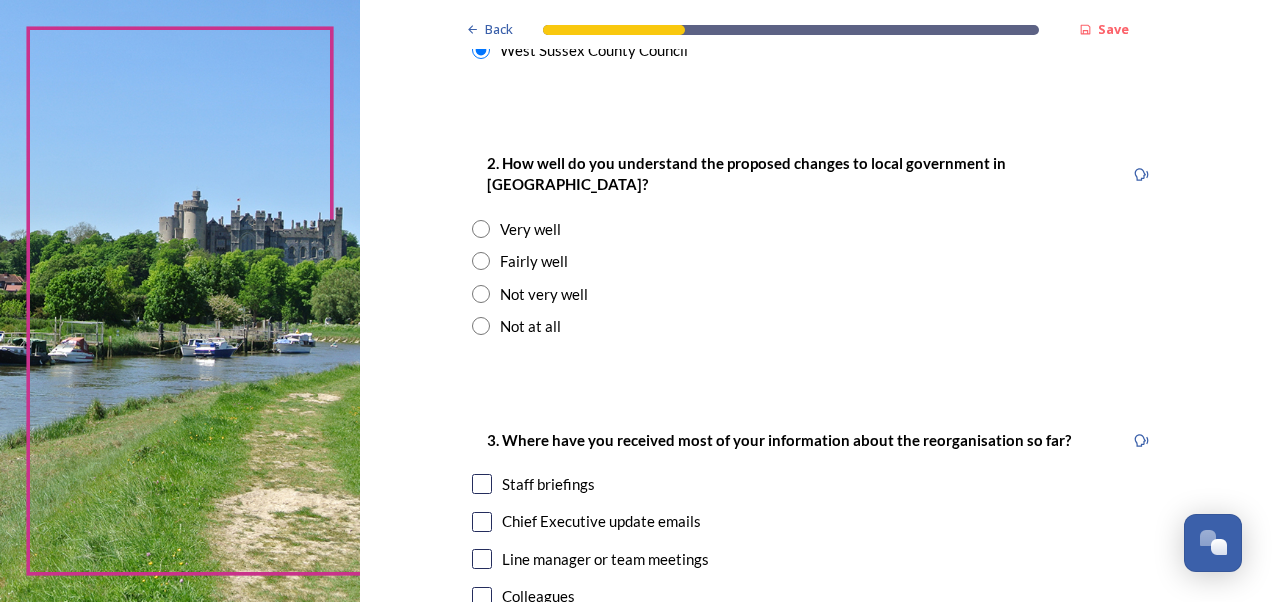 click at bounding box center (481, 294) 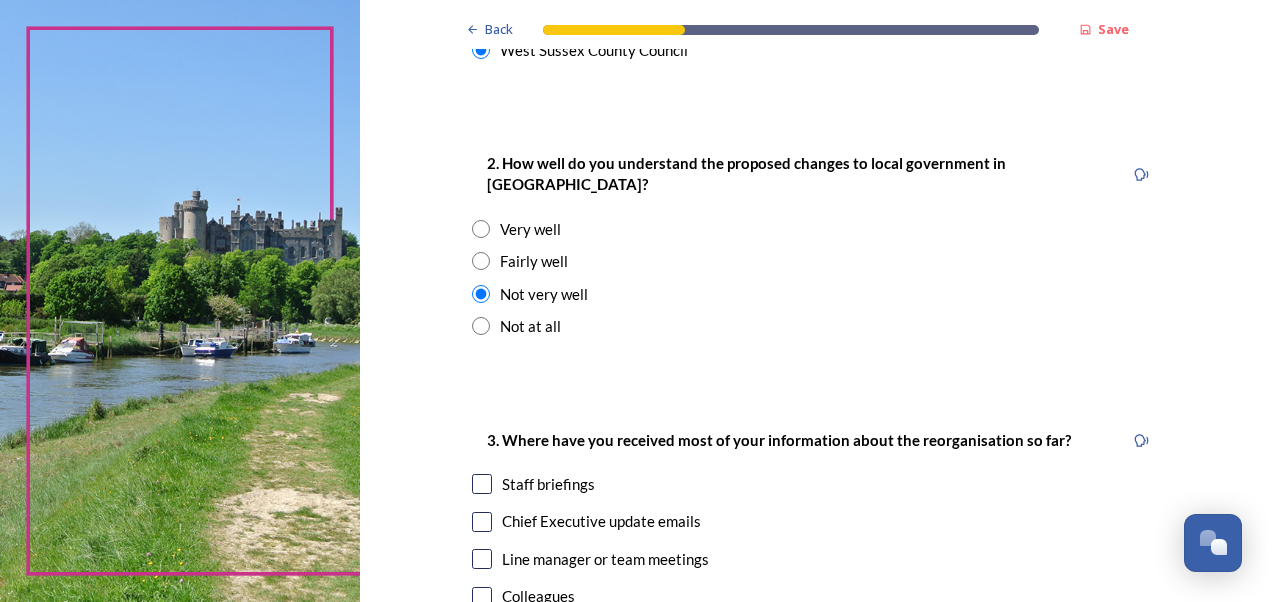 scroll, scrollTop: 919, scrollLeft: 0, axis: vertical 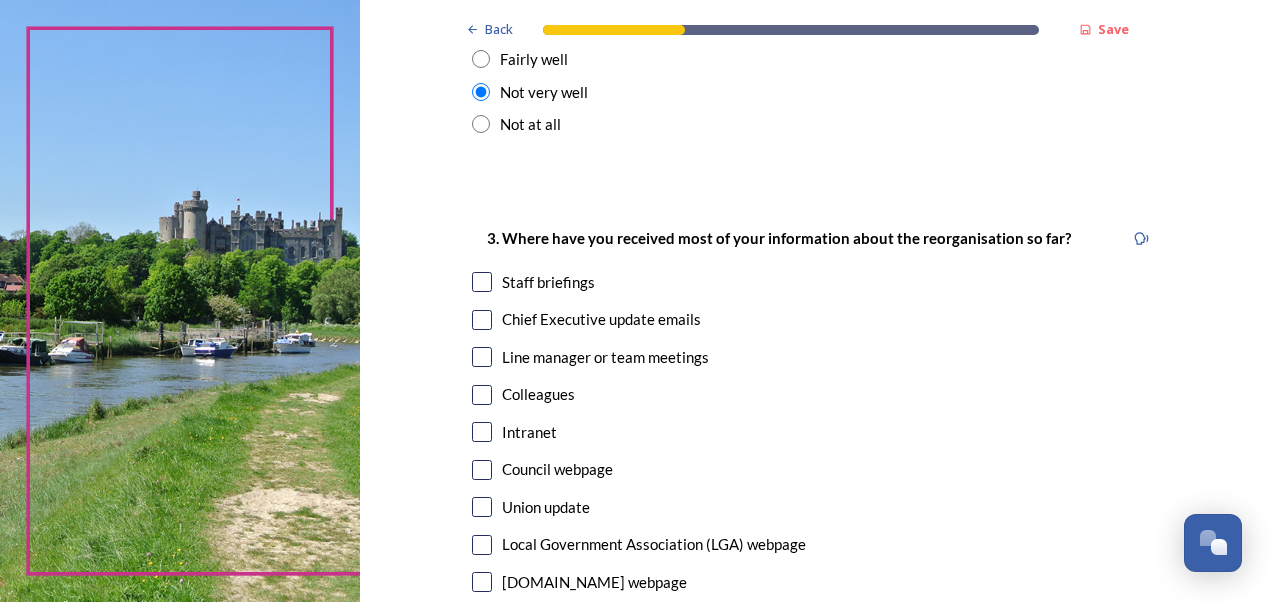 click at bounding box center [482, 282] 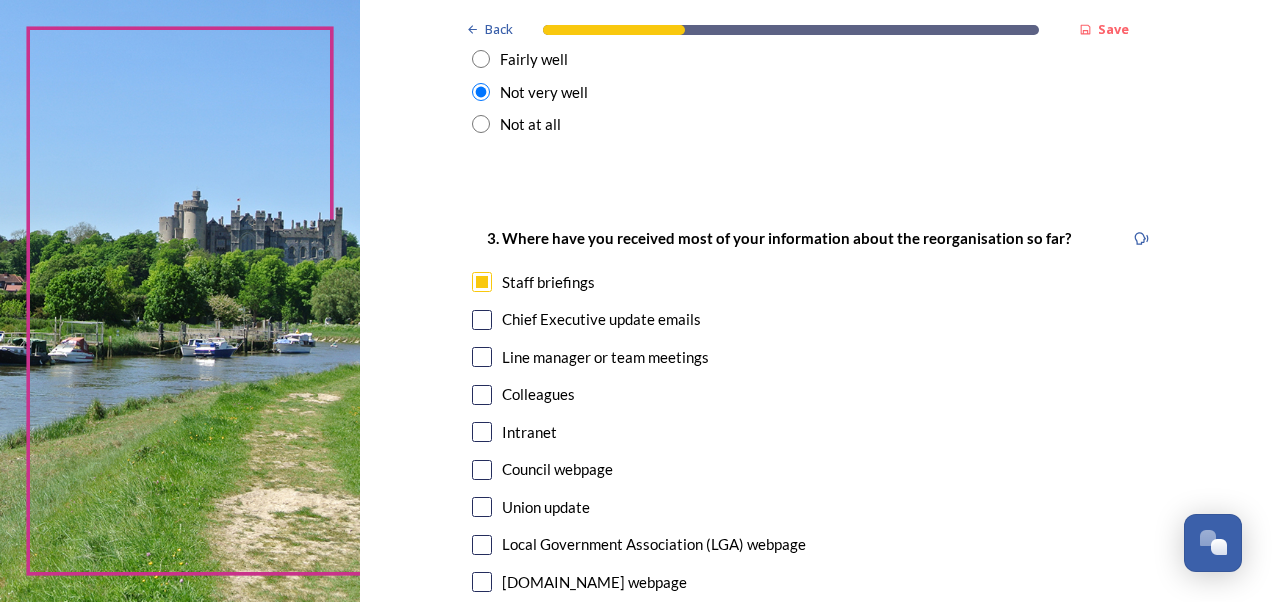 click at bounding box center (482, 395) 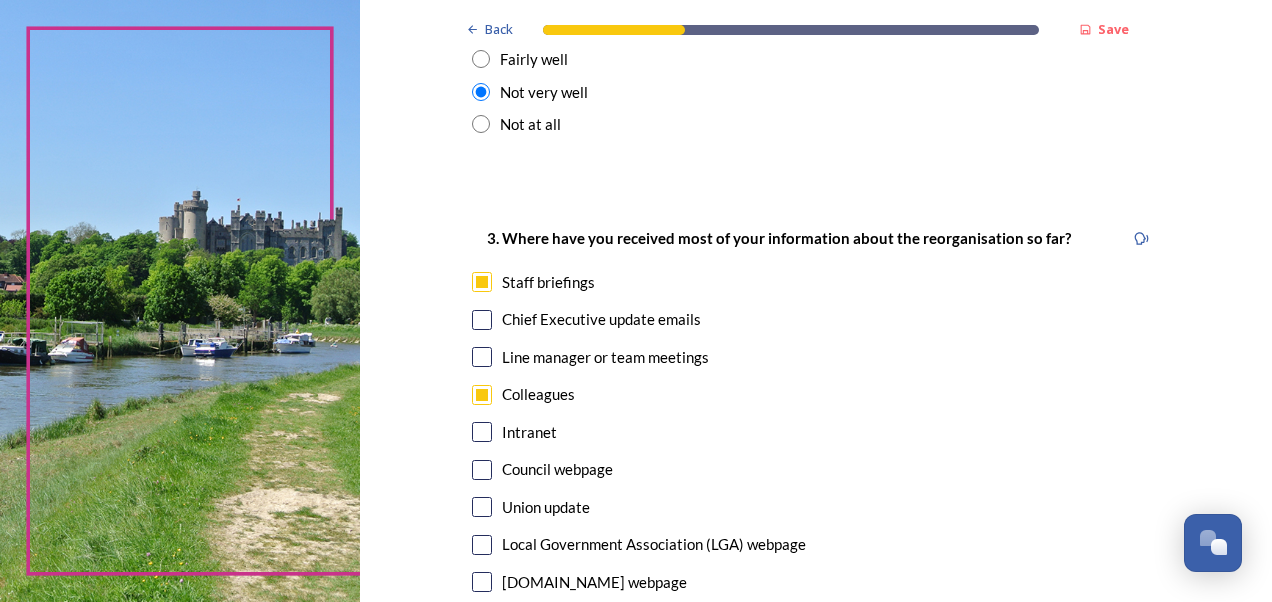 click at bounding box center (482, 432) 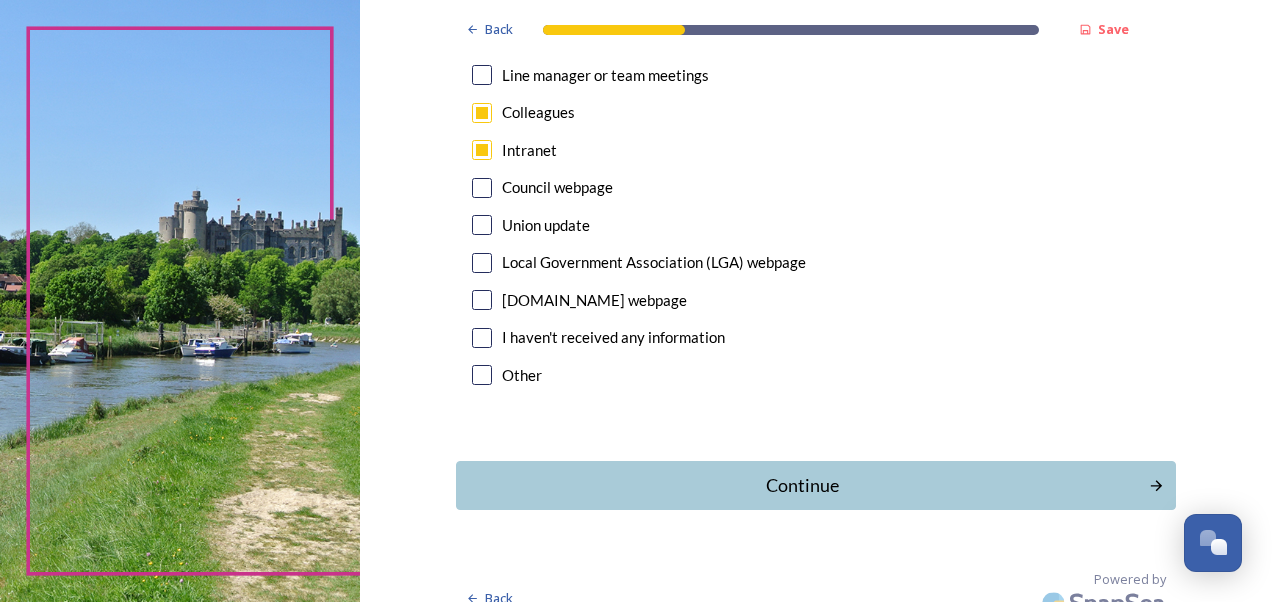 scroll, scrollTop: 1203, scrollLeft: 0, axis: vertical 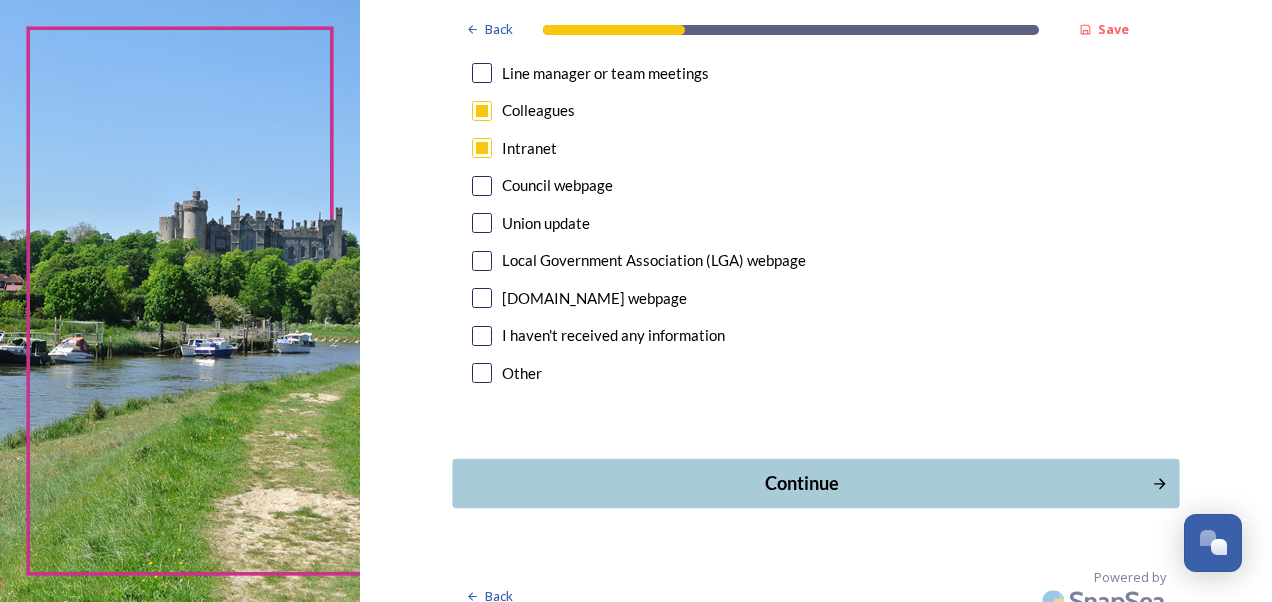 click on "Continue" at bounding box center [801, 483] 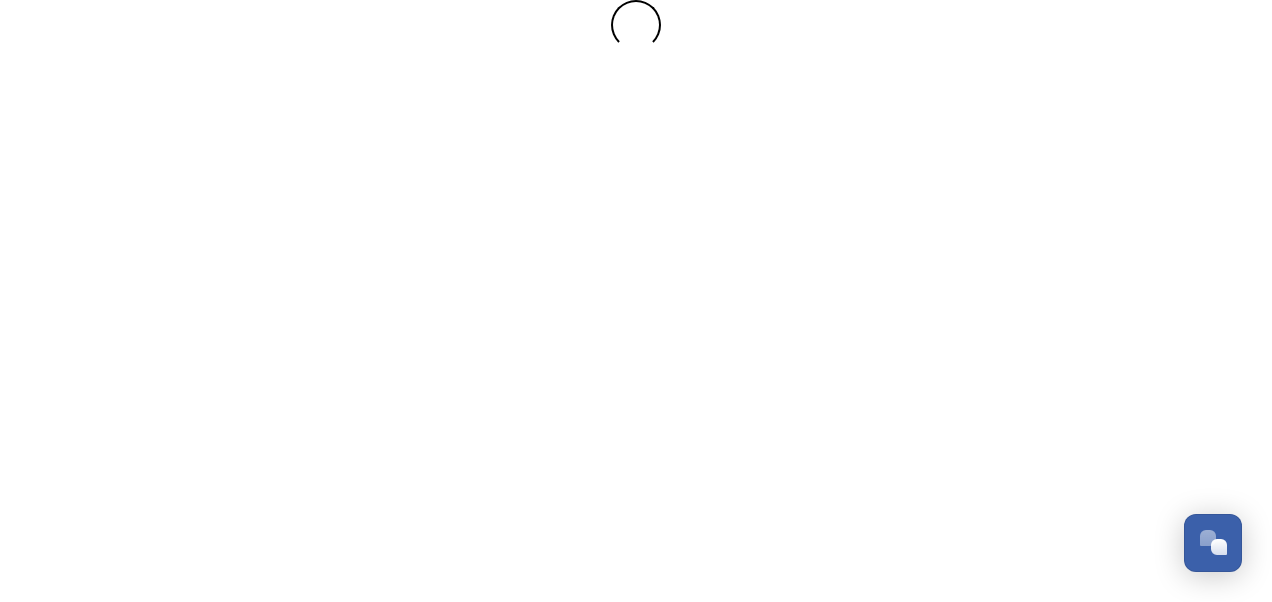 scroll, scrollTop: 0, scrollLeft: 0, axis: both 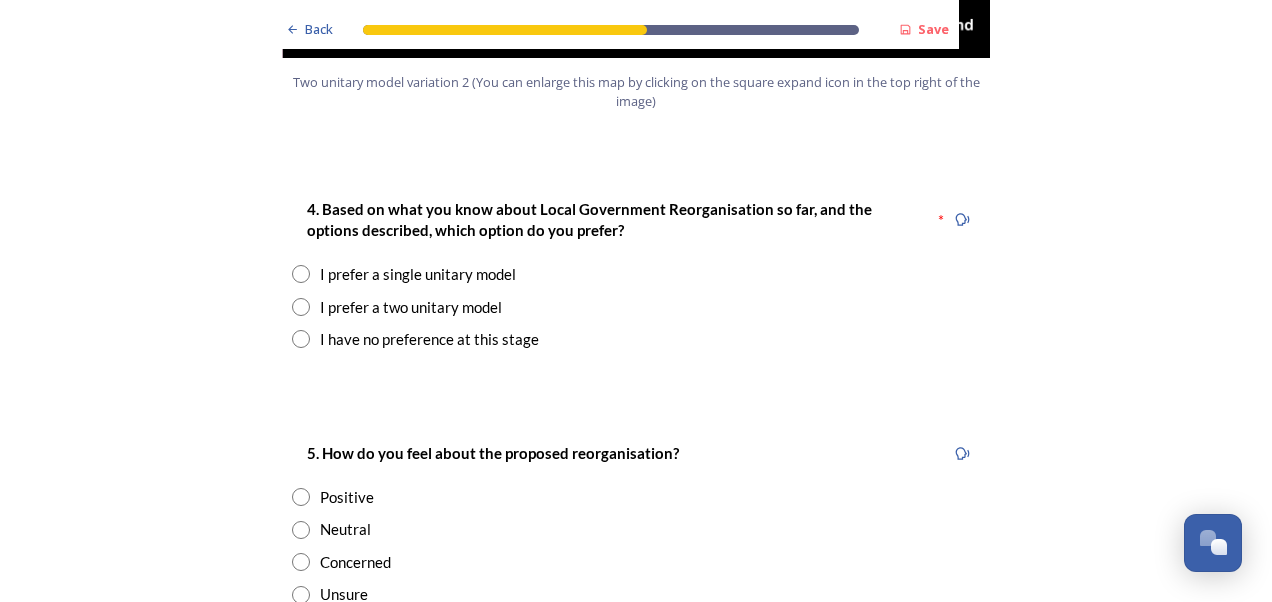 click on "I prefer a single unitary model" at bounding box center [418, 274] 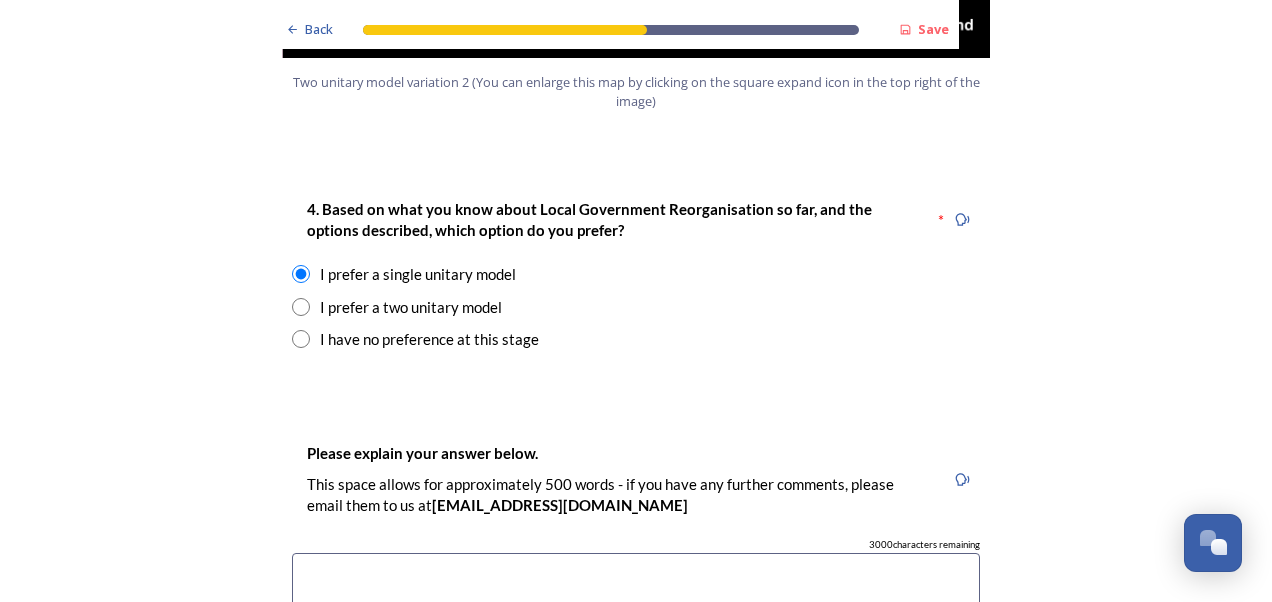 click at bounding box center (636, 665) 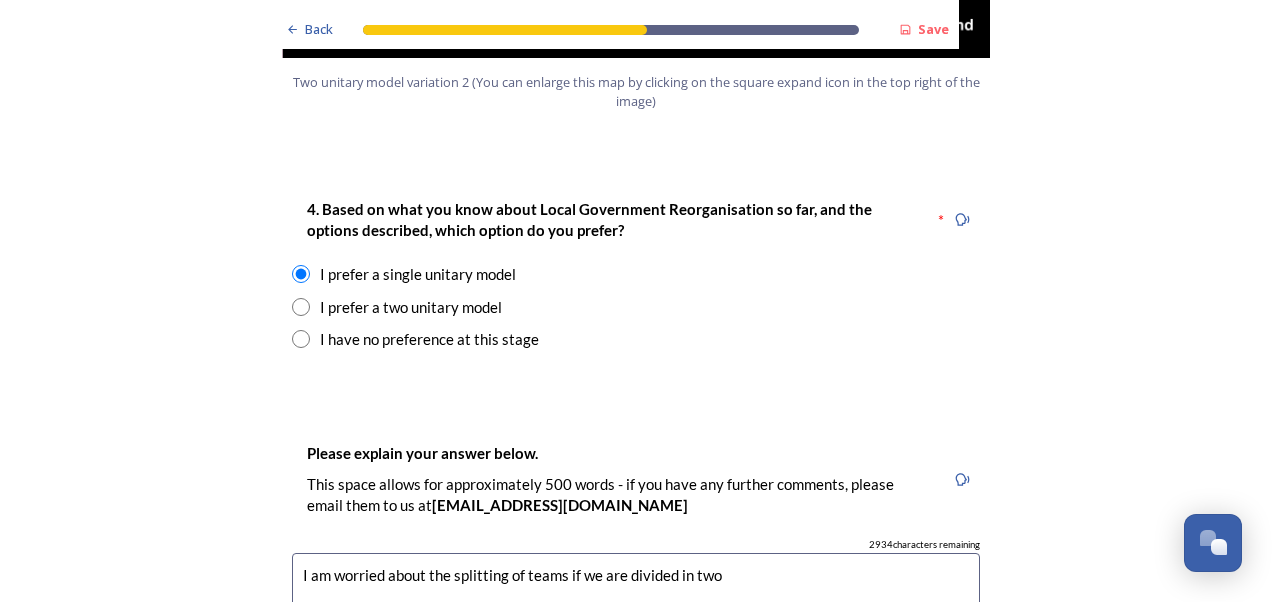 click on "I am worried about the splitting of teams if we are divided in two" at bounding box center (636, 665) 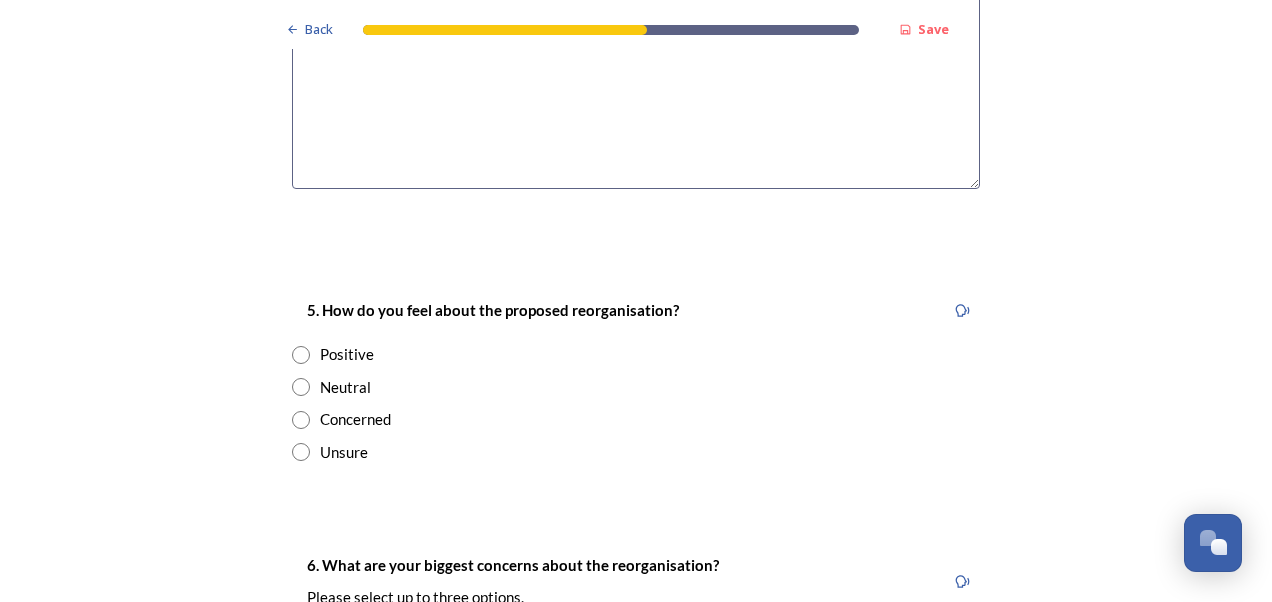 scroll, scrollTop: 3220, scrollLeft: 0, axis: vertical 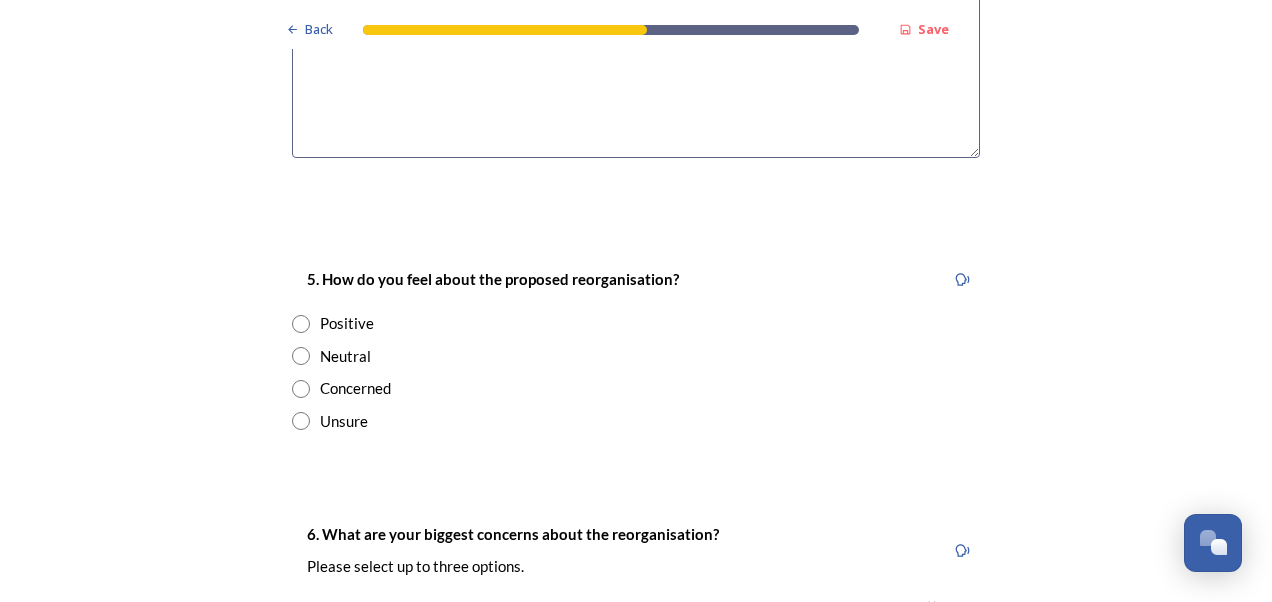 type on "I am worried about the splitting of teams/resources  if we are divided in two" 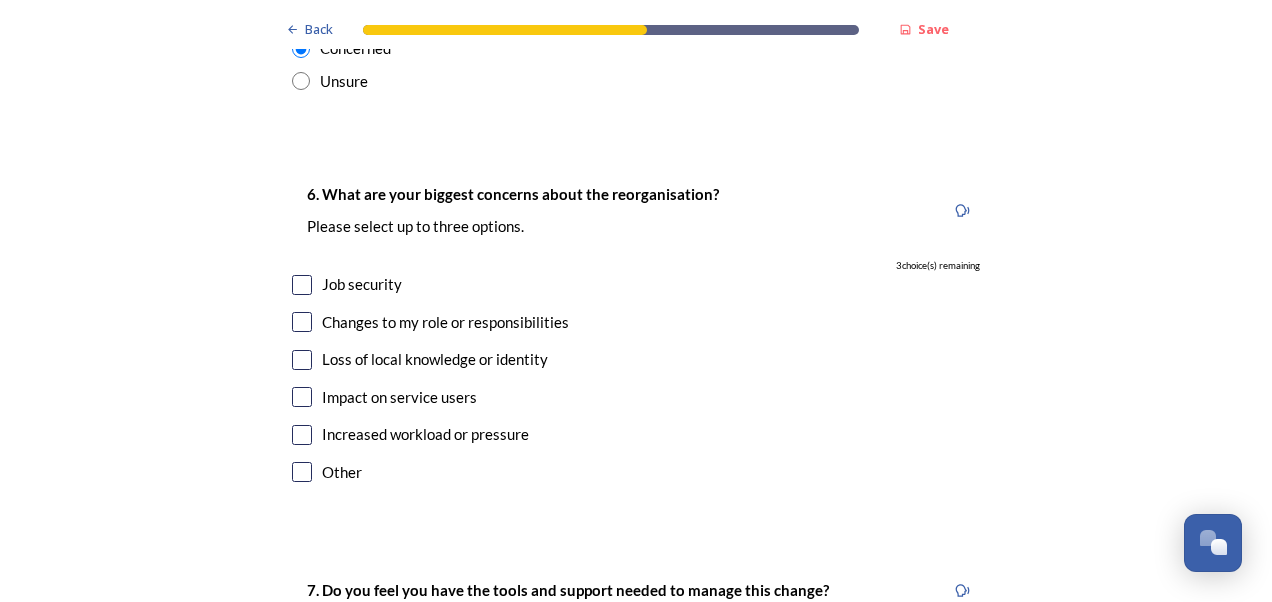 scroll, scrollTop: 3568, scrollLeft: 0, axis: vertical 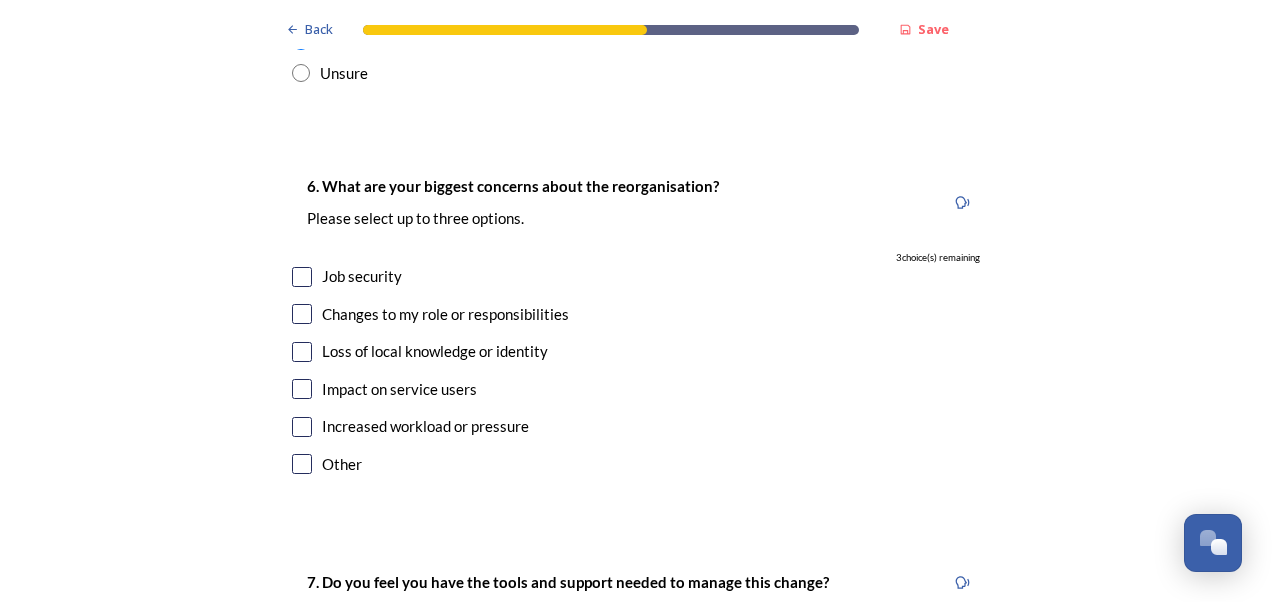 click on "Job security" at bounding box center [362, 276] 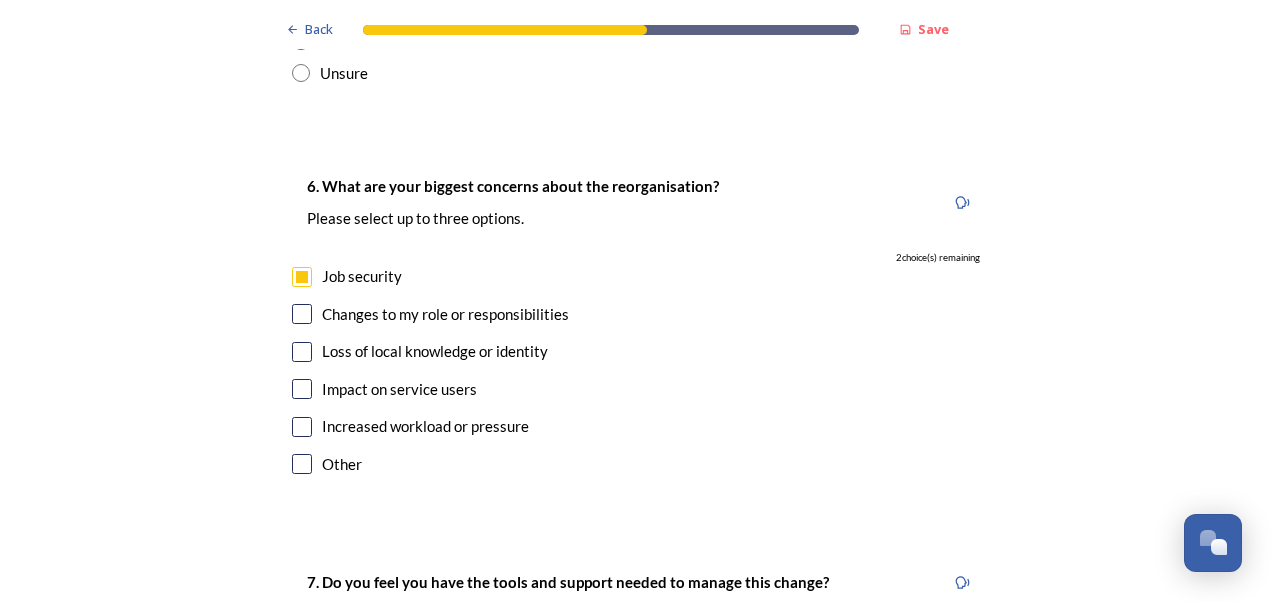 click at bounding box center [302, 314] 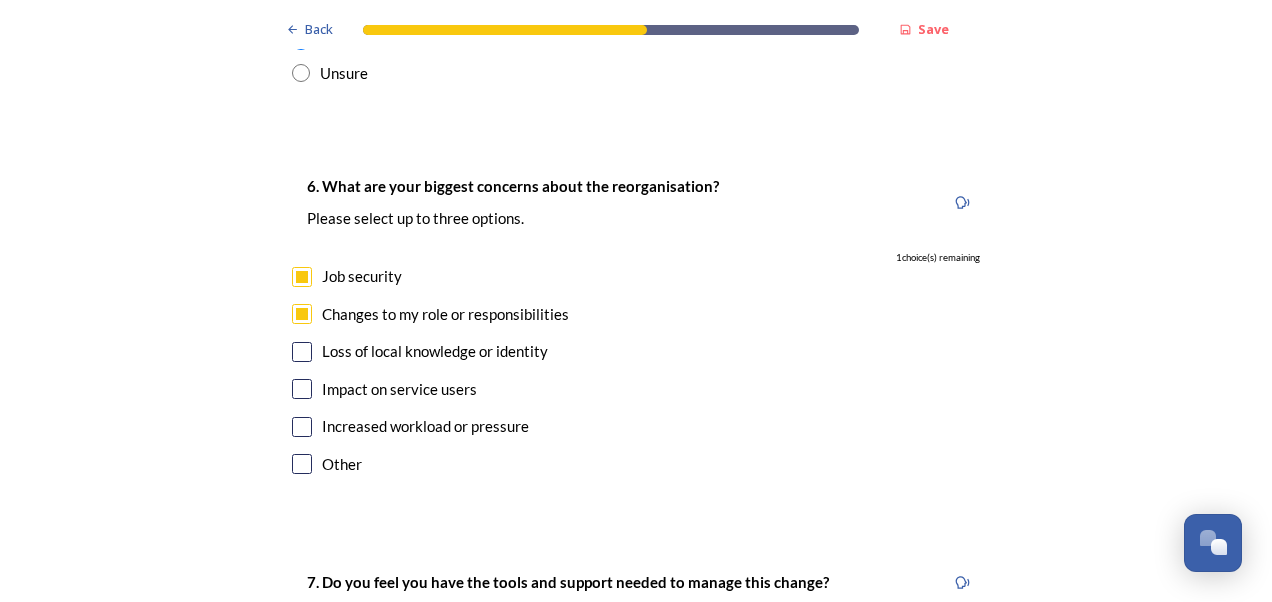 click at bounding box center [302, 389] 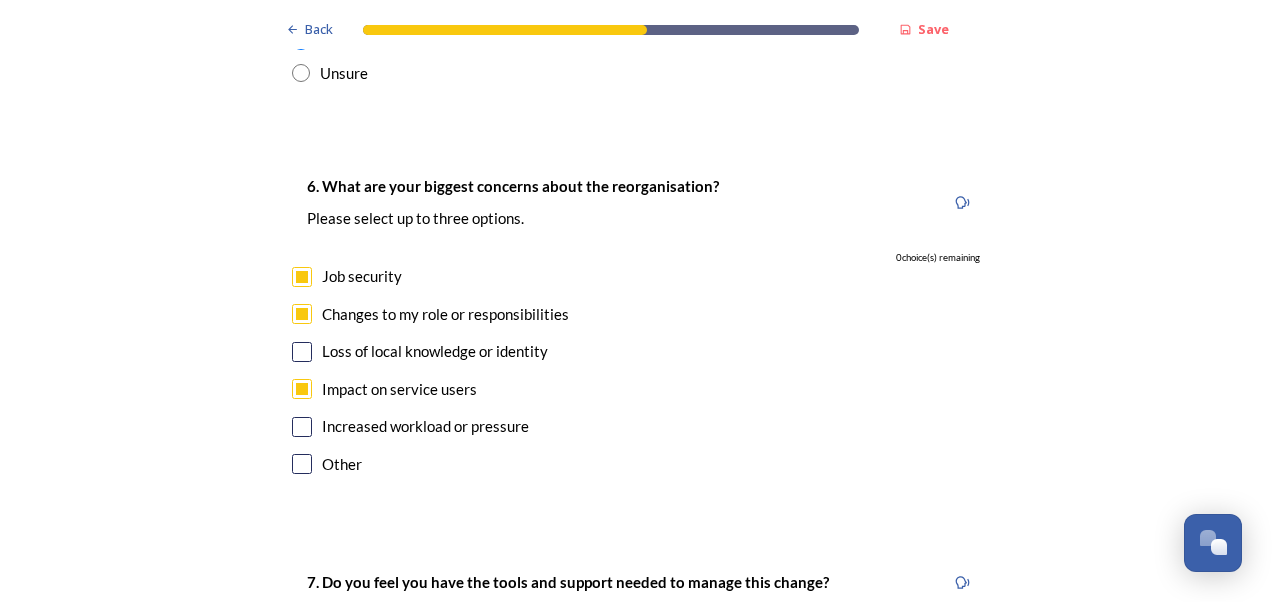 click at bounding box center [302, 427] 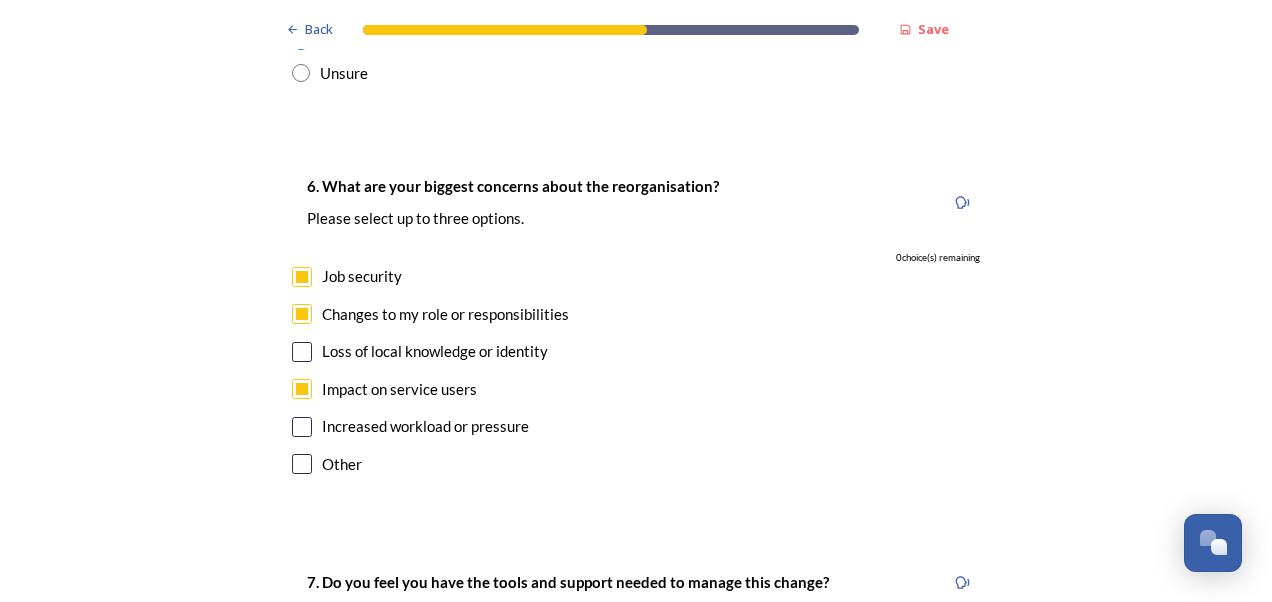 click at bounding box center [302, 427] 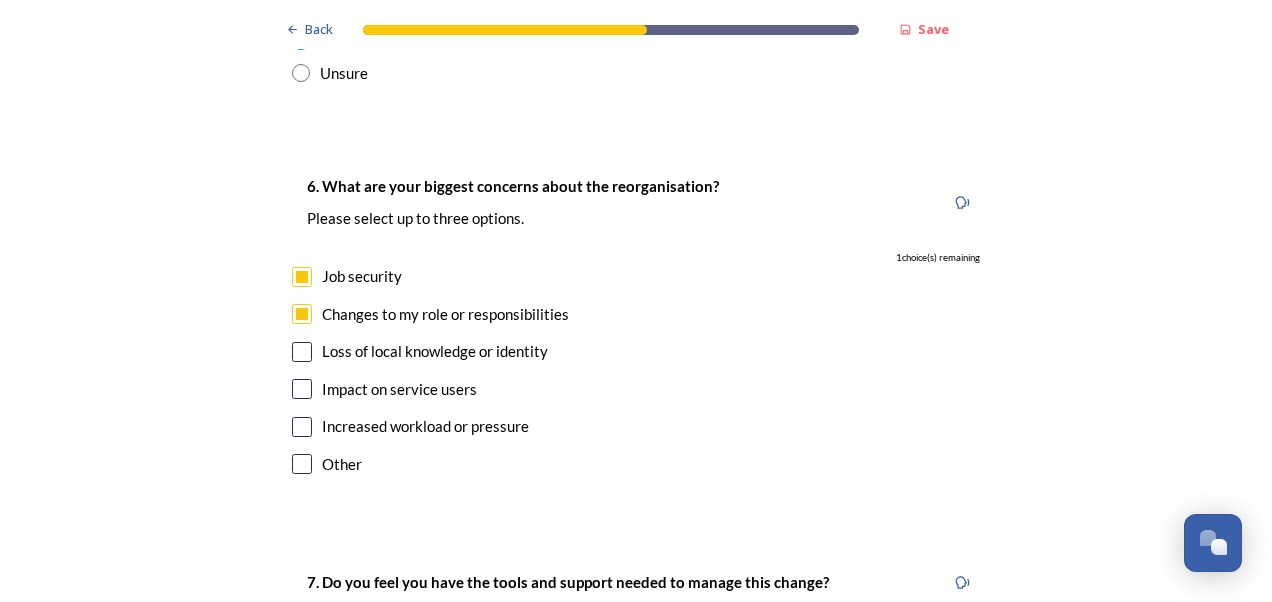click at bounding box center (302, 427) 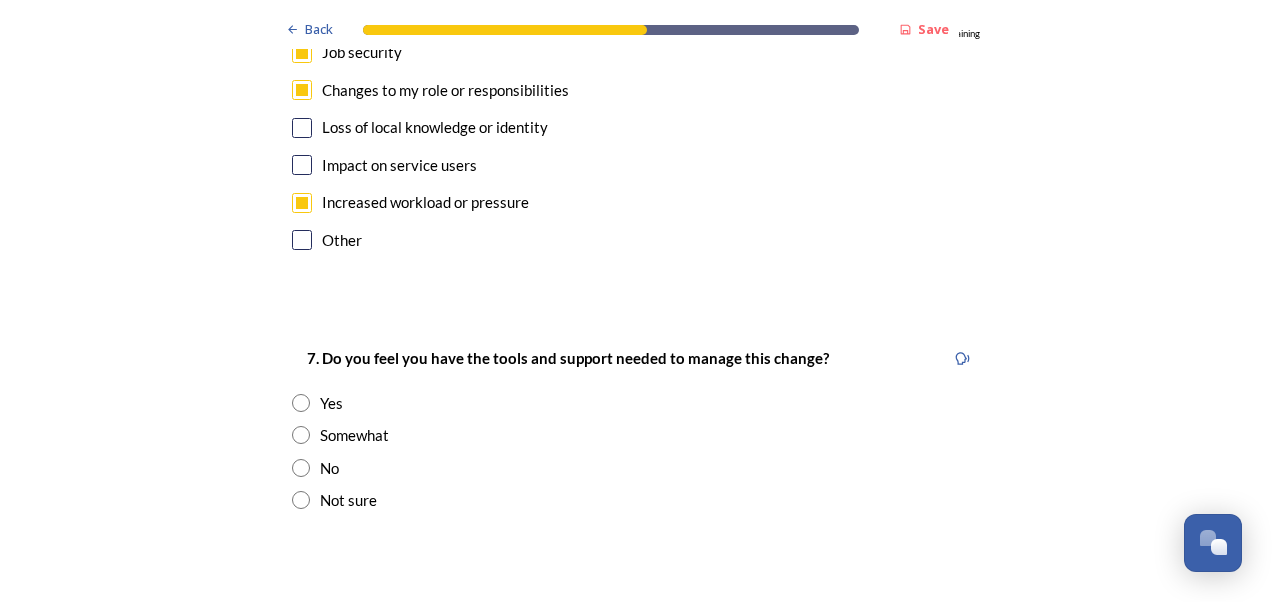 scroll, scrollTop: 3916, scrollLeft: 0, axis: vertical 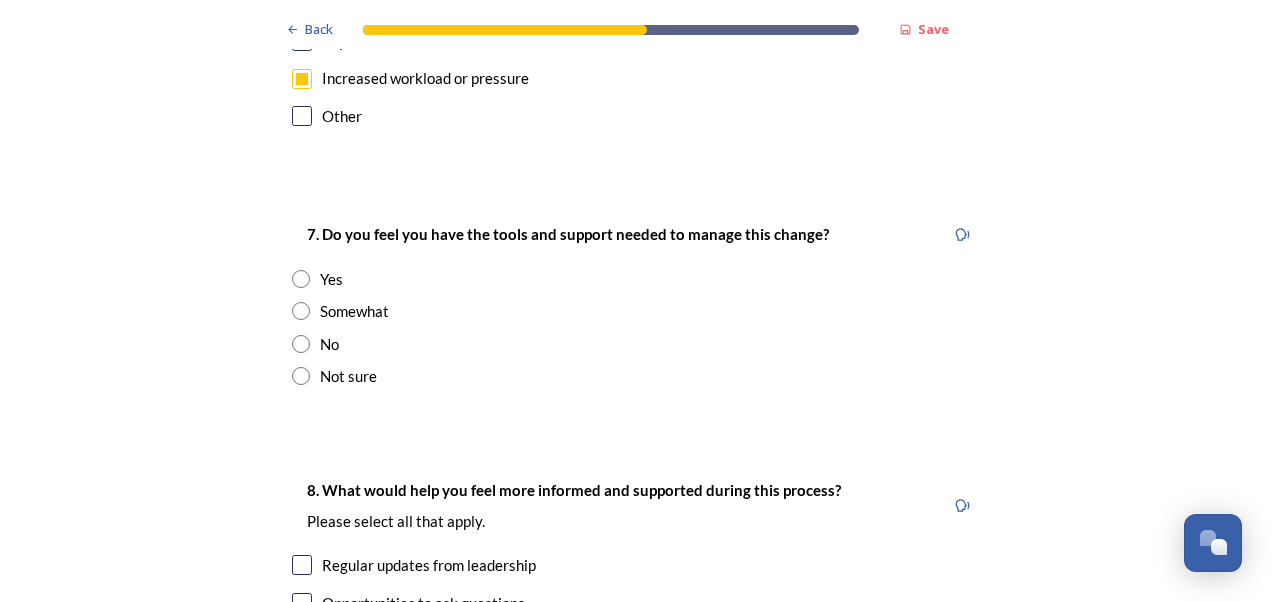 click on "No" at bounding box center (329, 344) 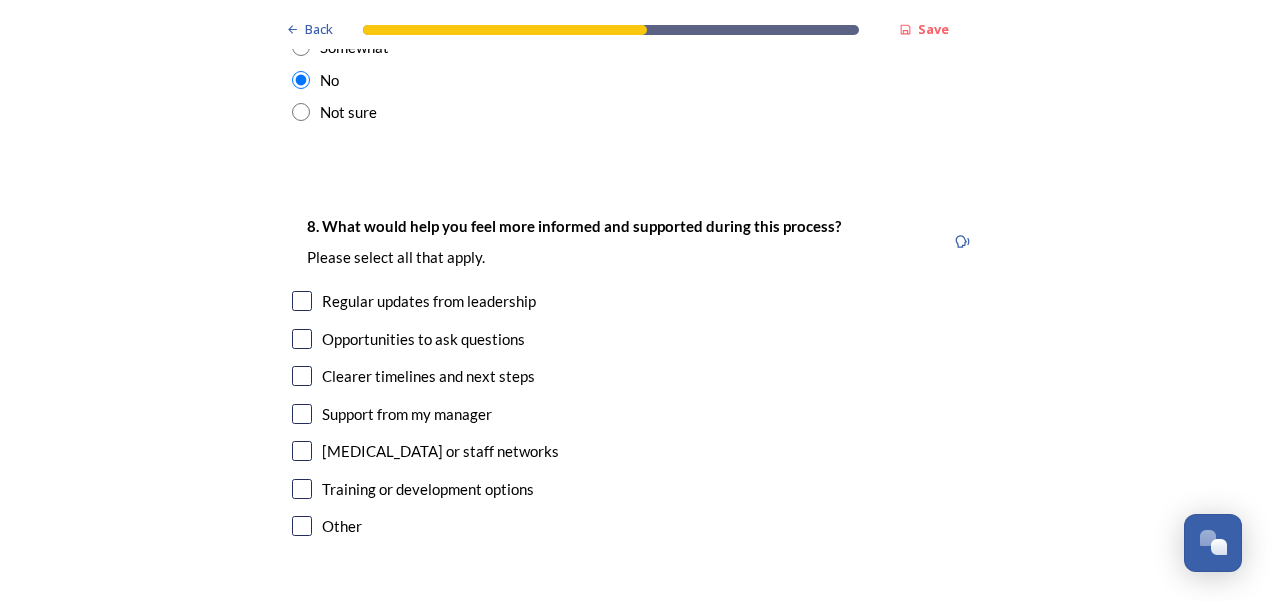 scroll, scrollTop: 4210, scrollLeft: 0, axis: vertical 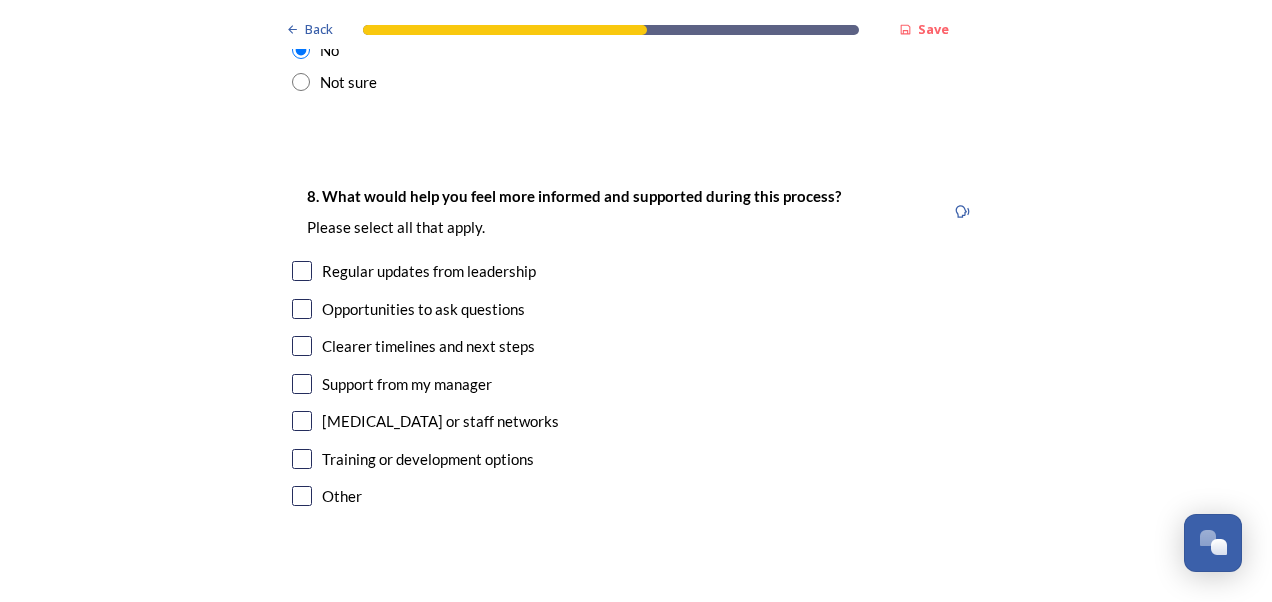 click at bounding box center (302, 271) 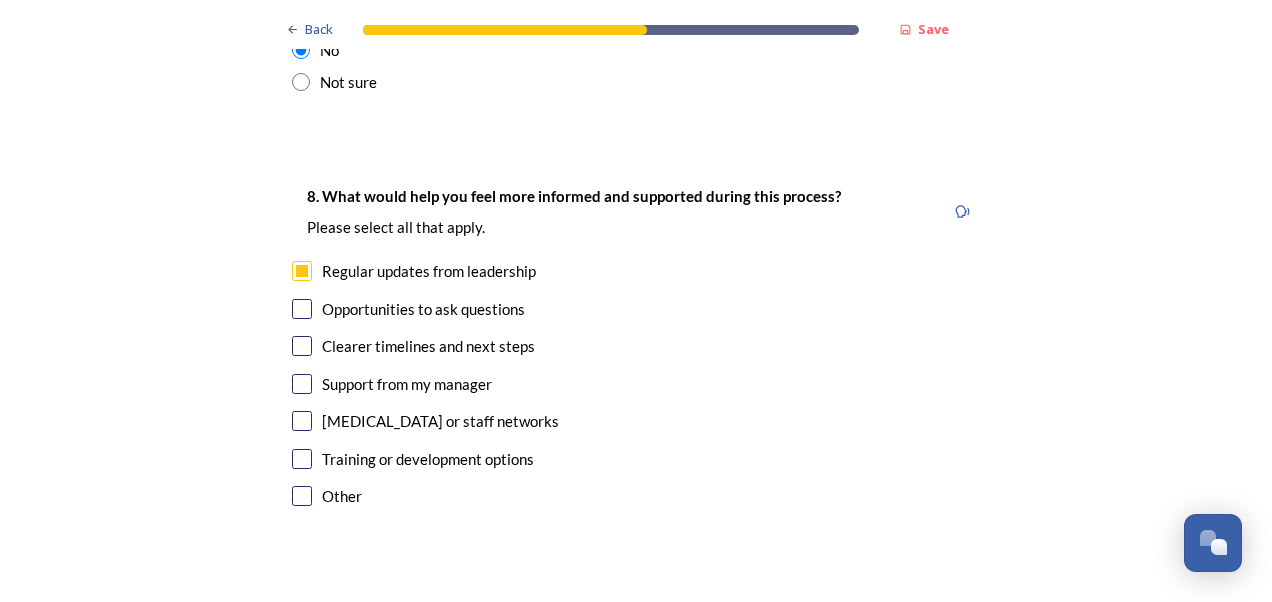 click at bounding box center [302, 346] 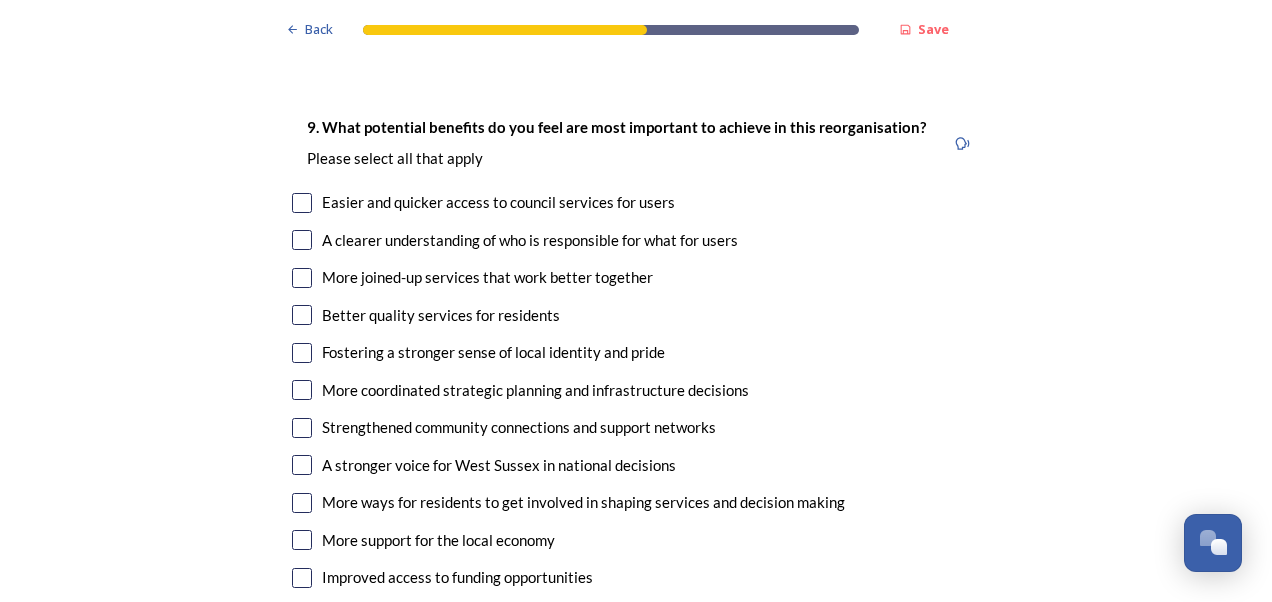 scroll, scrollTop: 4675, scrollLeft: 0, axis: vertical 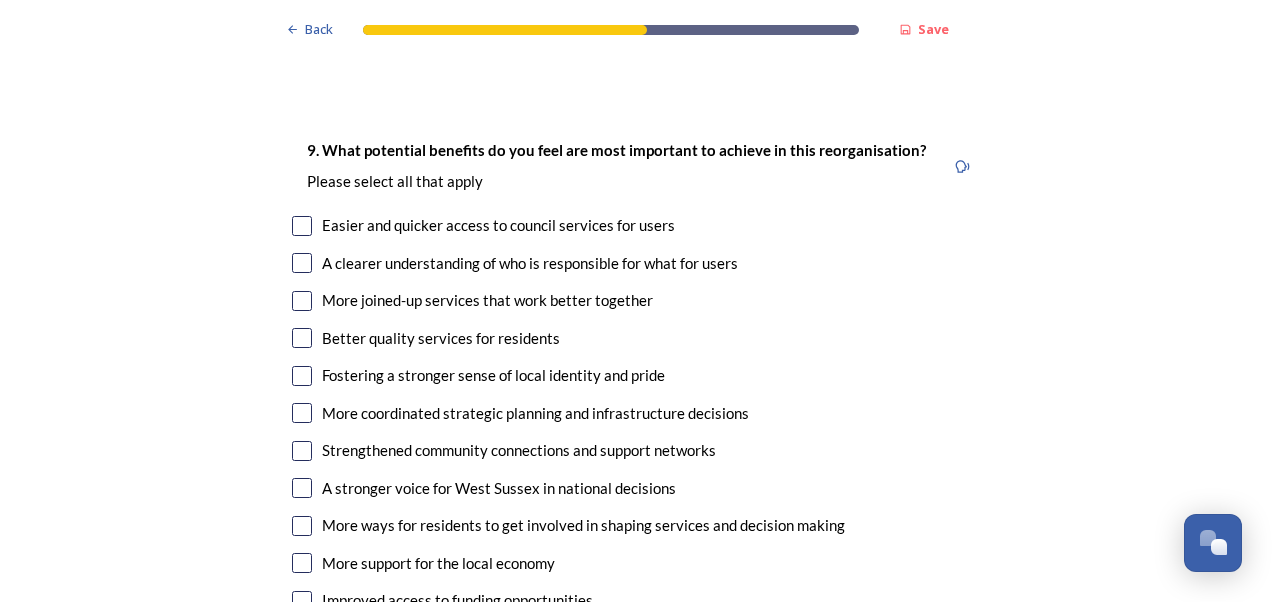 click at bounding box center (302, 301) 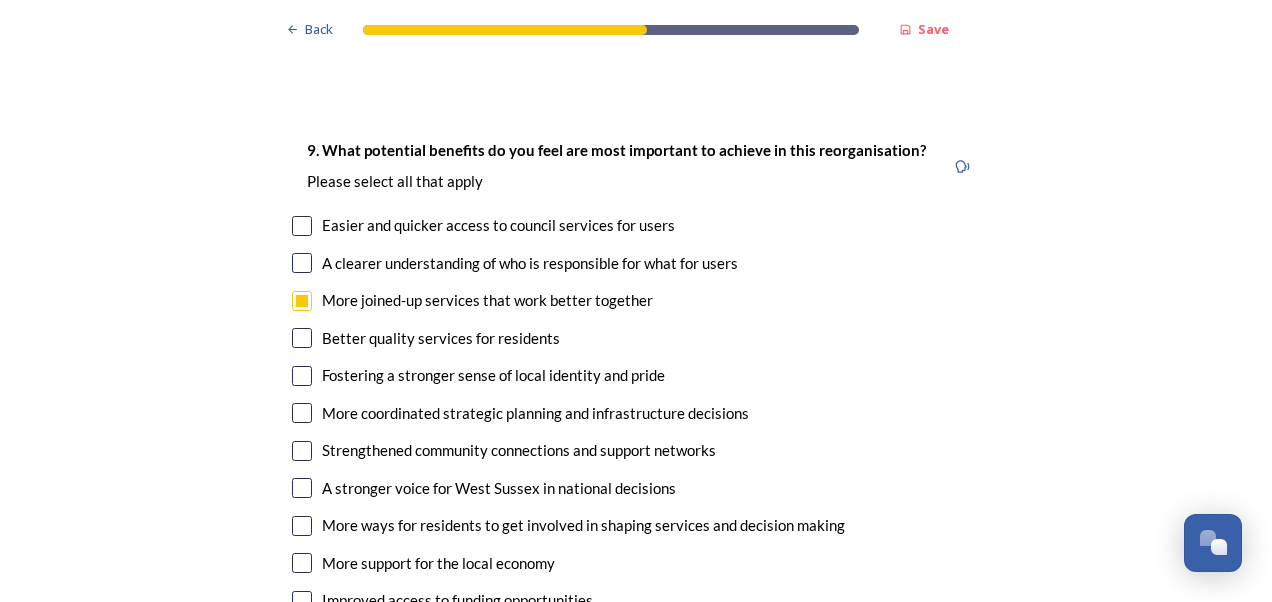click at bounding box center [302, 338] 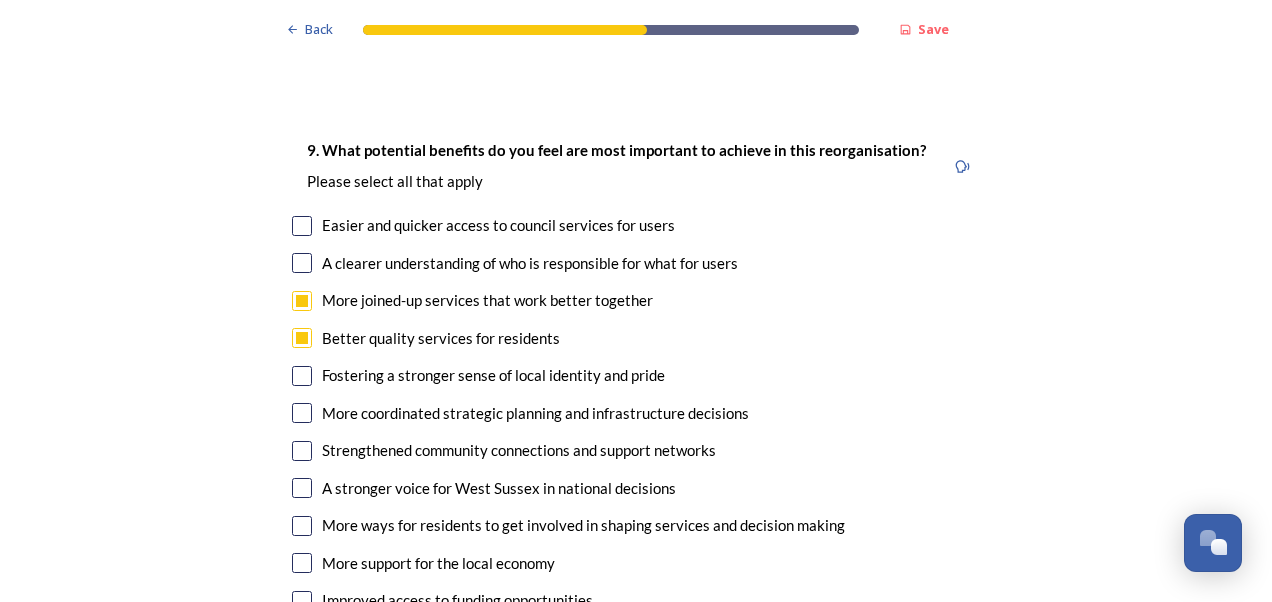 click at bounding box center [302, 413] 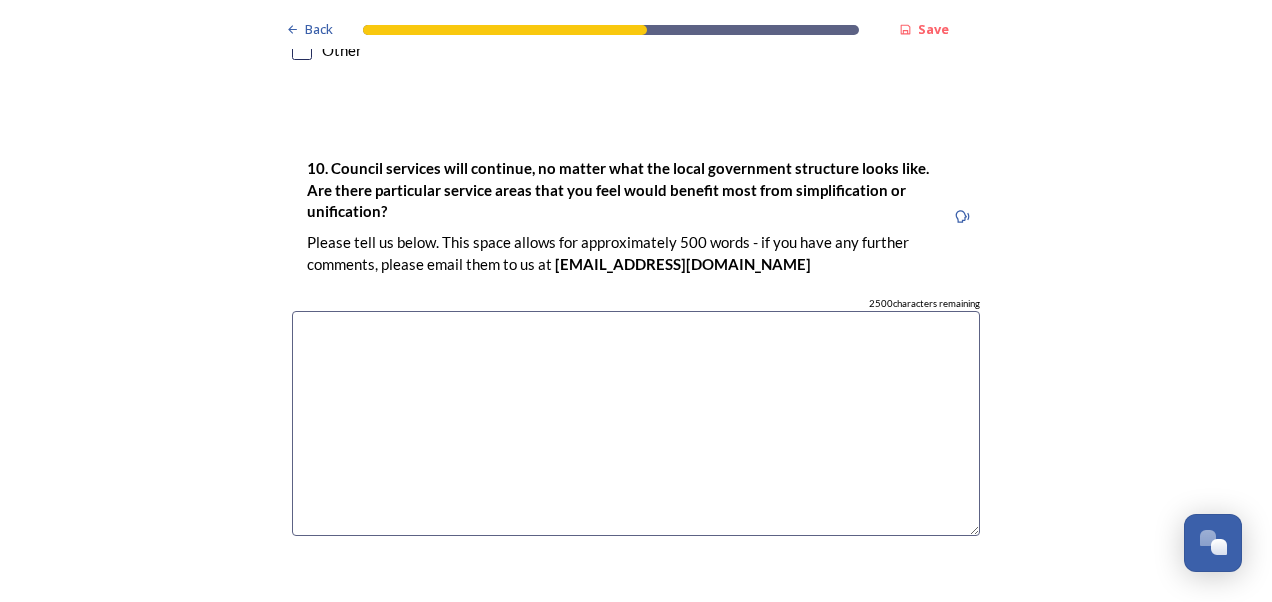 scroll, scrollTop: 5278, scrollLeft: 0, axis: vertical 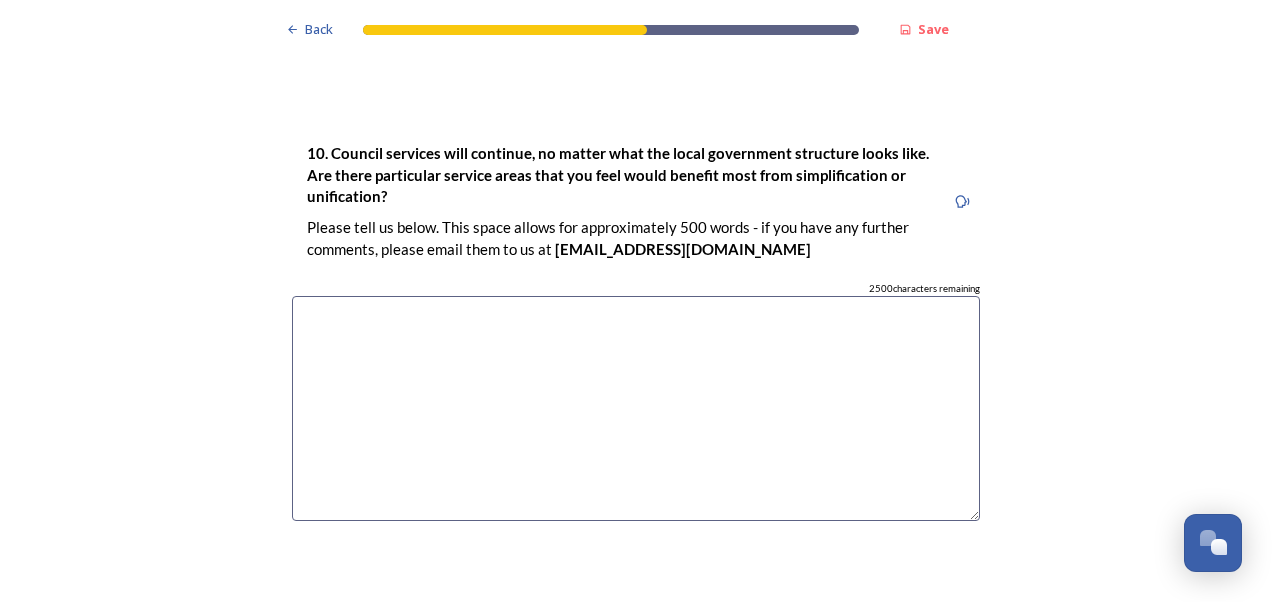 click at bounding box center (636, 408) 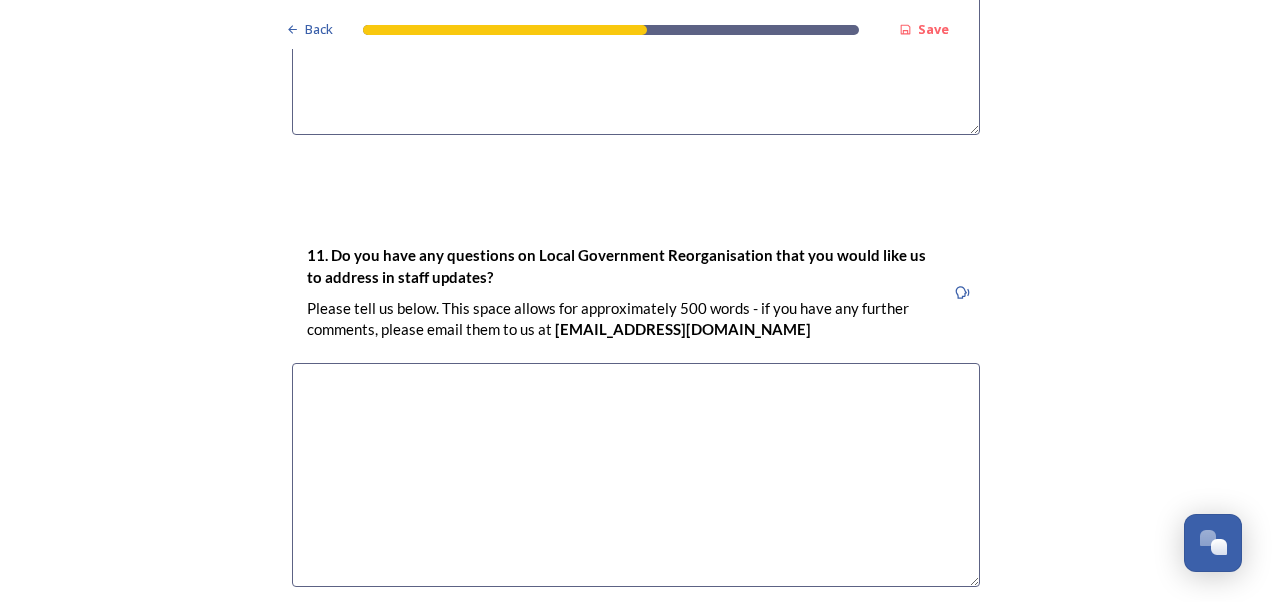 scroll, scrollTop: 5672, scrollLeft: 0, axis: vertical 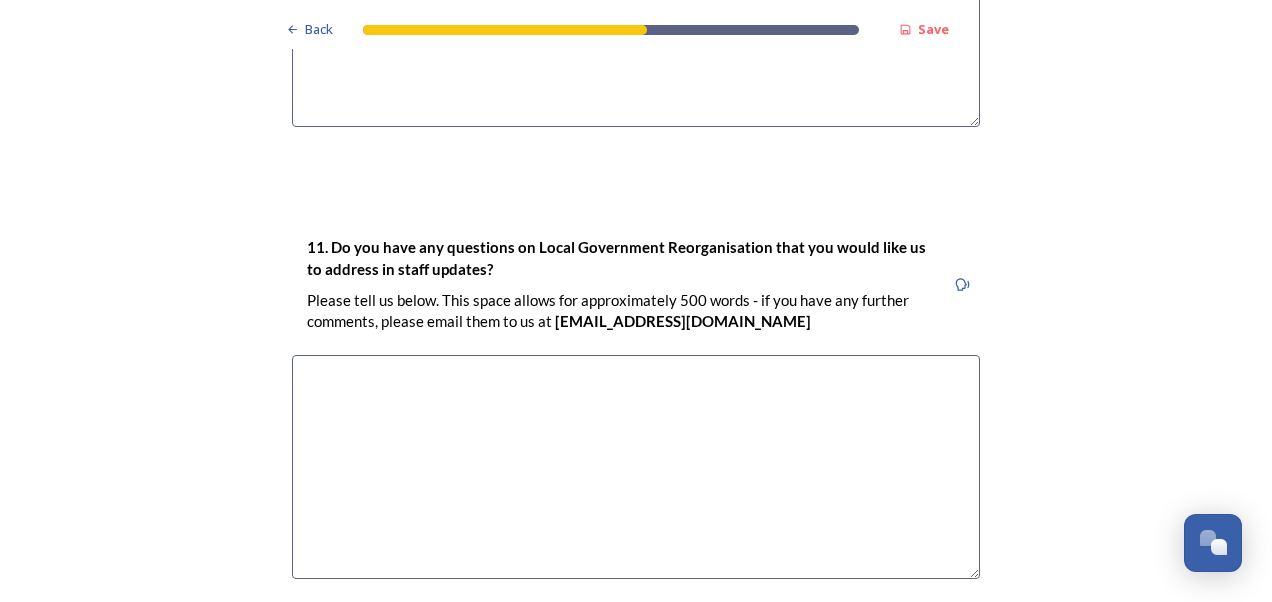 type on "Adult Services" 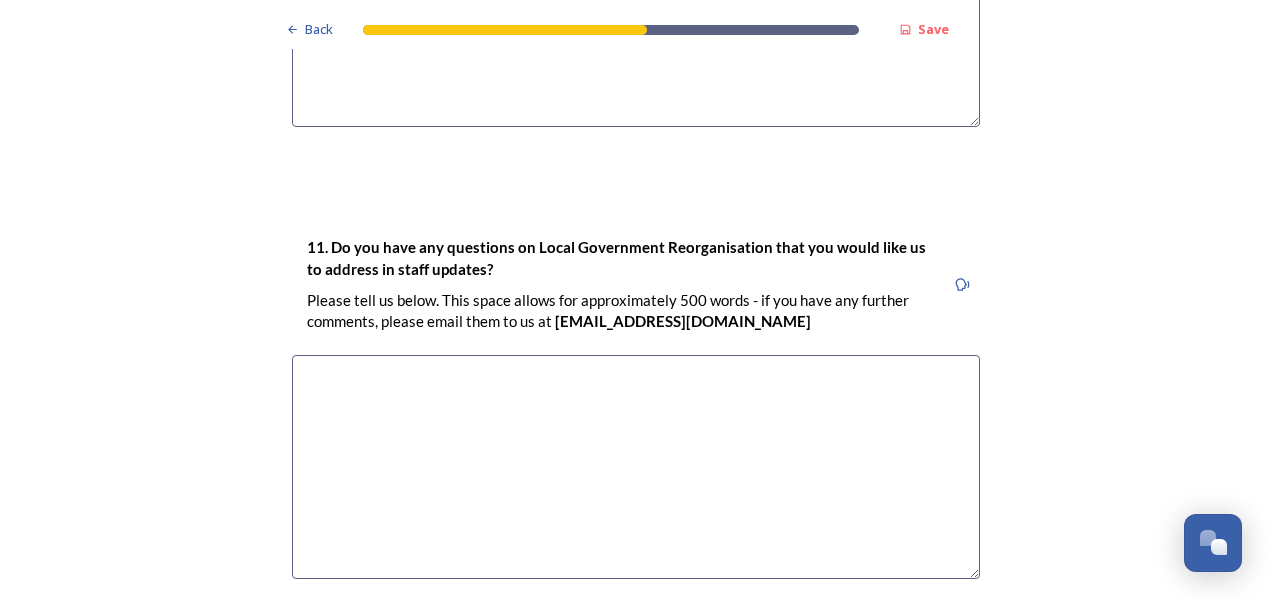scroll, scrollTop: 5842, scrollLeft: 0, axis: vertical 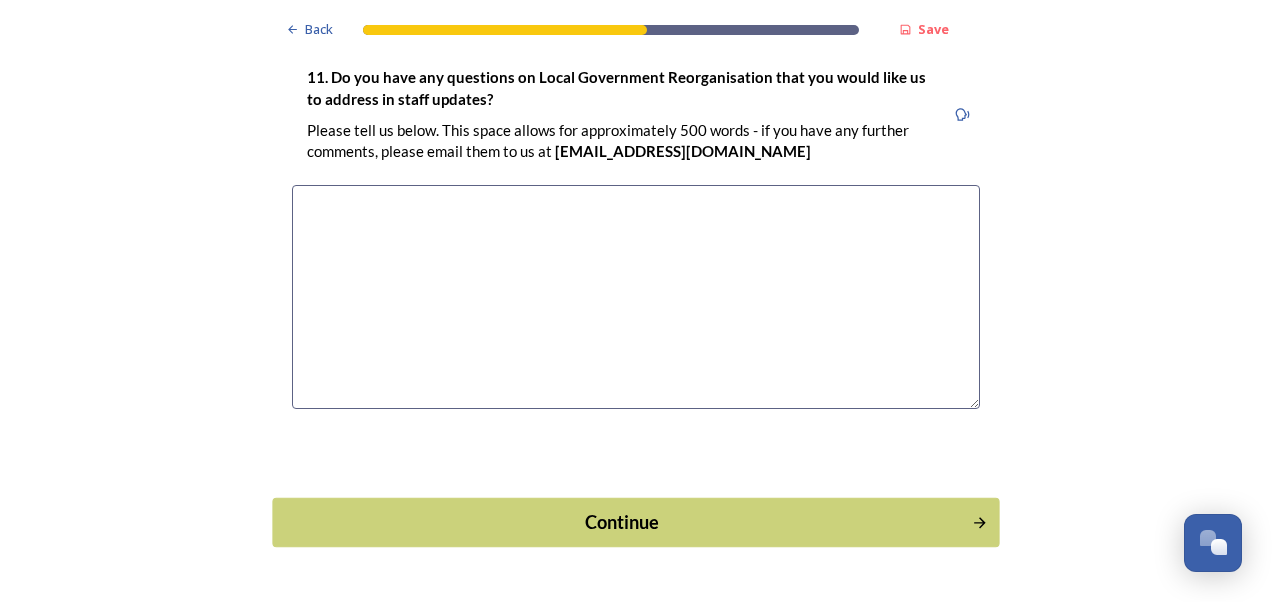 click on "Continue" at bounding box center (635, 522) 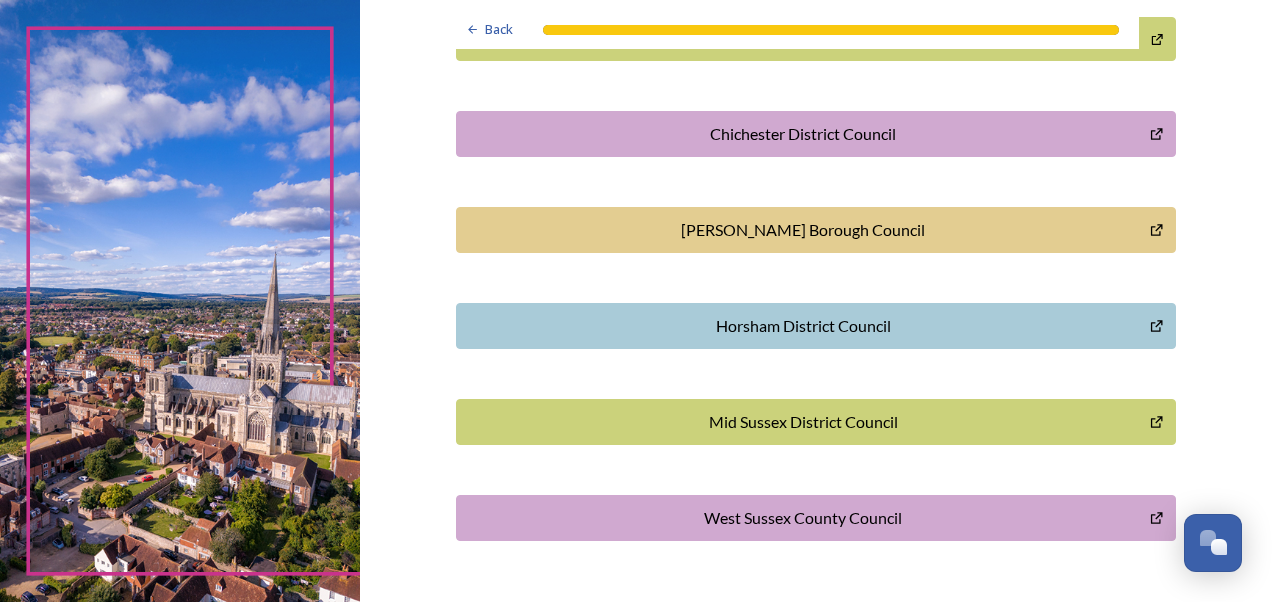 scroll, scrollTop: 682, scrollLeft: 0, axis: vertical 